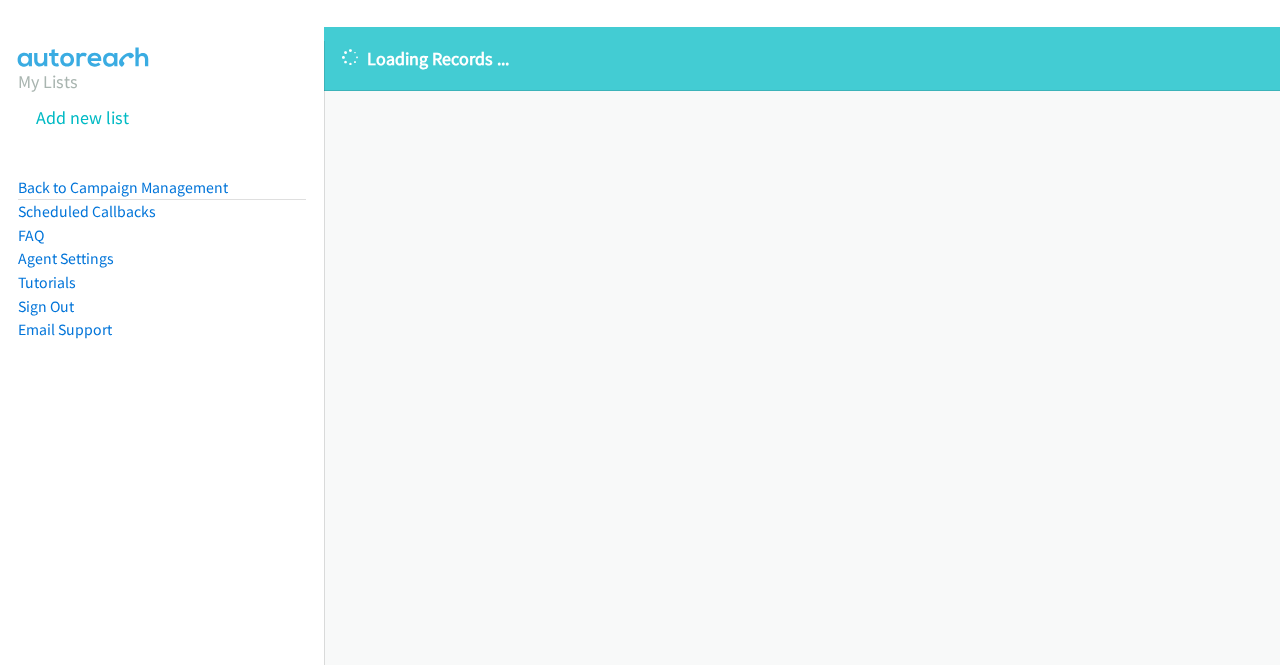 scroll, scrollTop: 0, scrollLeft: 0, axis: both 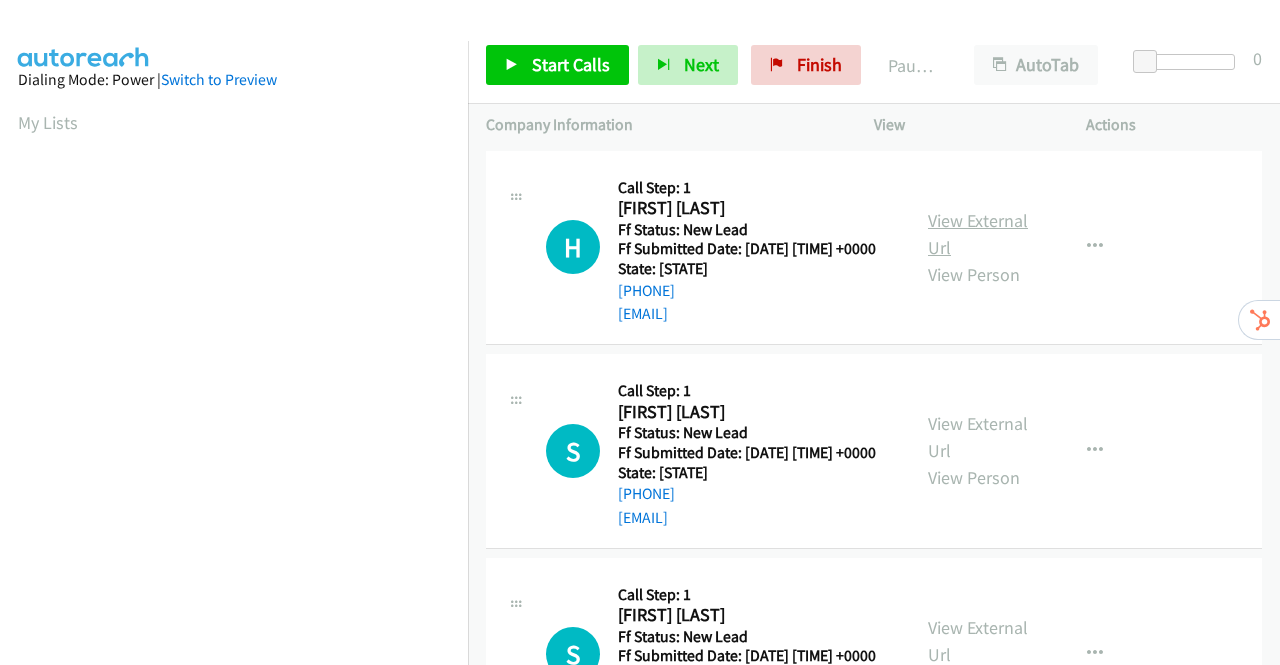 click on "View External Url" at bounding box center (978, 234) 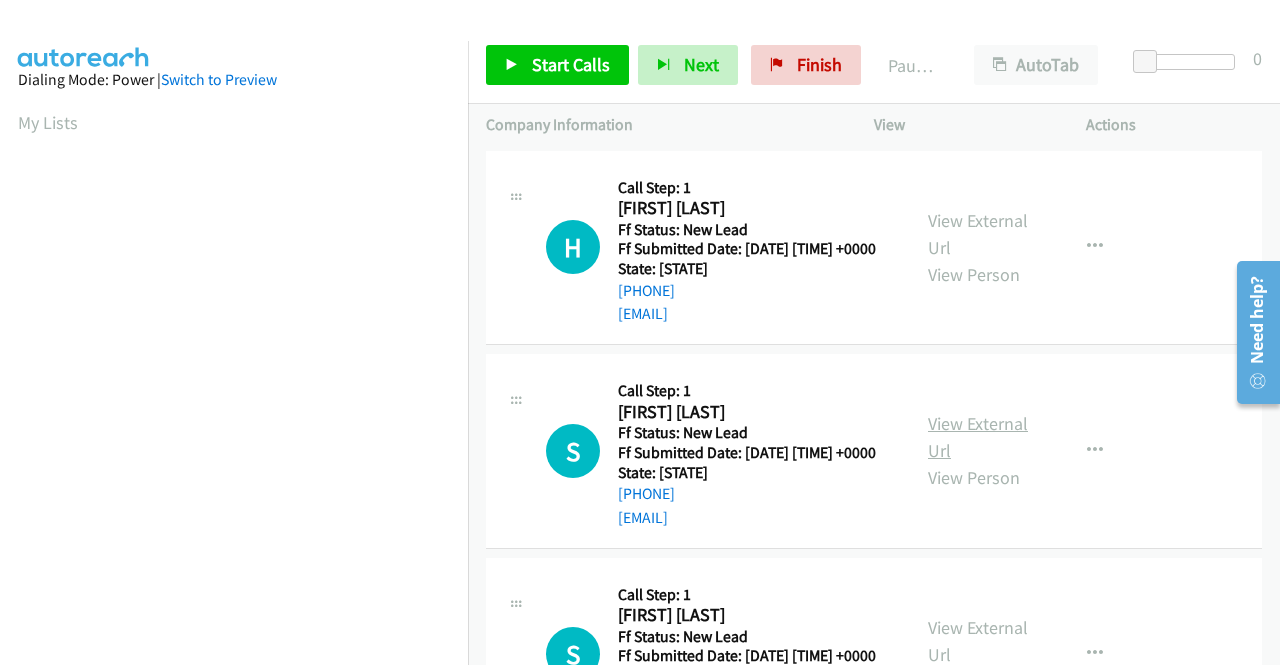 click on "View External Url" at bounding box center [978, 437] 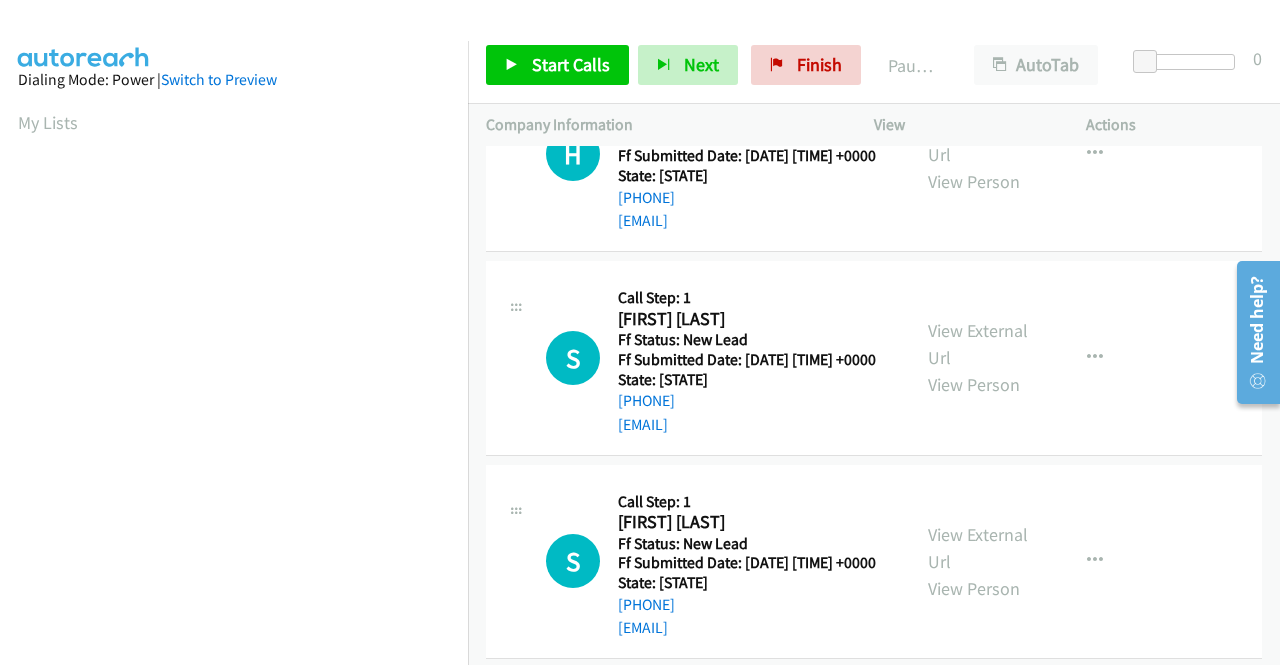scroll, scrollTop: 200, scrollLeft: 0, axis: vertical 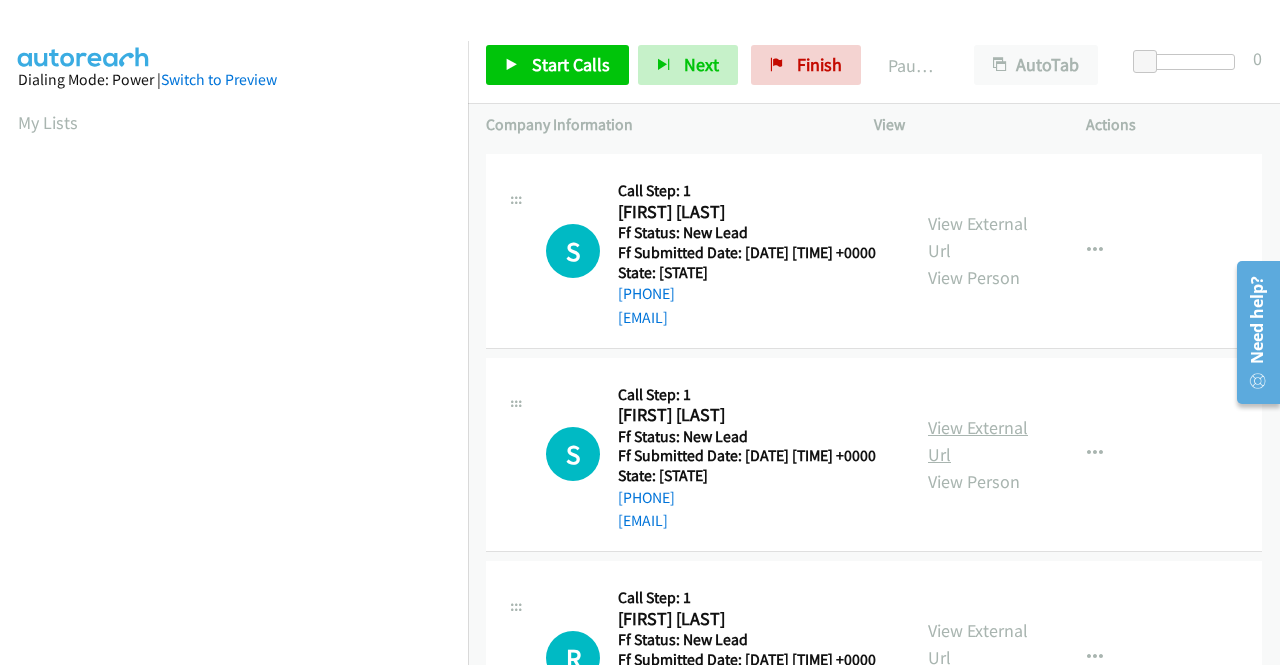 click on "View External Url" at bounding box center (978, 441) 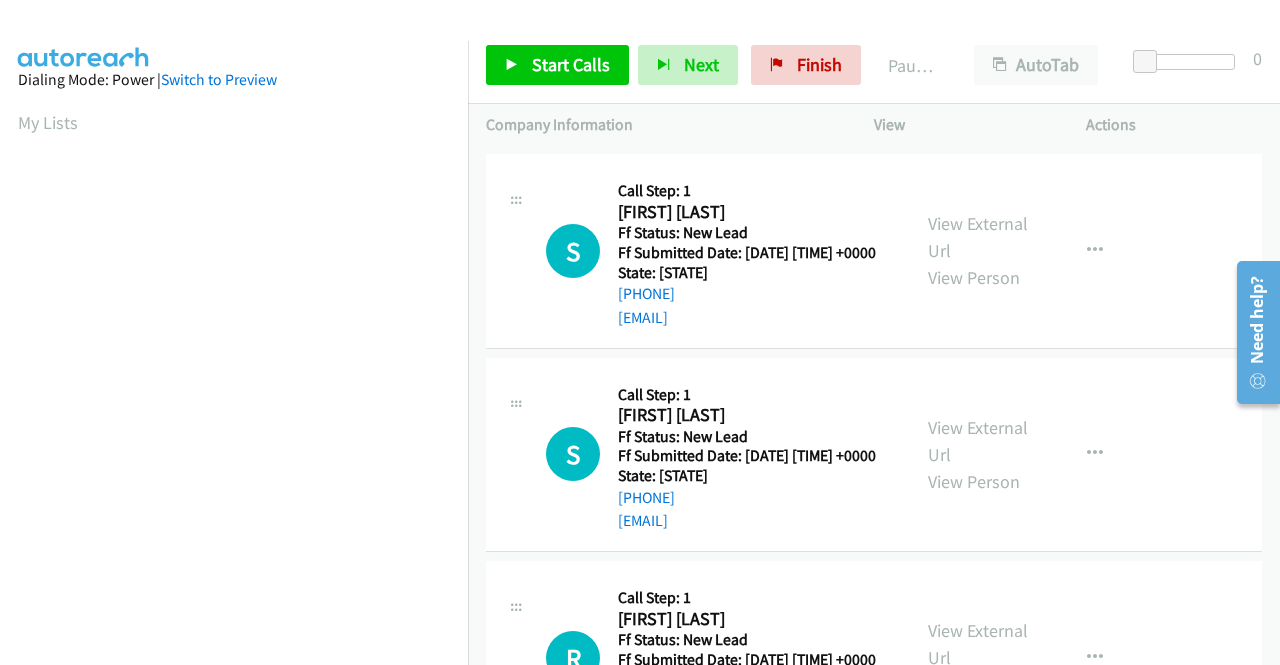 scroll, scrollTop: 400, scrollLeft: 0, axis: vertical 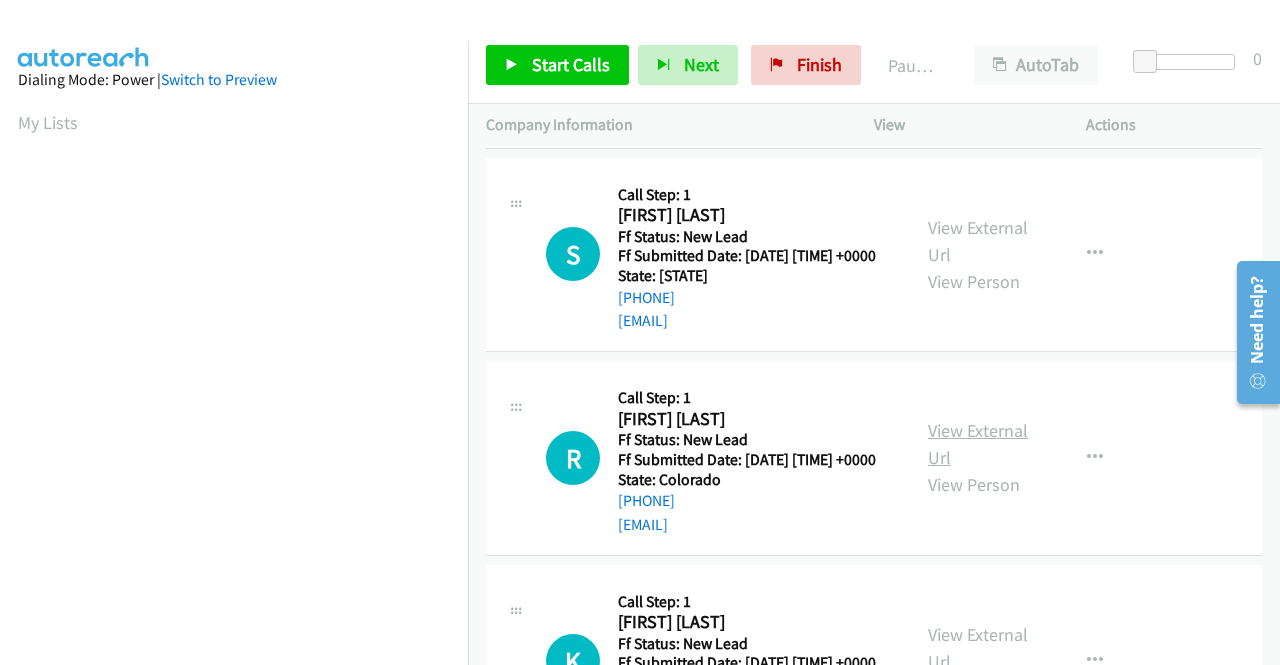 click on "View External Url" at bounding box center (978, 444) 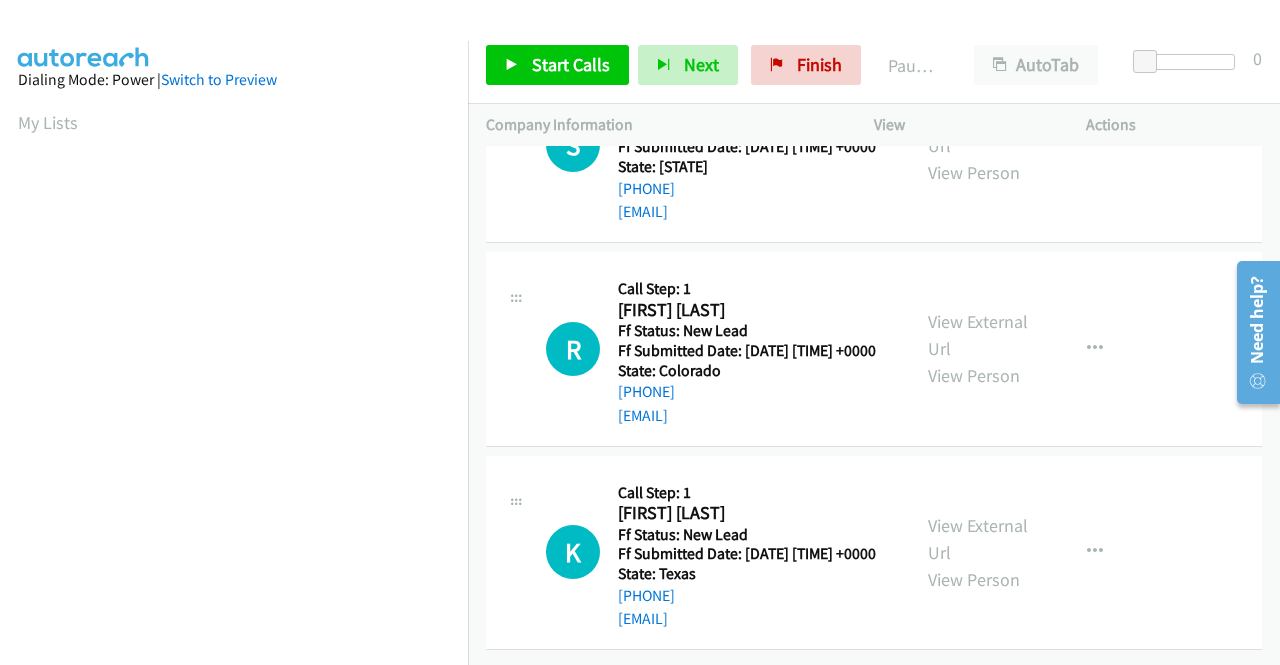 scroll, scrollTop: 620, scrollLeft: 0, axis: vertical 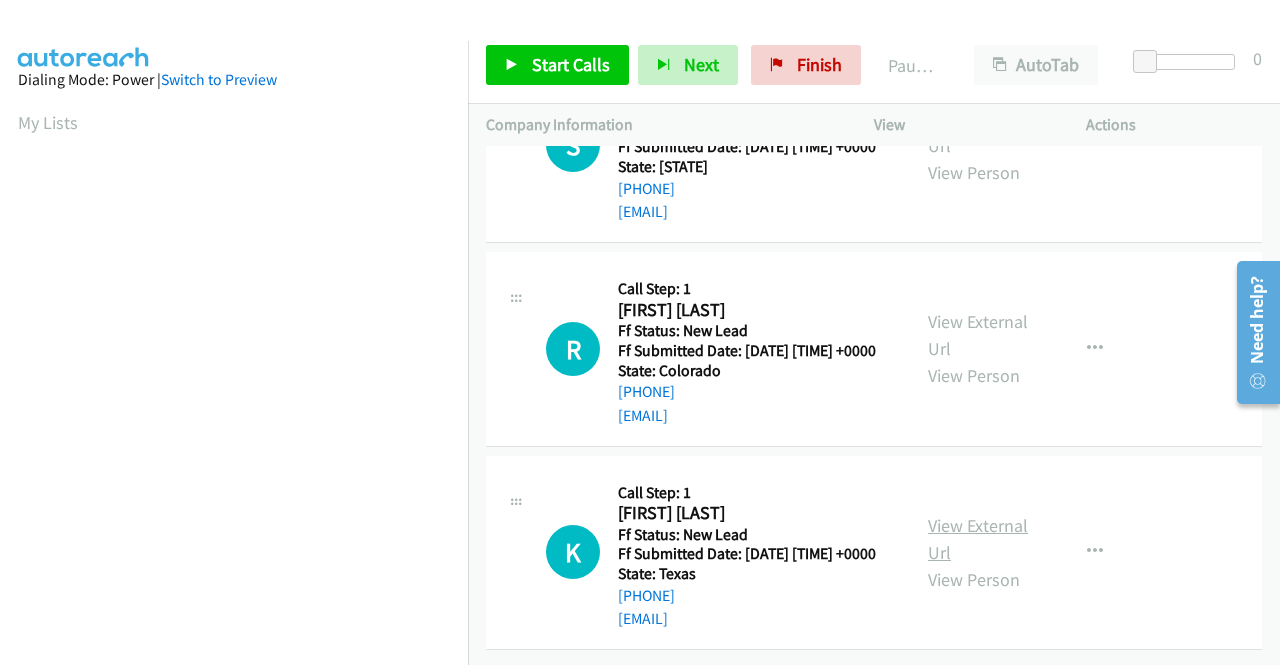 click on "View External Url" at bounding box center (978, 539) 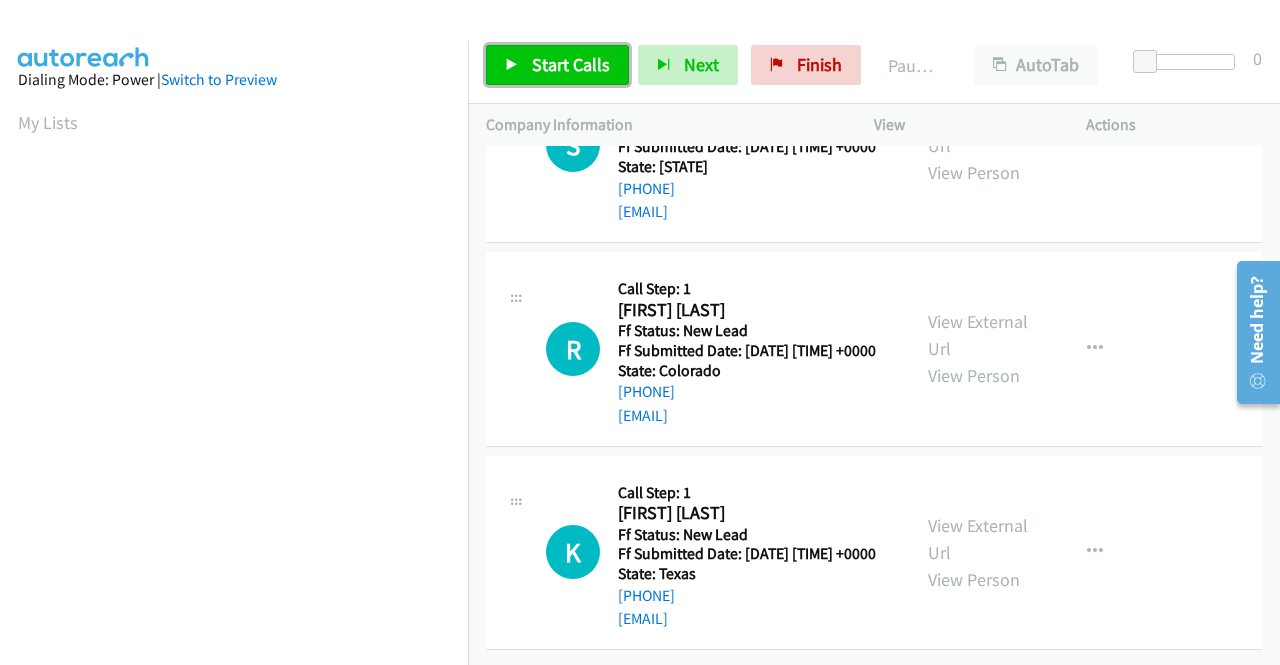 click on "Start Calls" at bounding box center (571, 64) 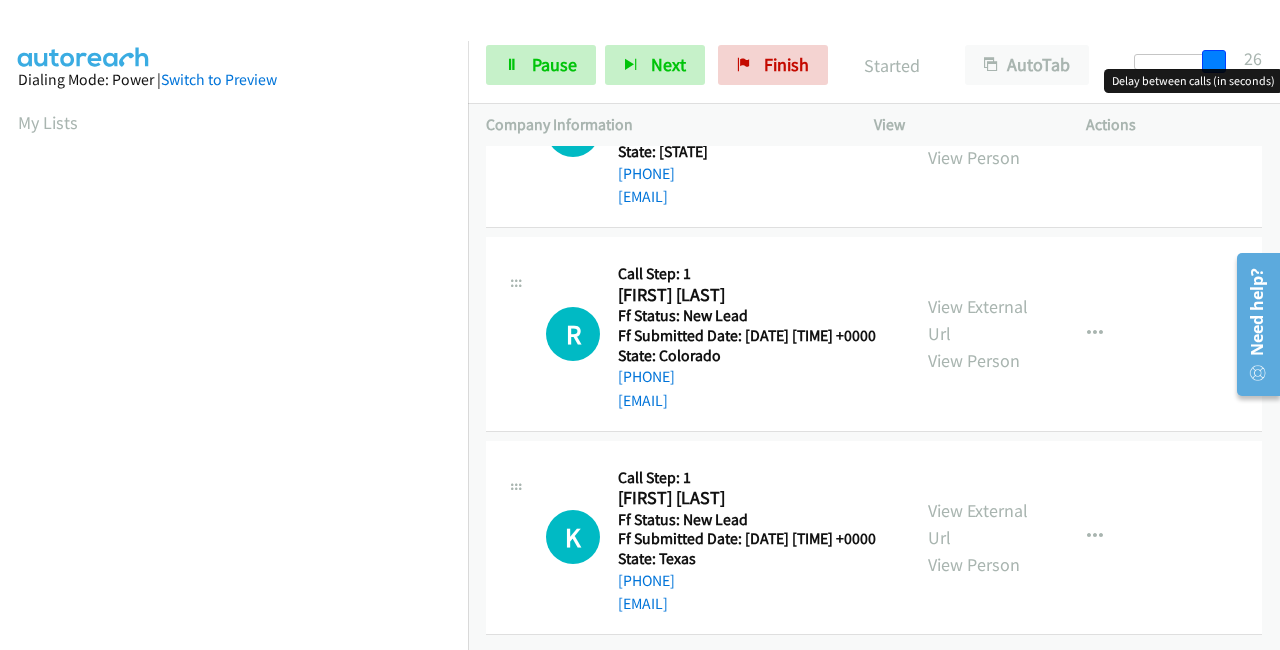 drag, startPoint x: 1147, startPoint y: 61, endPoint x: 1261, endPoint y: 46, distance: 114.982605 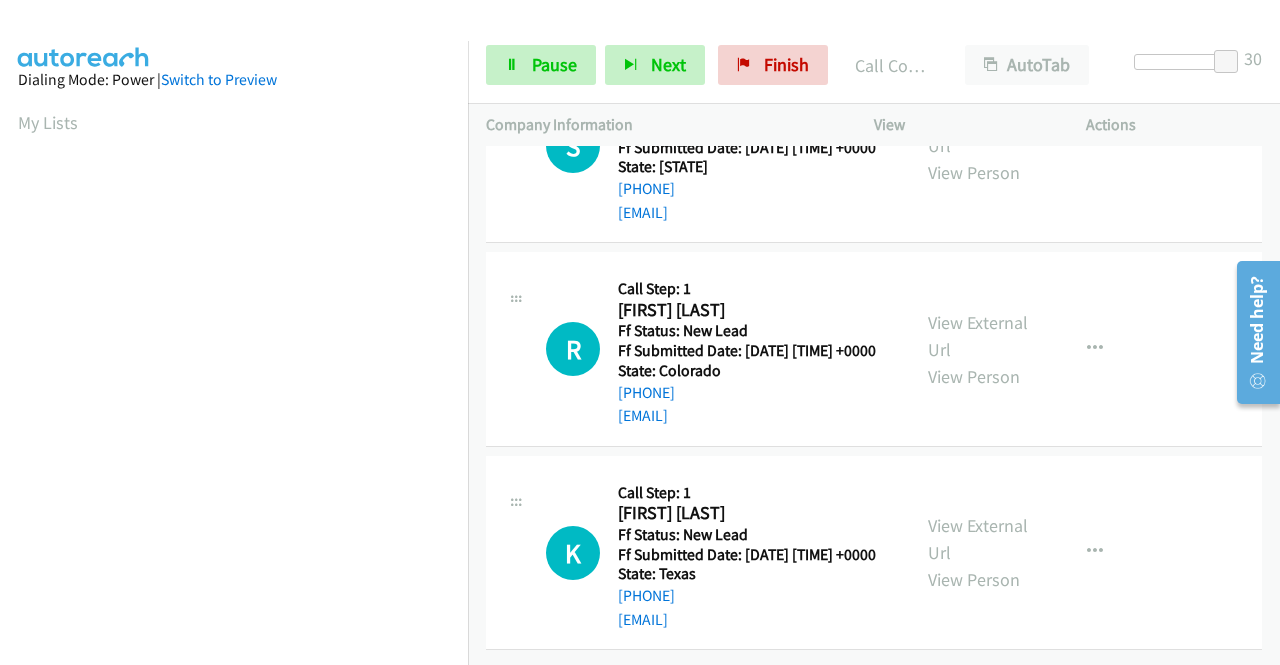 scroll, scrollTop: 456, scrollLeft: 0, axis: vertical 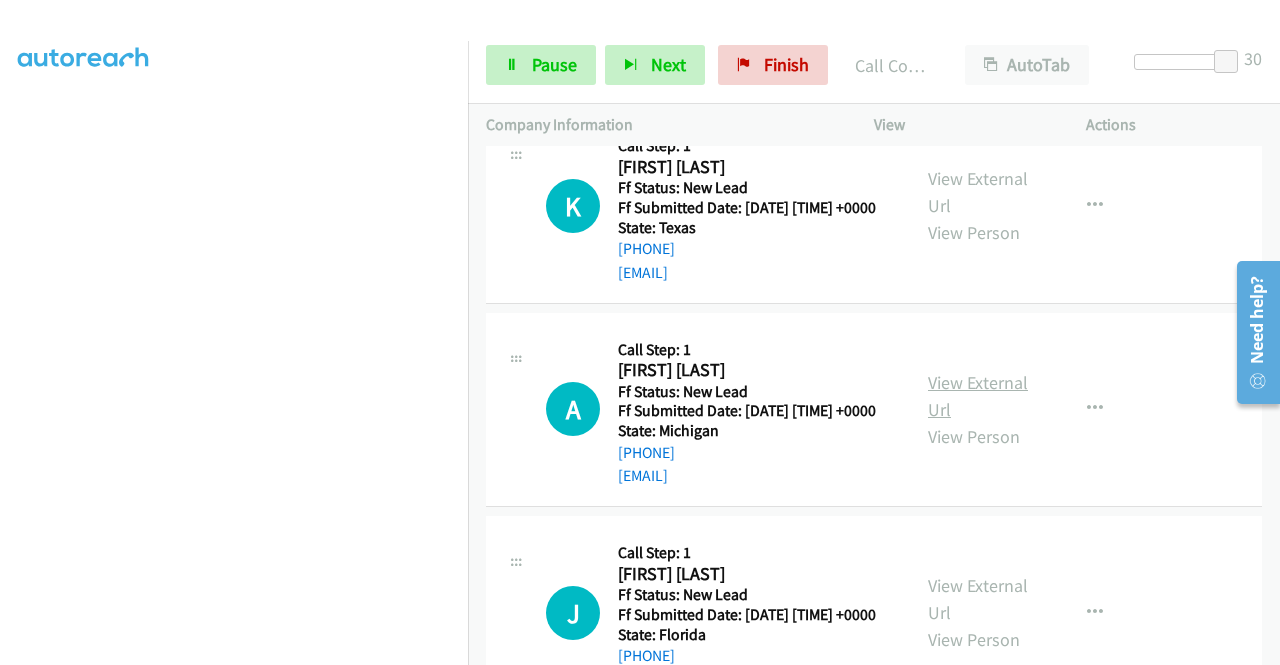 click on "View External Url" at bounding box center [978, 396] 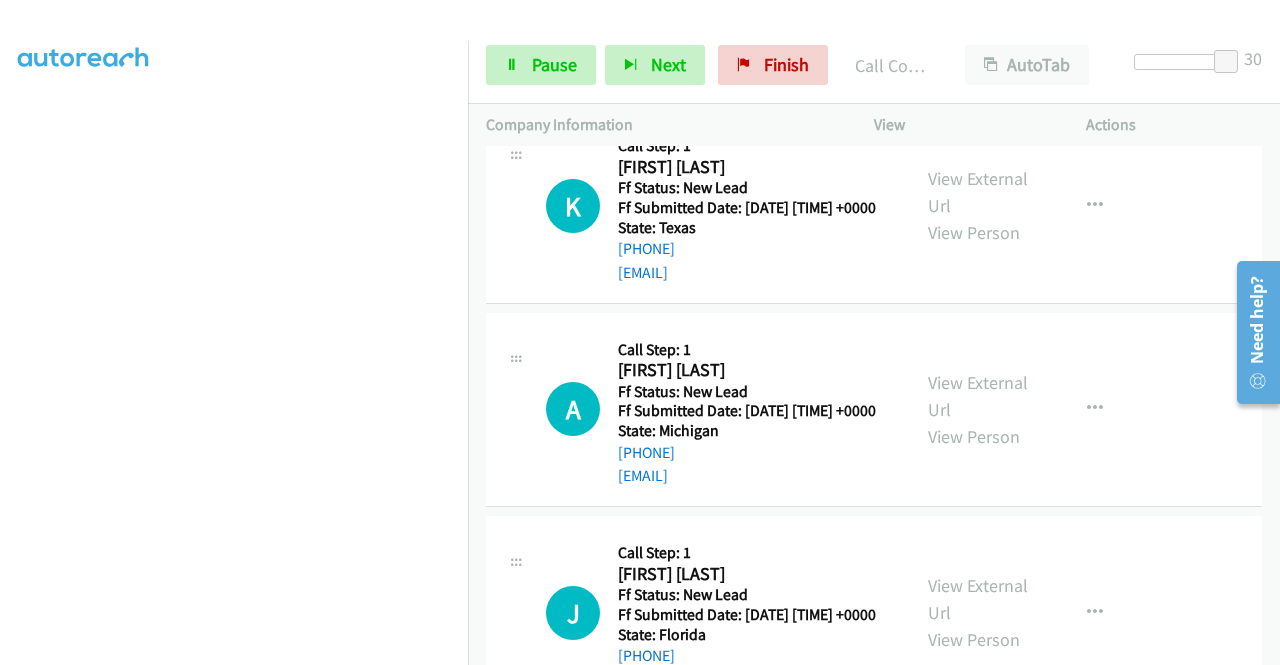 scroll, scrollTop: 1326, scrollLeft: 0, axis: vertical 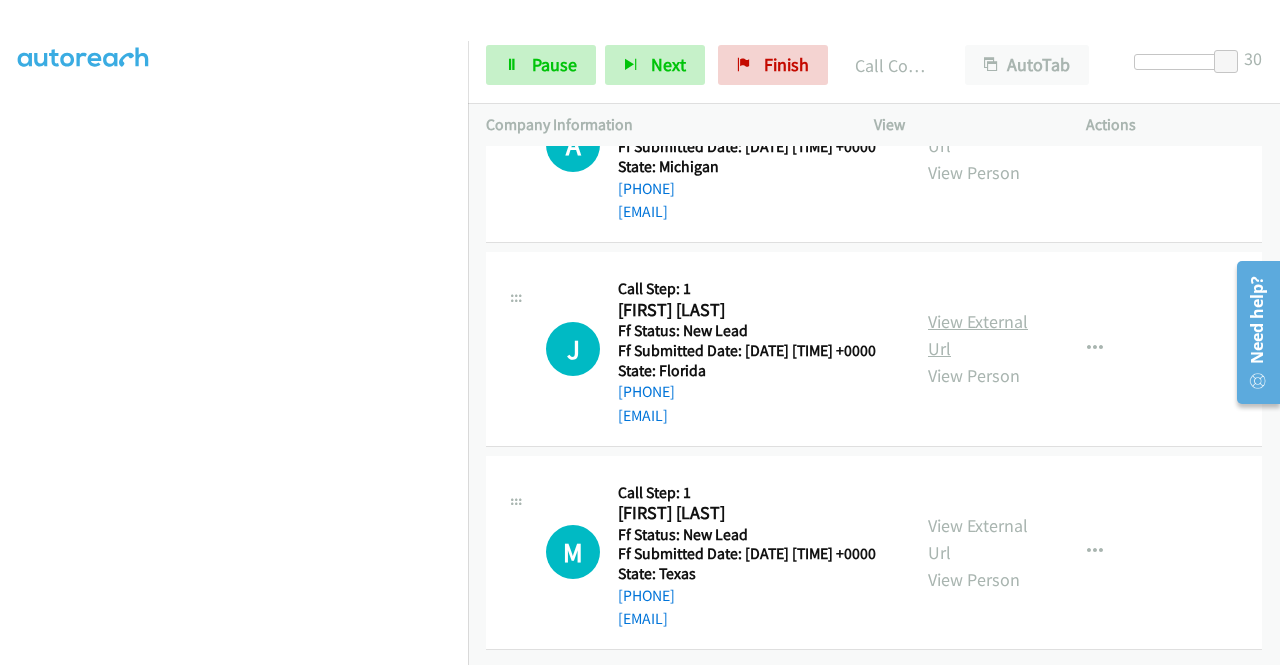 click on "View External Url" at bounding box center [978, 335] 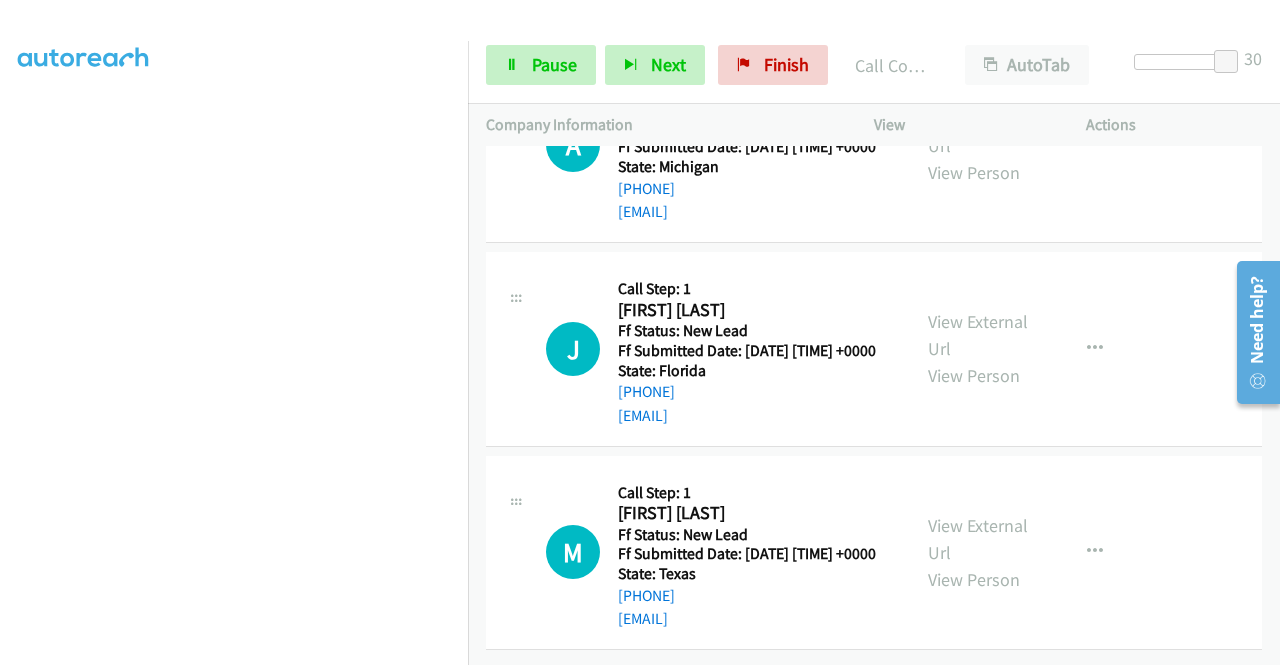 scroll, scrollTop: 1458, scrollLeft: 0, axis: vertical 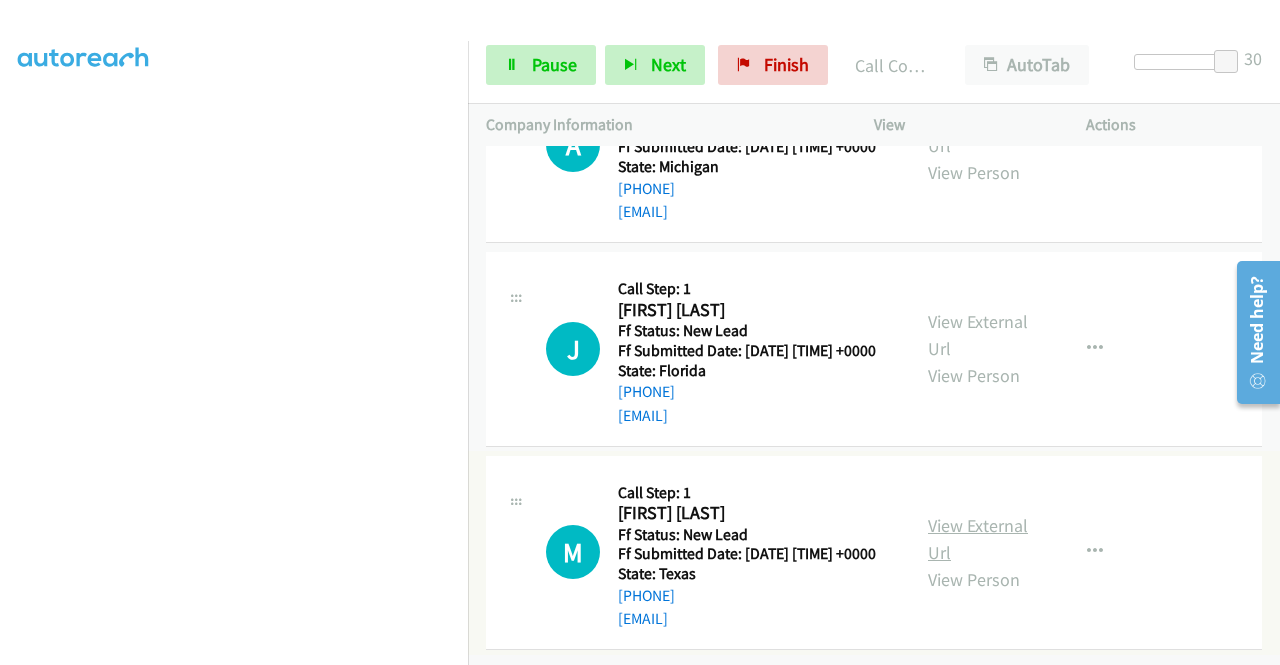 click on "View External Url" at bounding box center (978, 539) 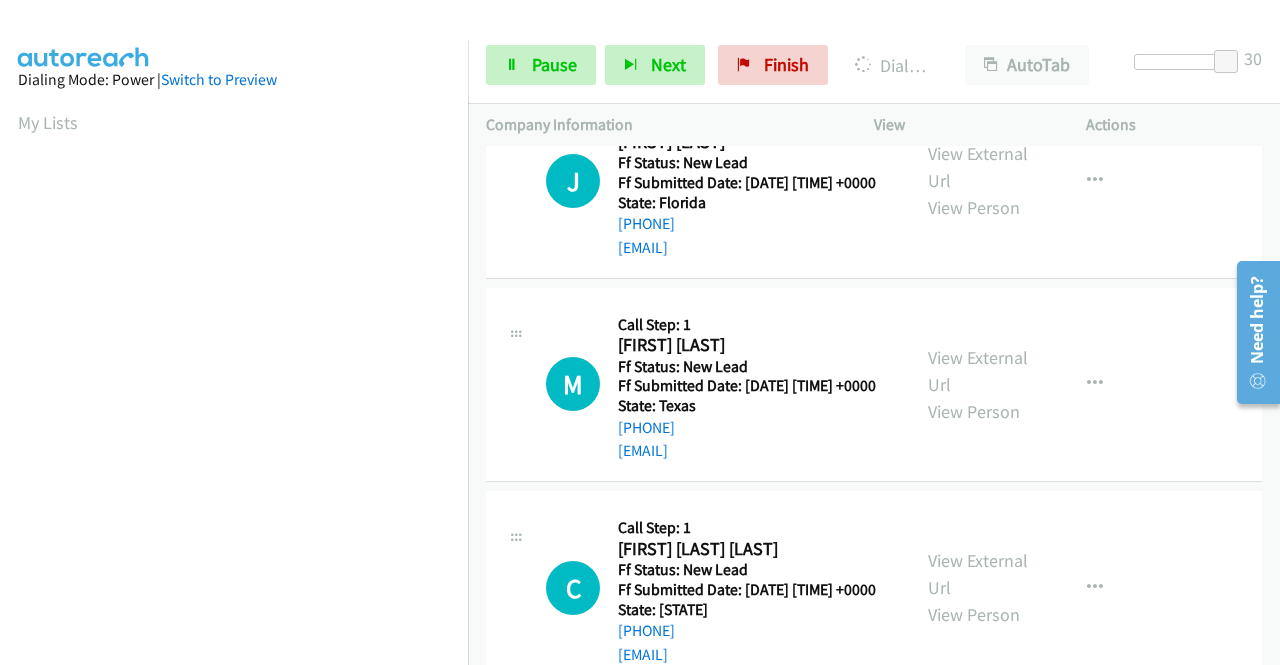 scroll, scrollTop: 456, scrollLeft: 0, axis: vertical 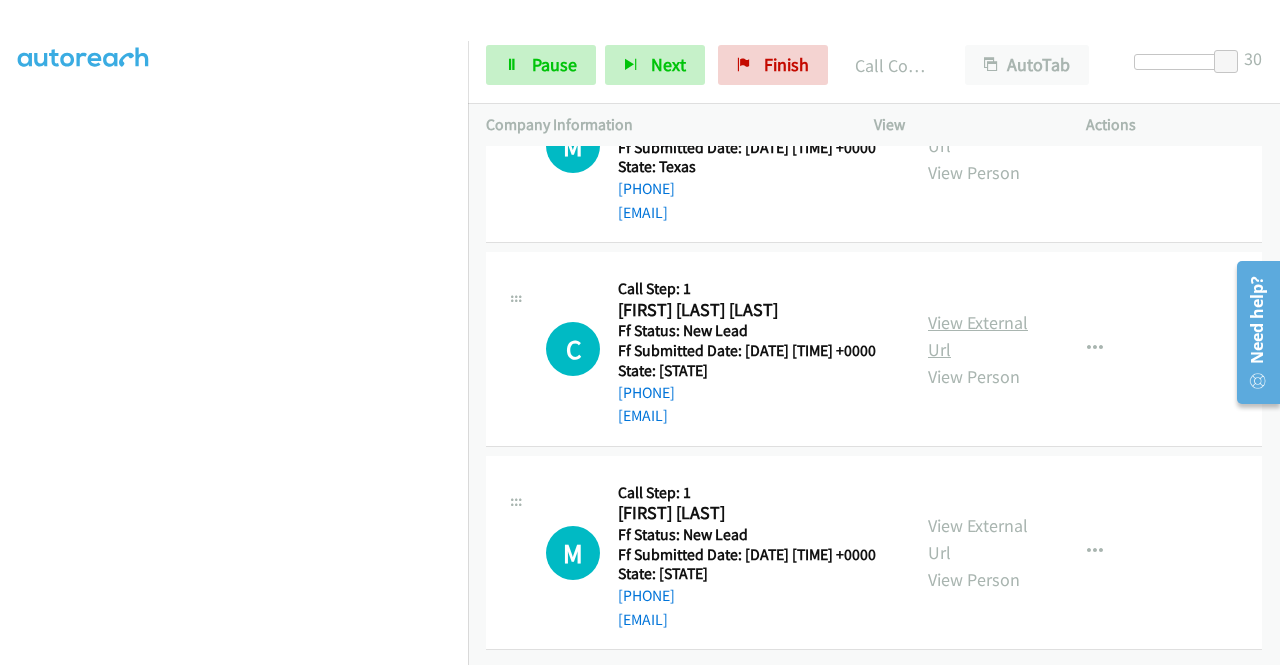 click on "View External Url" at bounding box center [978, 336] 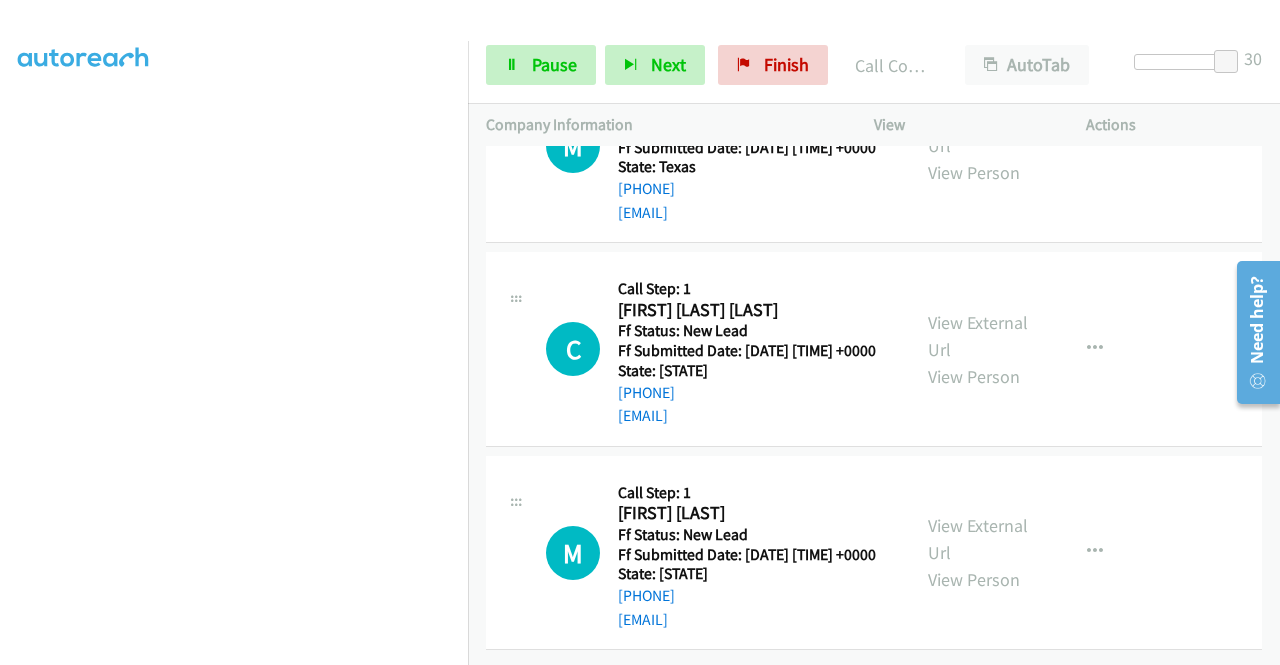 scroll, scrollTop: 1988, scrollLeft: 0, axis: vertical 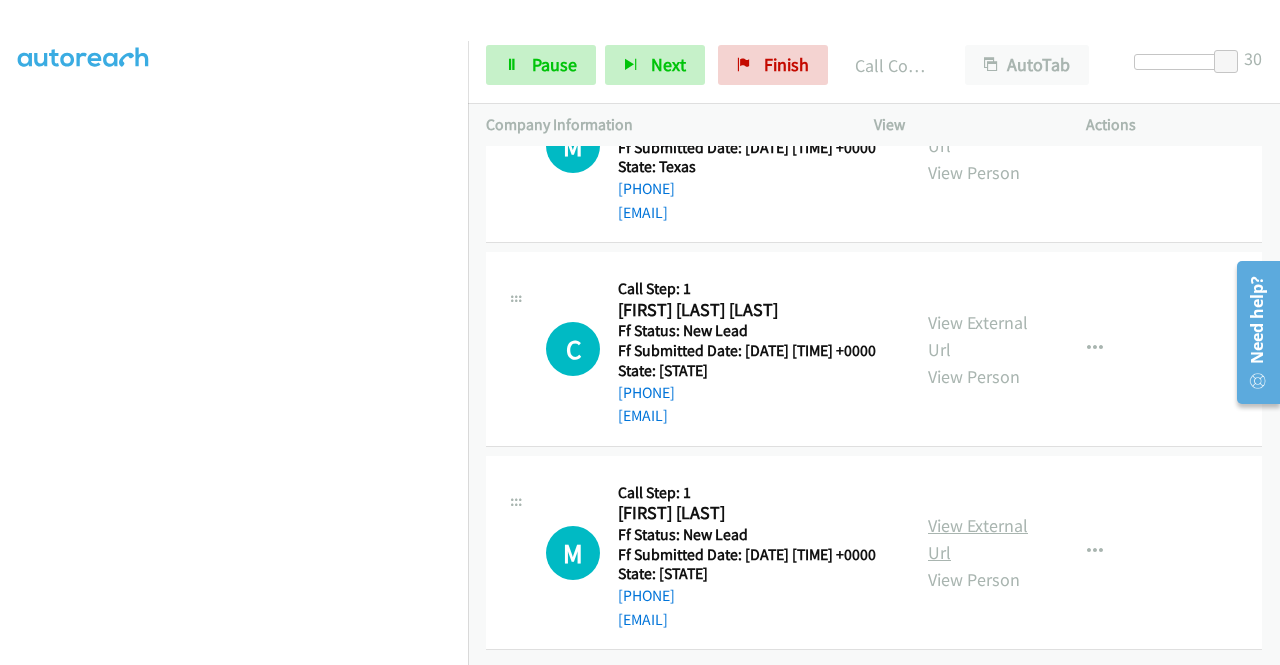 click on "View External Url" at bounding box center (978, 539) 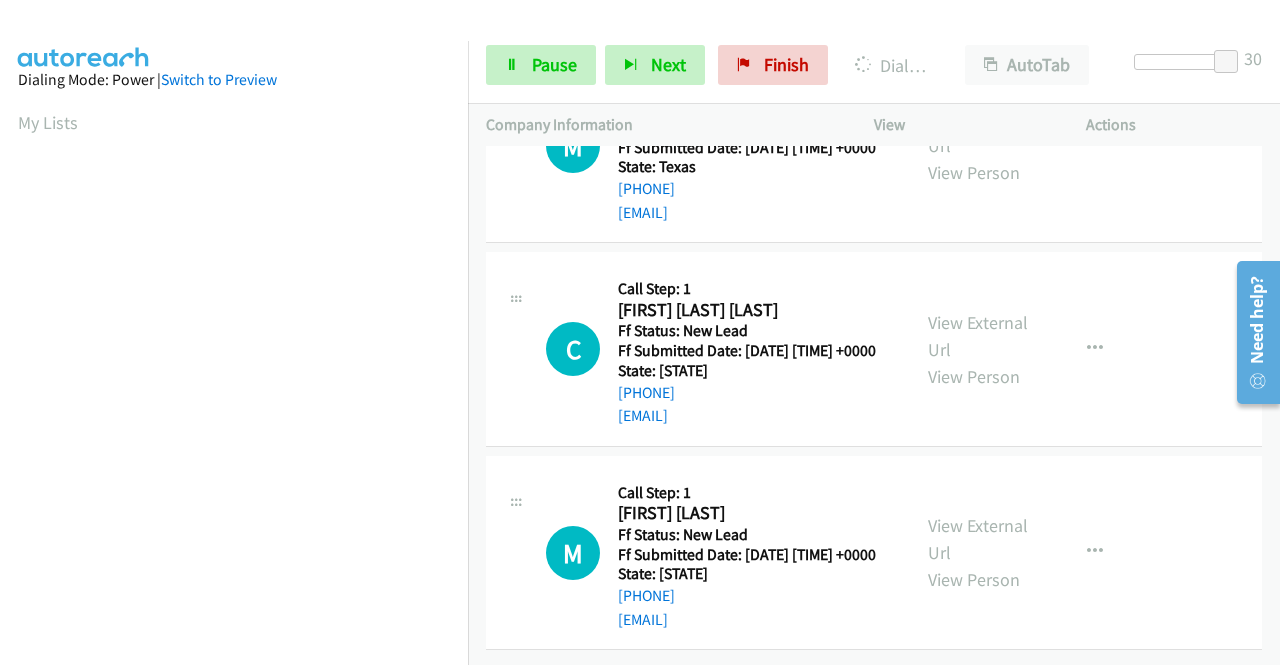 scroll, scrollTop: 456, scrollLeft: 0, axis: vertical 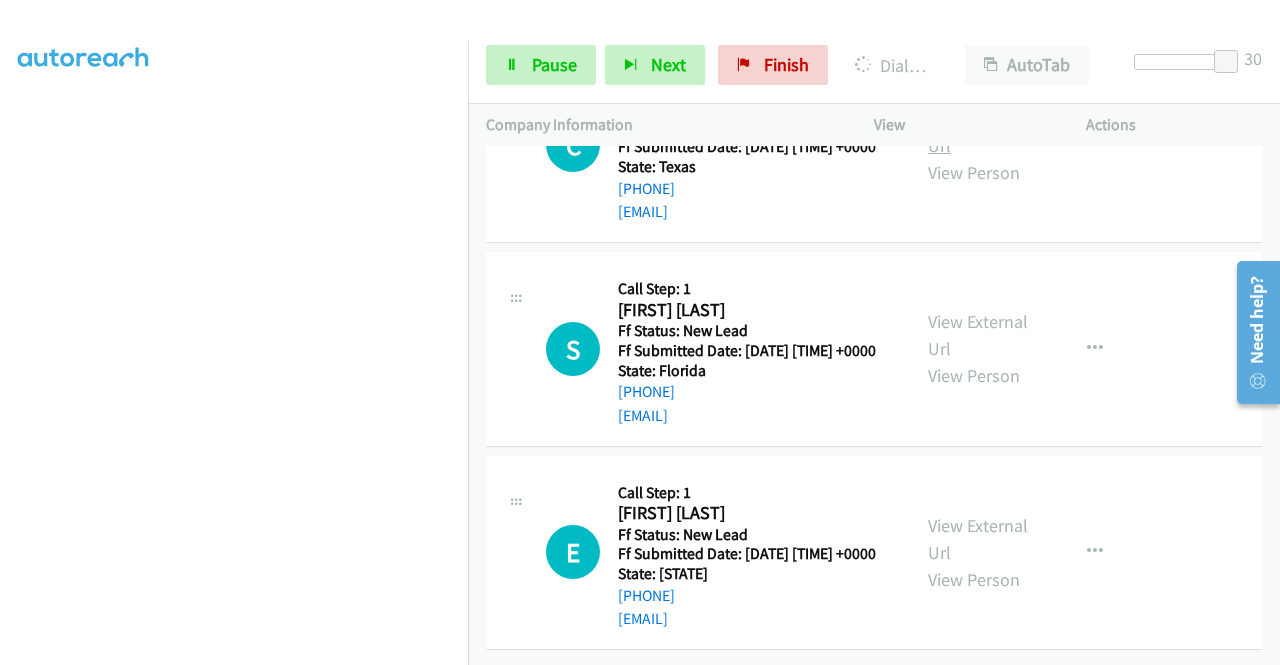 click on "View External Url" at bounding box center [978, 132] 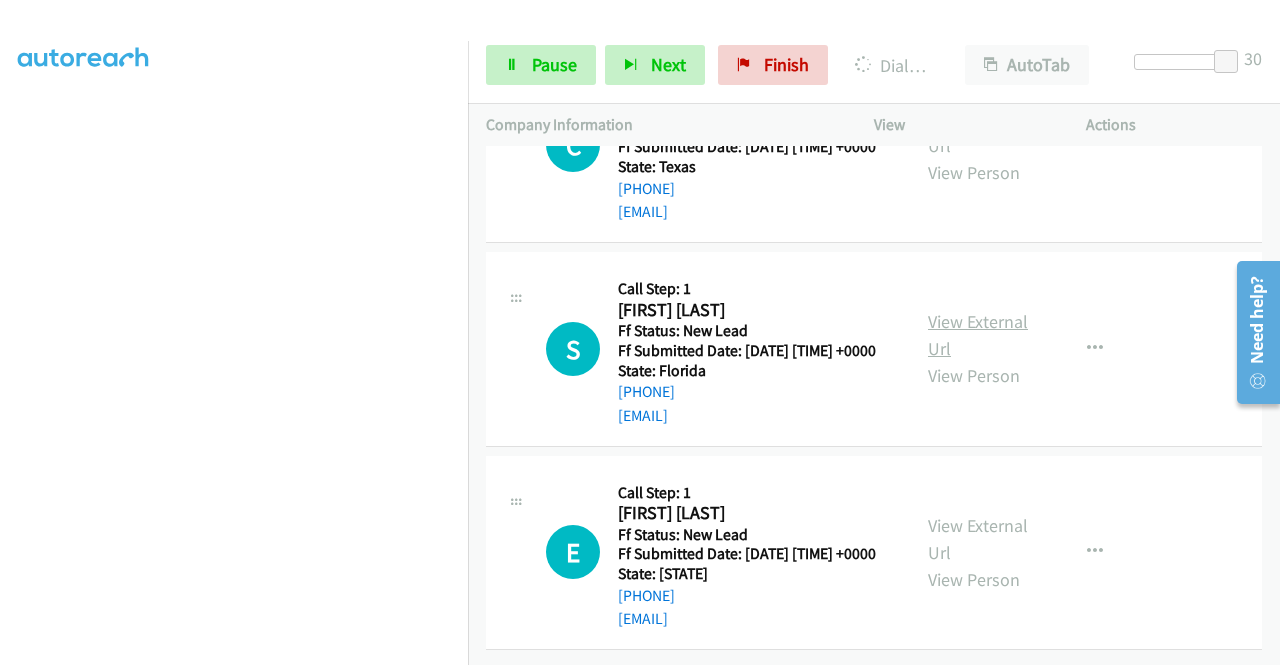 click on "View External Url" at bounding box center (978, 335) 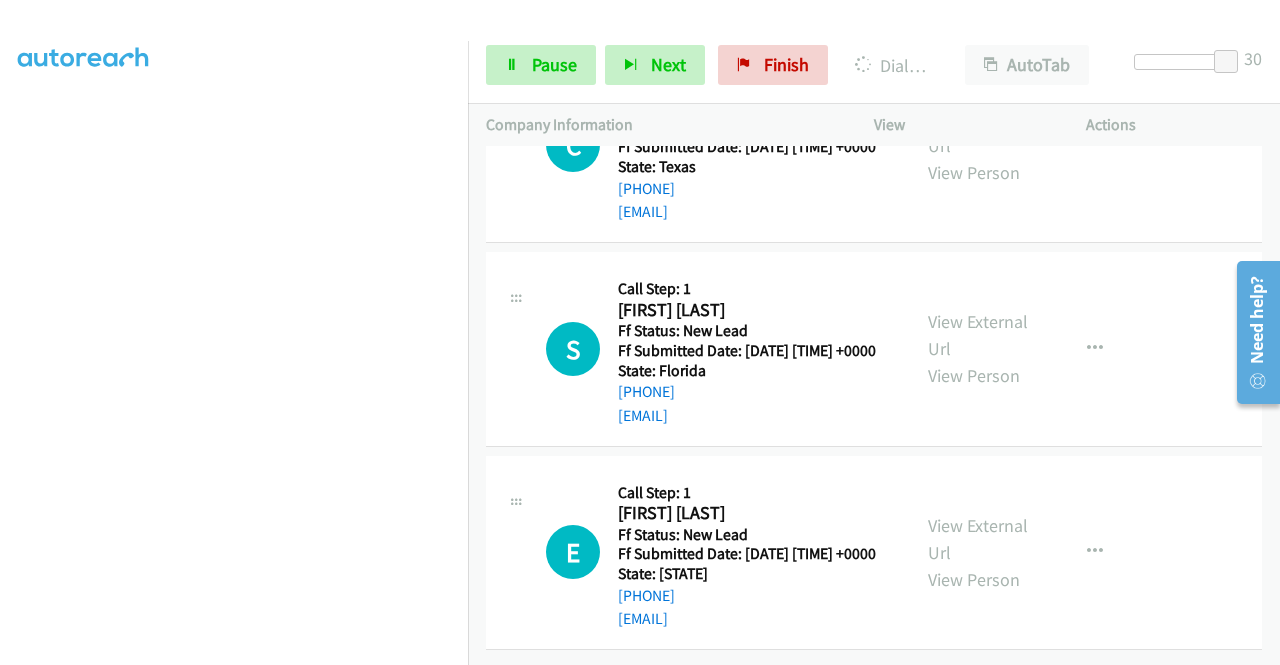 scroll, scrollTop: 2741, scrollLeft: 0, axis: vertical 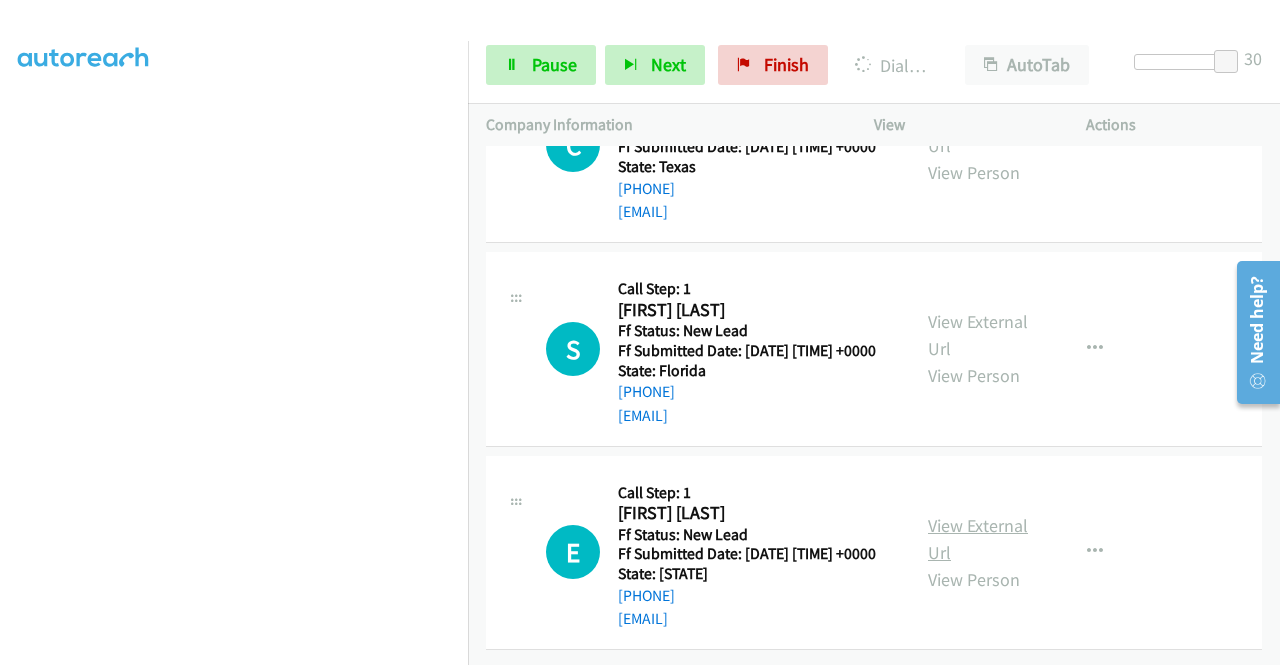 click on "View External Url" at bounding box center (978, 539) 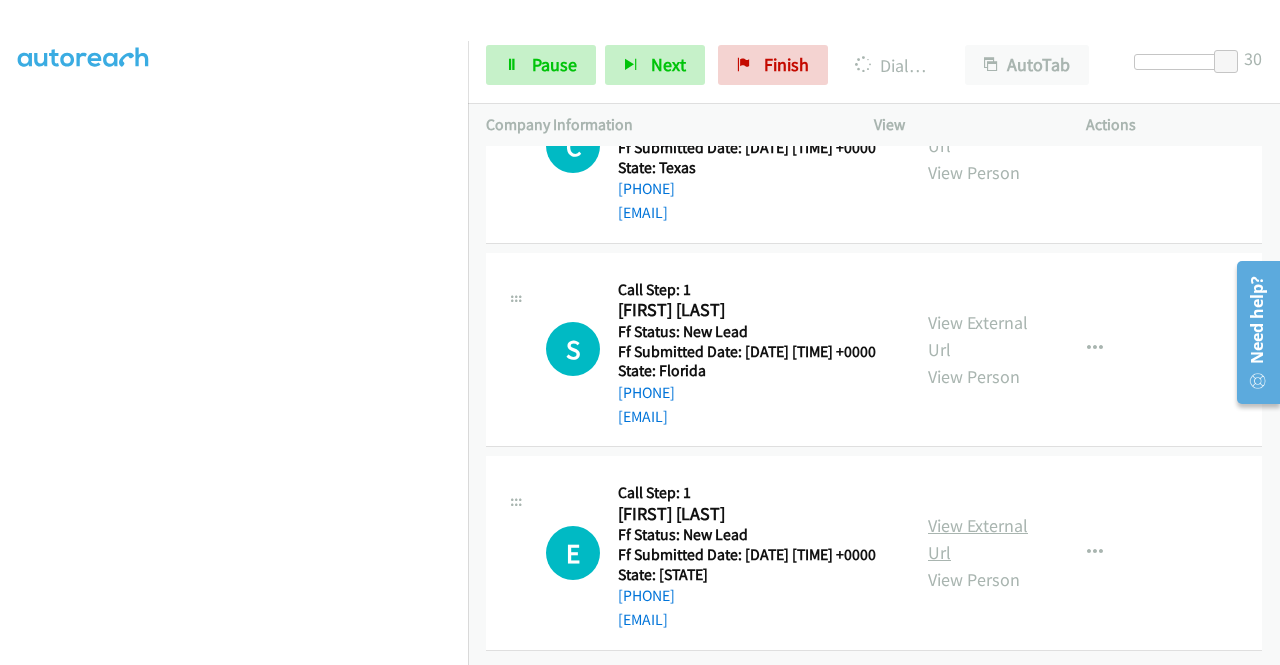 scroll, scrollTop: 2783, scrollLeft: 0, axis: vertical 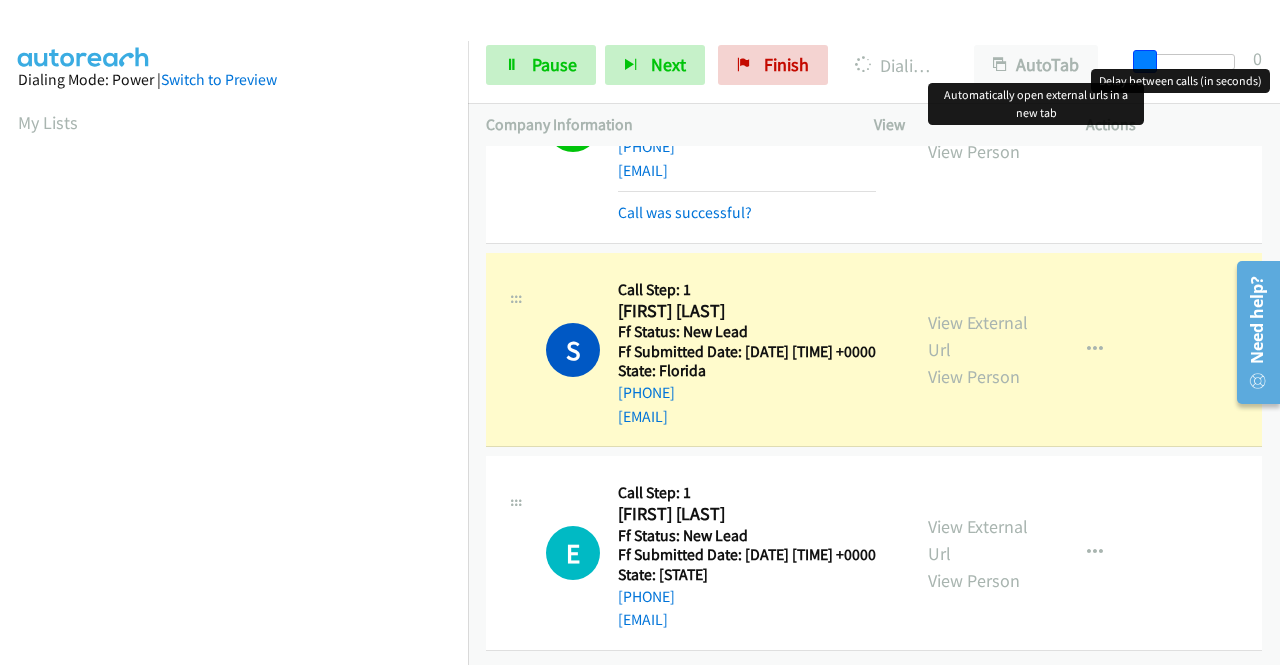 drag, startPoint x: 1226, startPoint y: 62, endPoint x: 1044, endPoint y: 159, distance: 206.2353 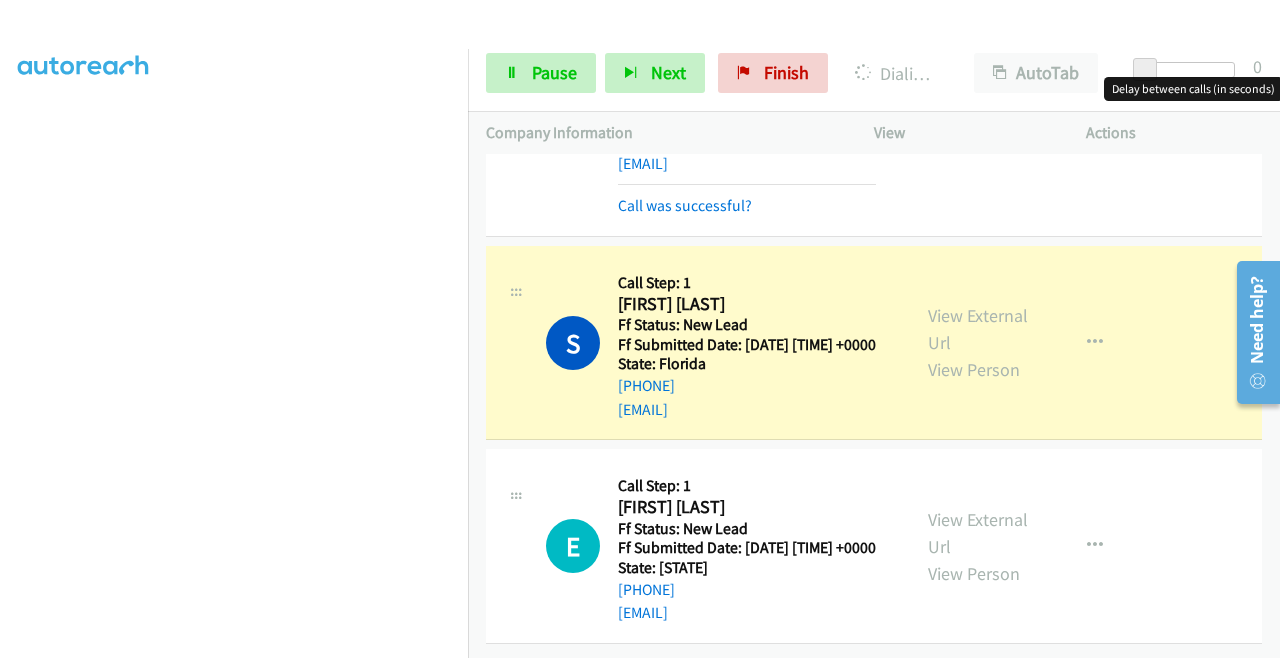 scroll, scrollTop: 456, scrollLeft: 0, axis: vertical 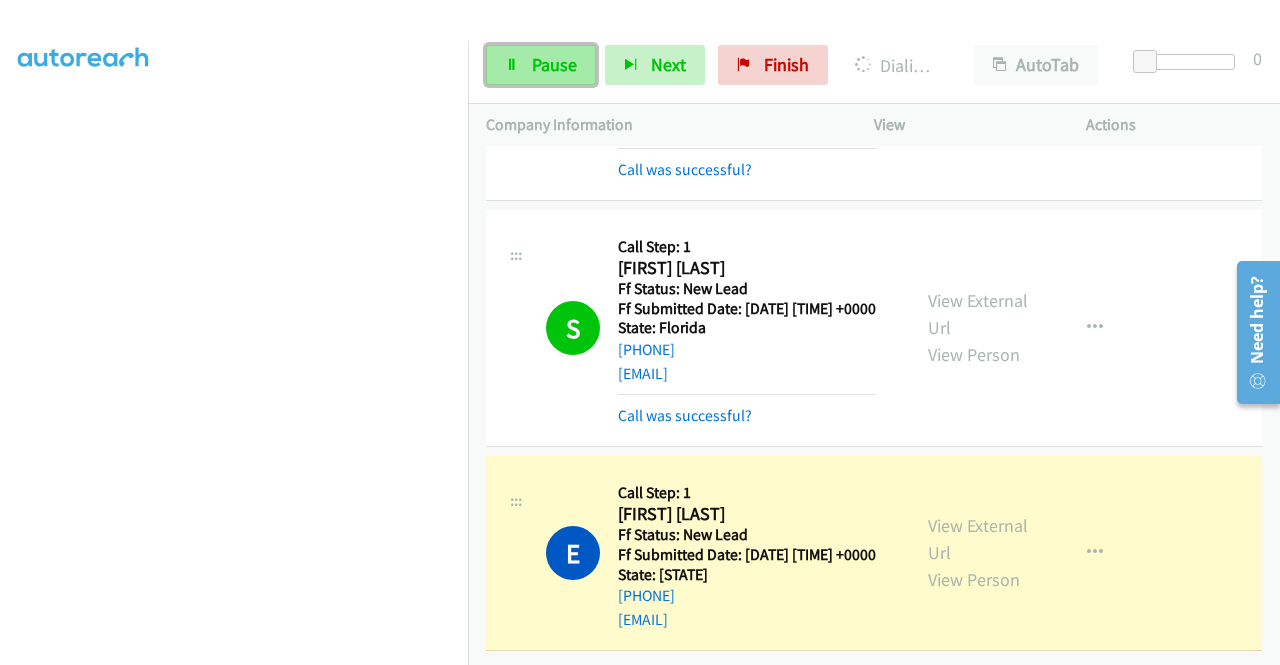 click on "Pause" at bounding box center [554, 64] 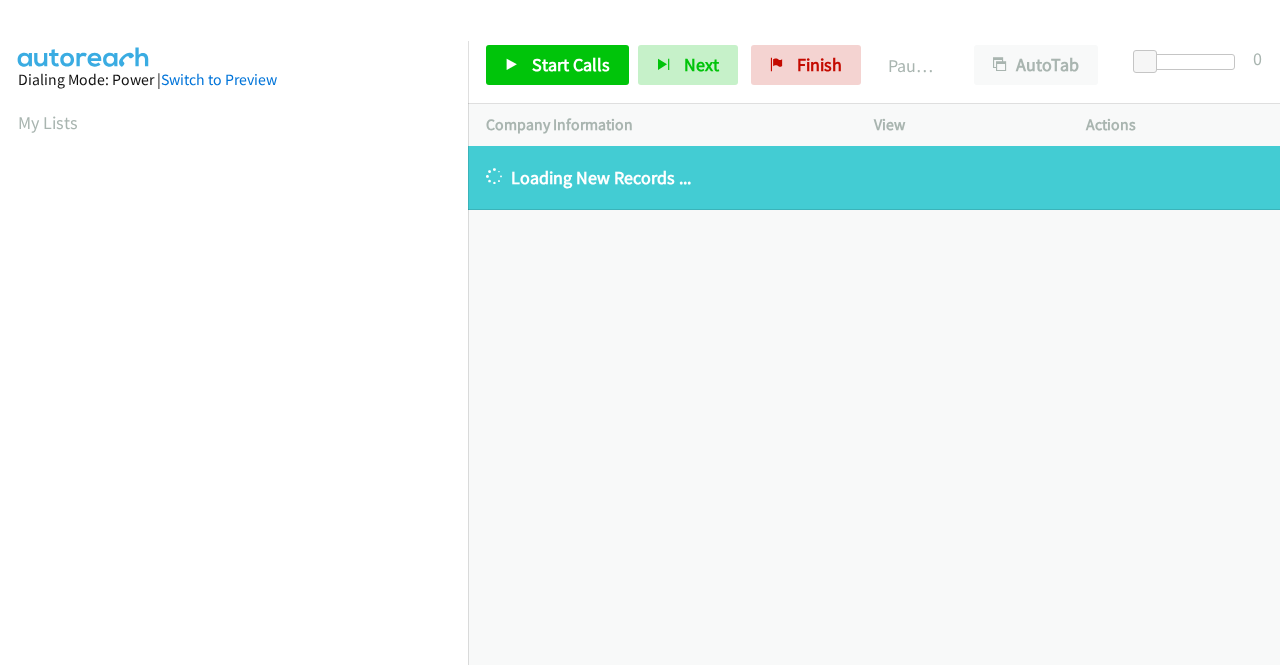 scroll, scrollTop: 0, scrollLeft: 0, axis: both 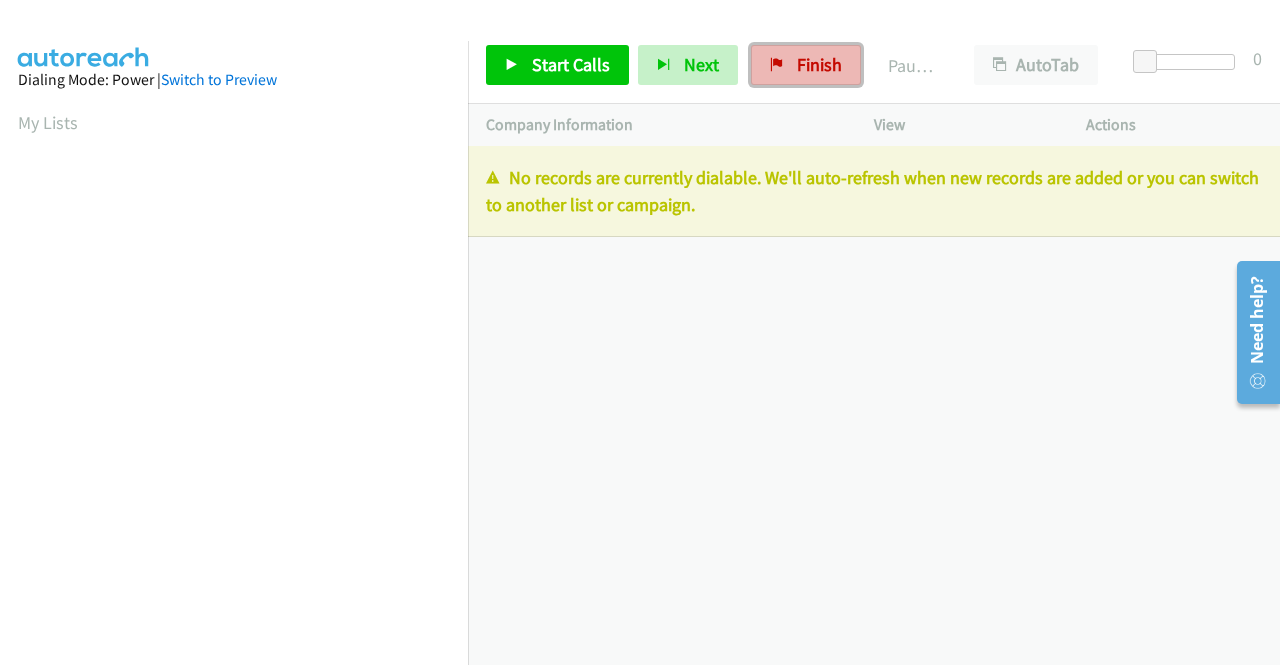 click on "Finish" at bounding box center (819, 64) 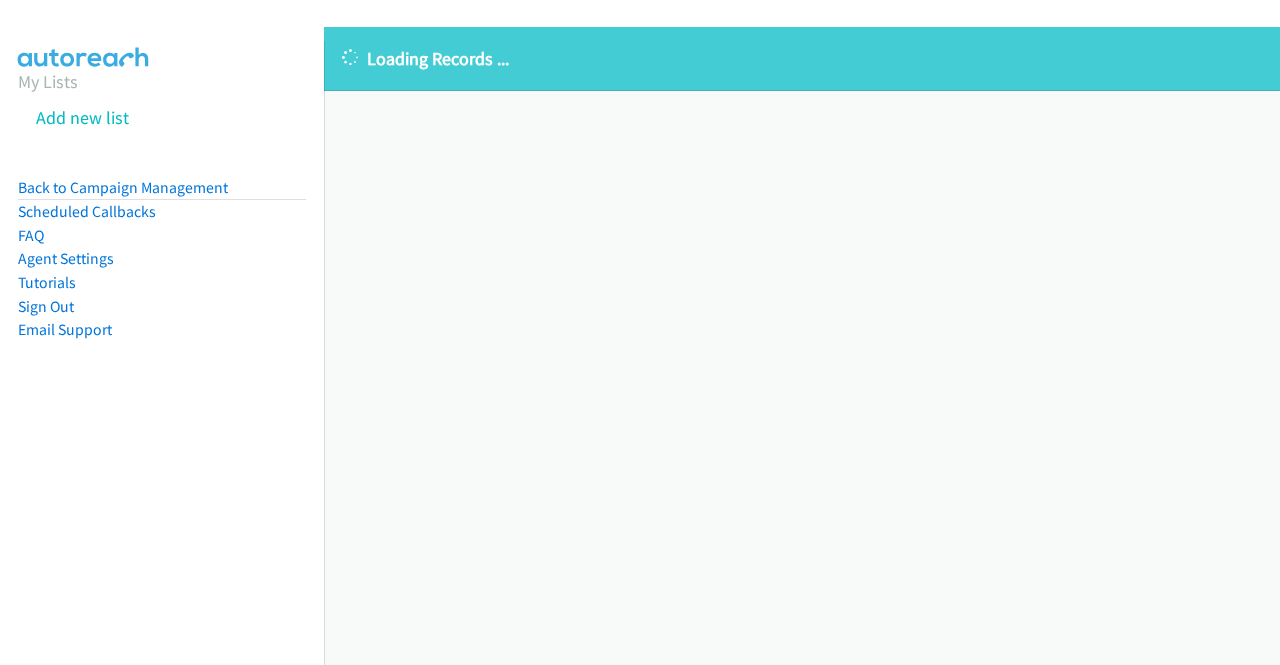 scroll, scrollTop: 0, scrollLeft: 0, axis: both 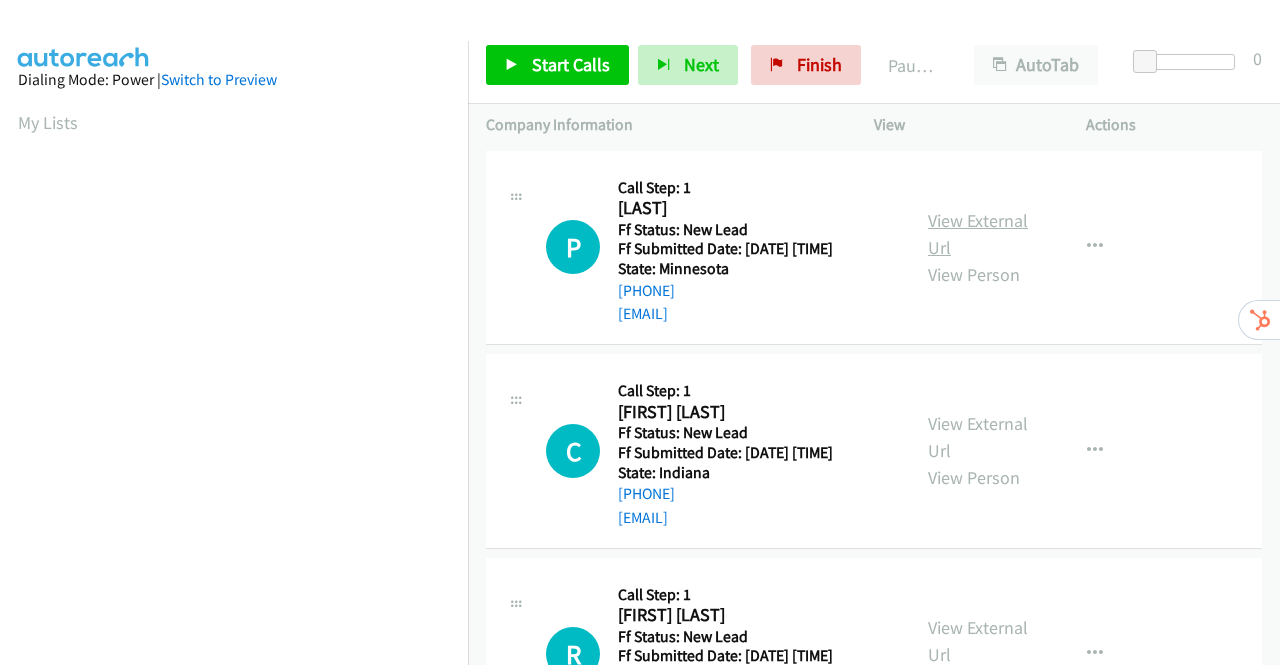 click on "View External Url" at bounding box center (978, 234) 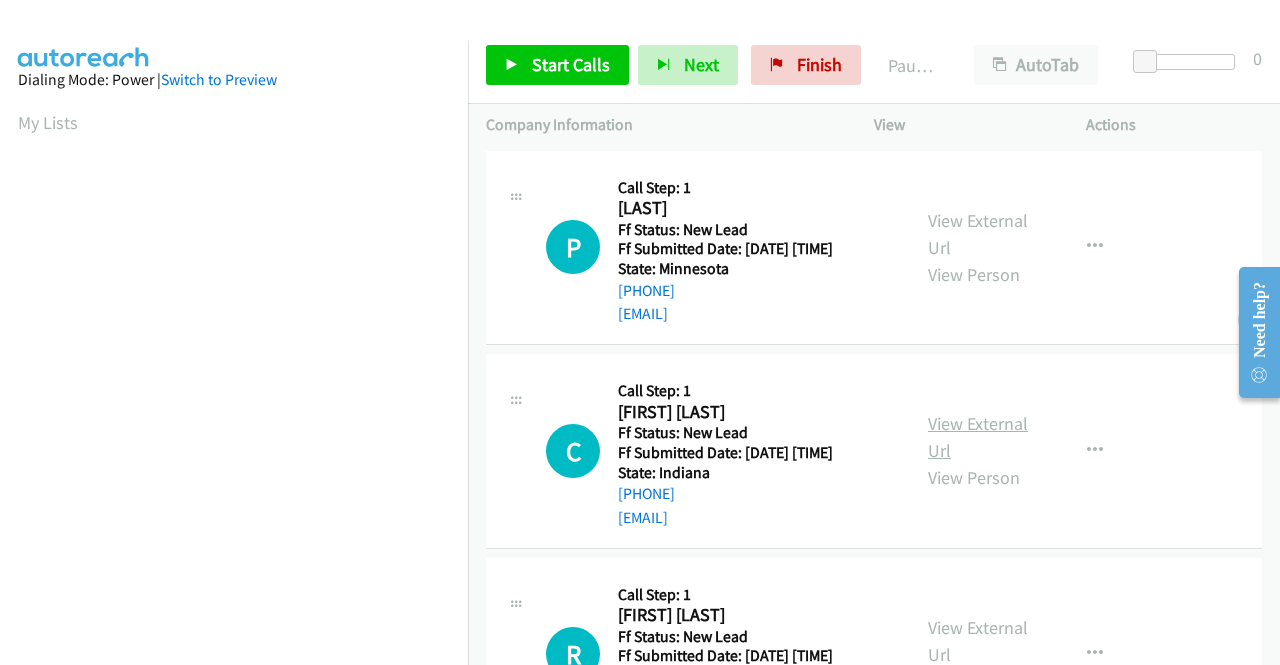 click on "View External Url" at bounding box center (978, 437) 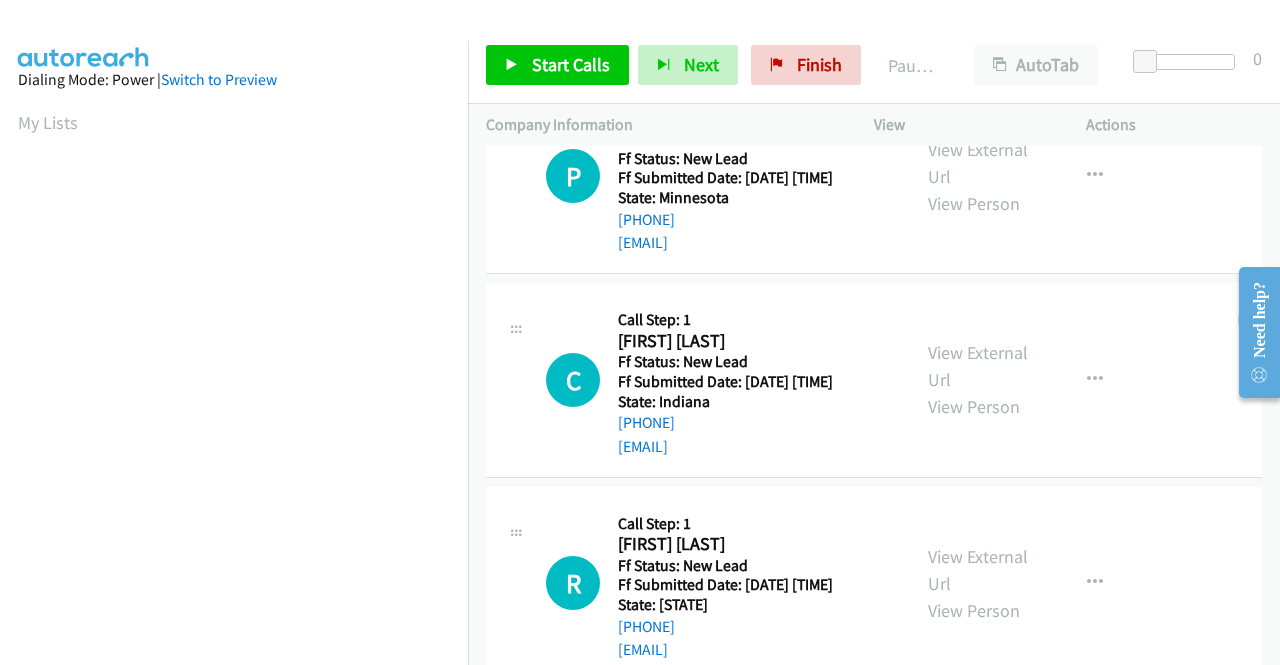scroll, scrollTop: 100, scrollLeft: 0, axis: vertical 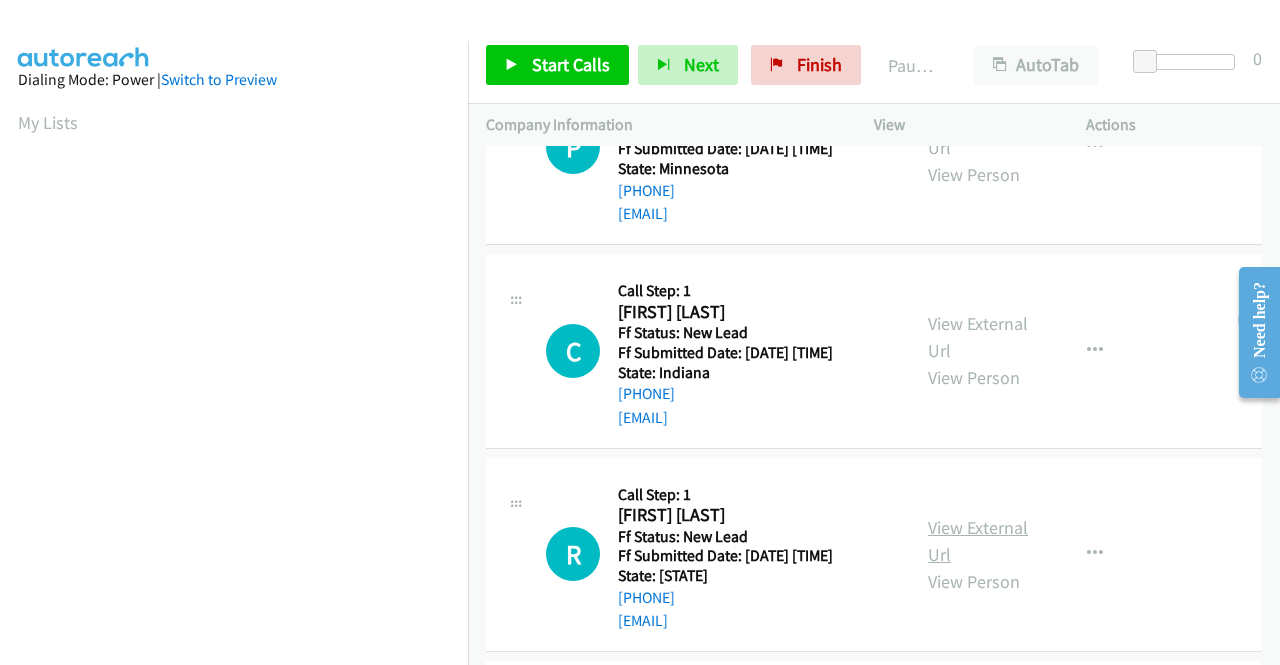 click on "View External Url" at bounding box center [978, 541] 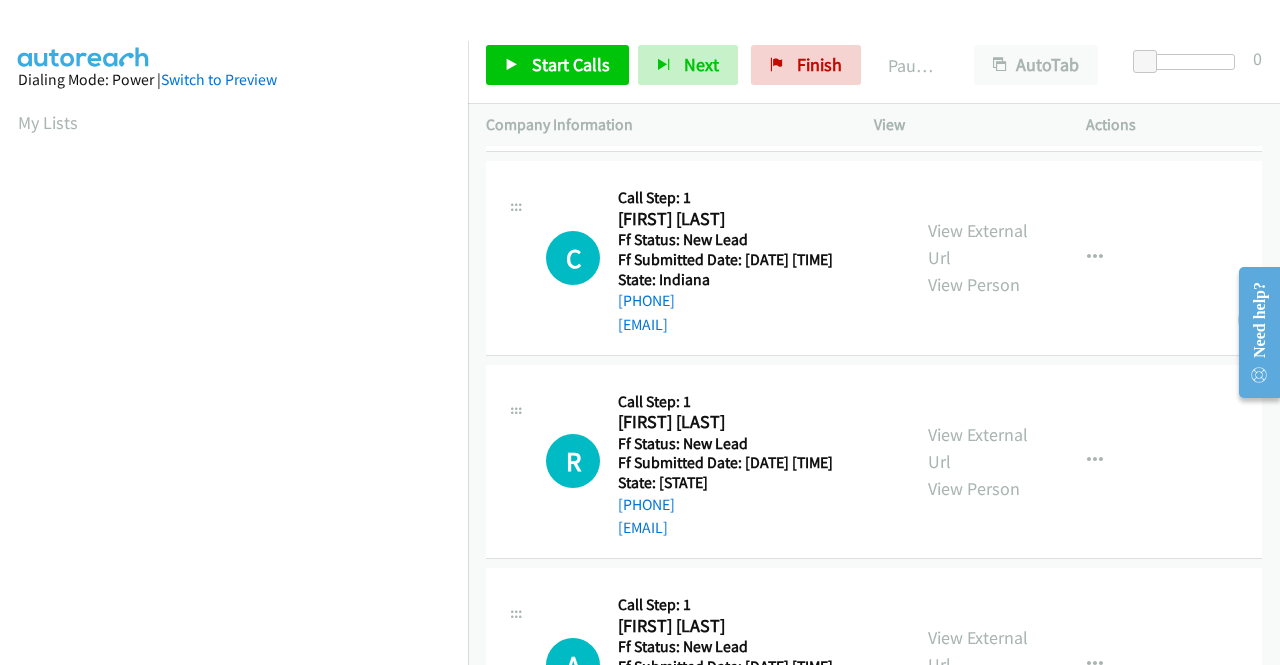 scroll, scrollTop: 300, scrollLeft: 0, axis: vertical 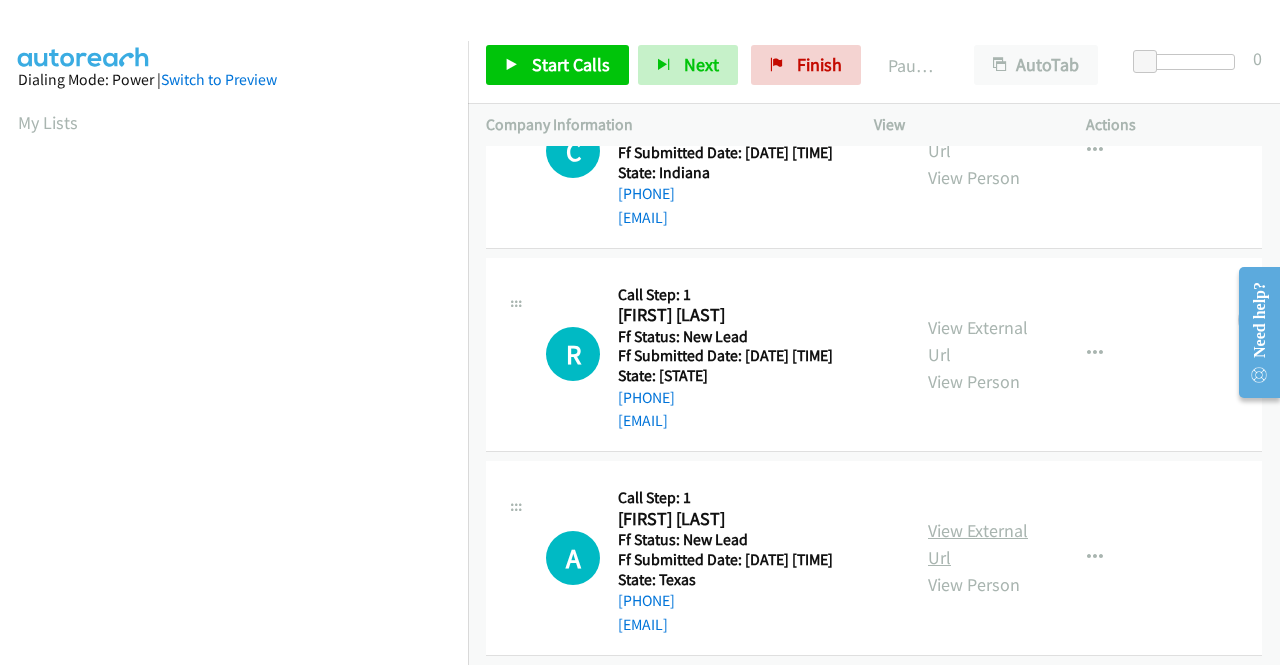 click on "View External Url" at bounding box center (978, 544) 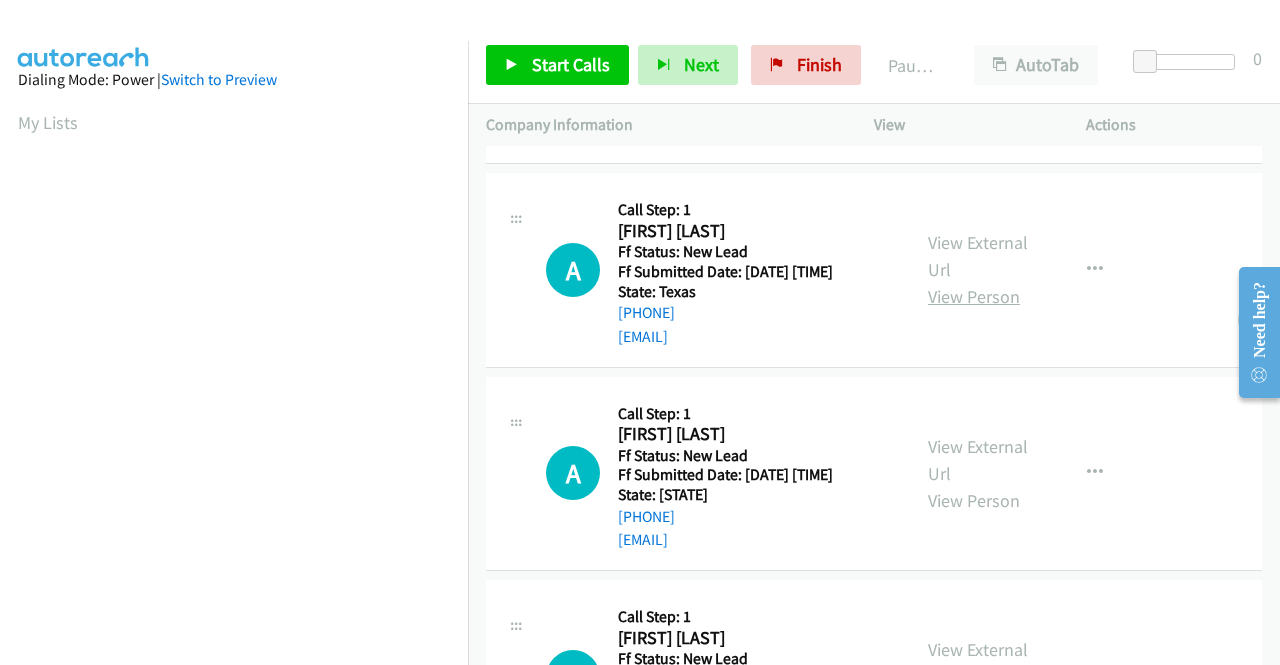 scroll, scrollTop: 600, scrollLeft: 0, axis: vertical 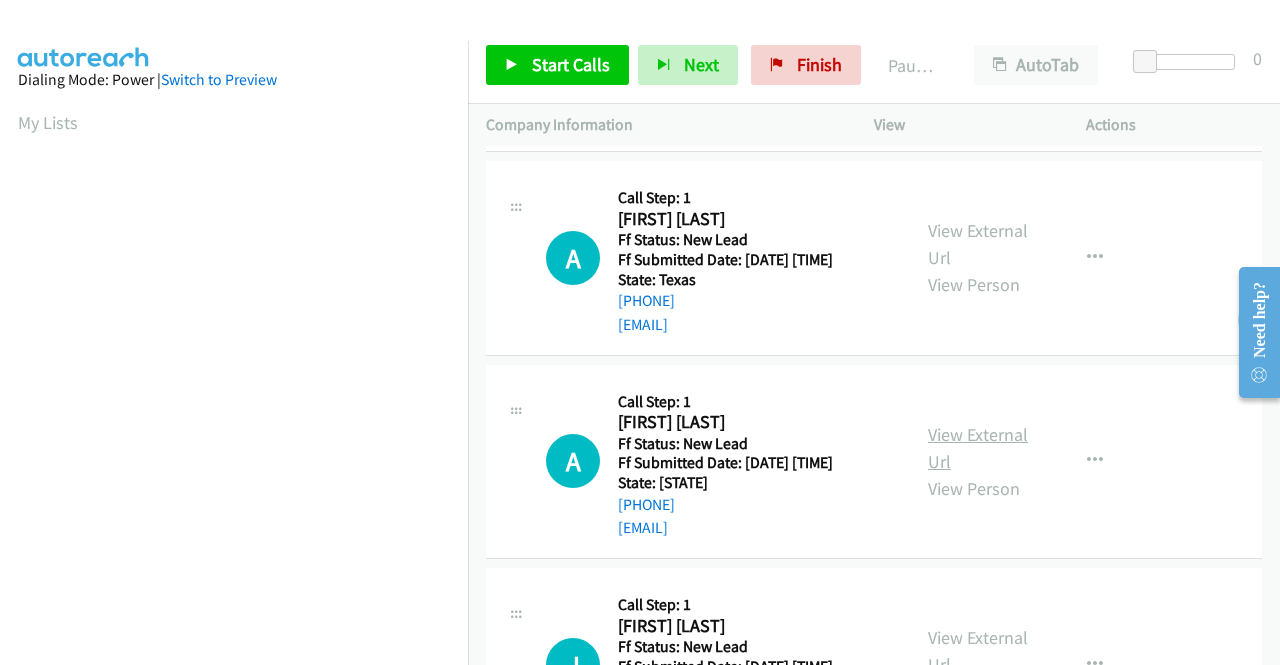 click on "View External Url" at bounding box center [978, 448] 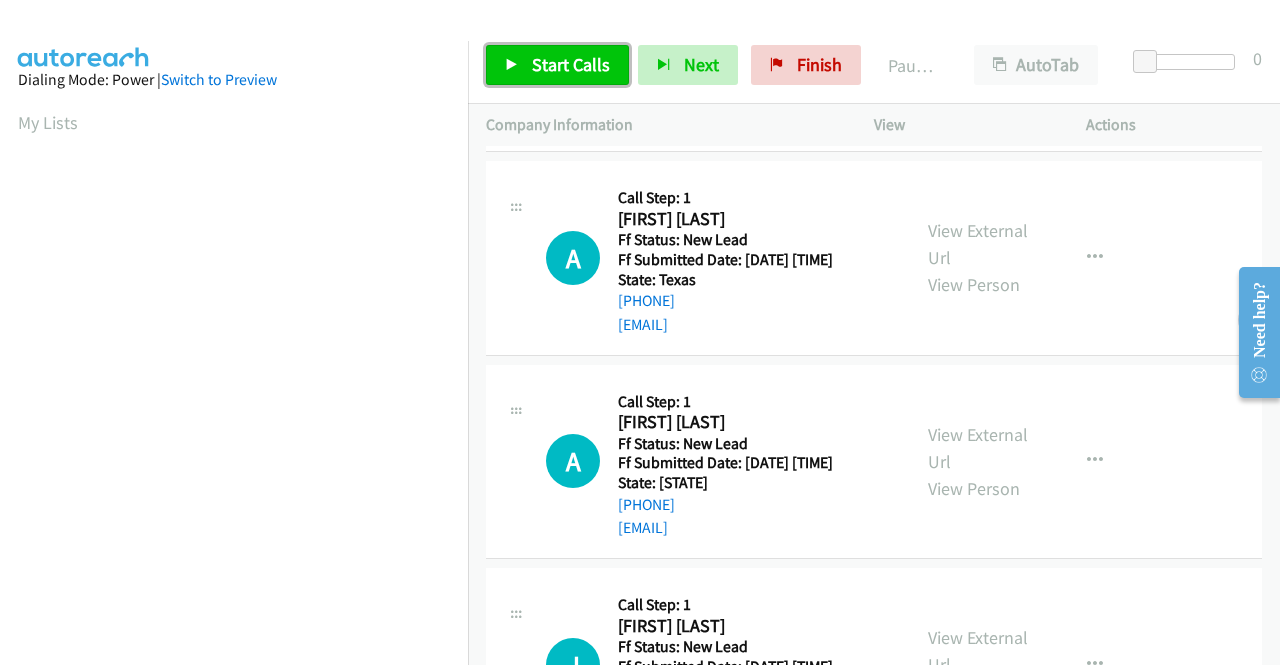 click on "Start Calls" at bounding box center (571, 64) 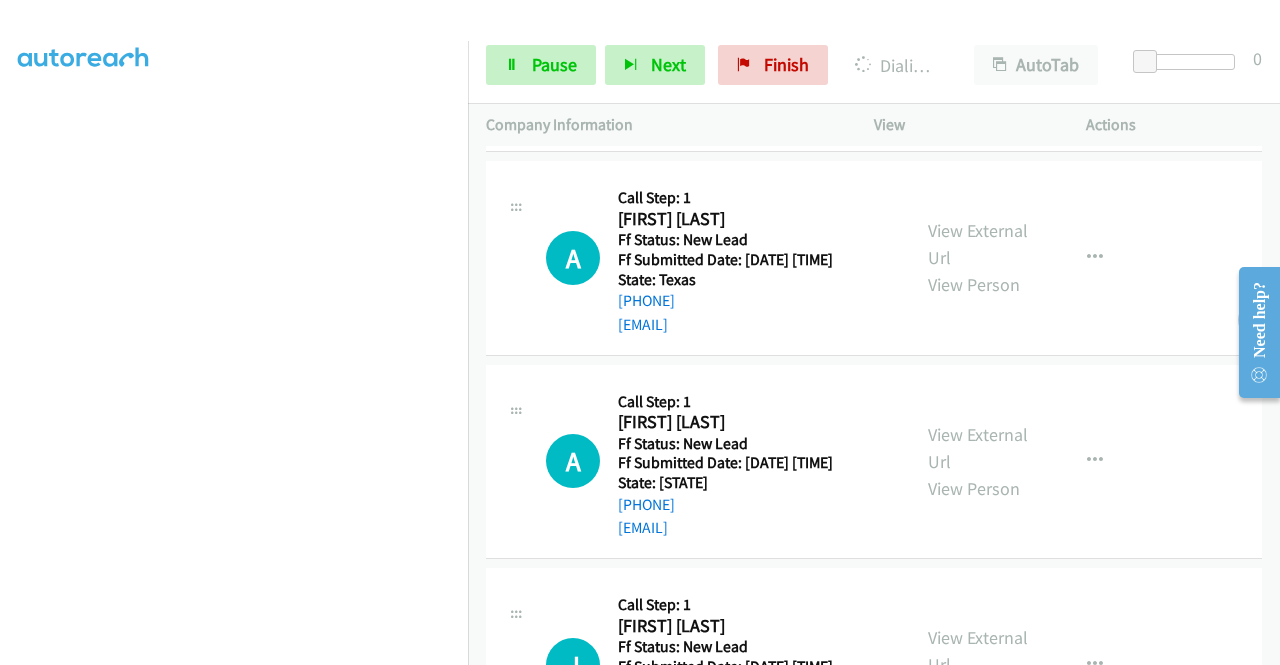 scroll, scrollTop: 0, scrollLeft: 0, axis: both 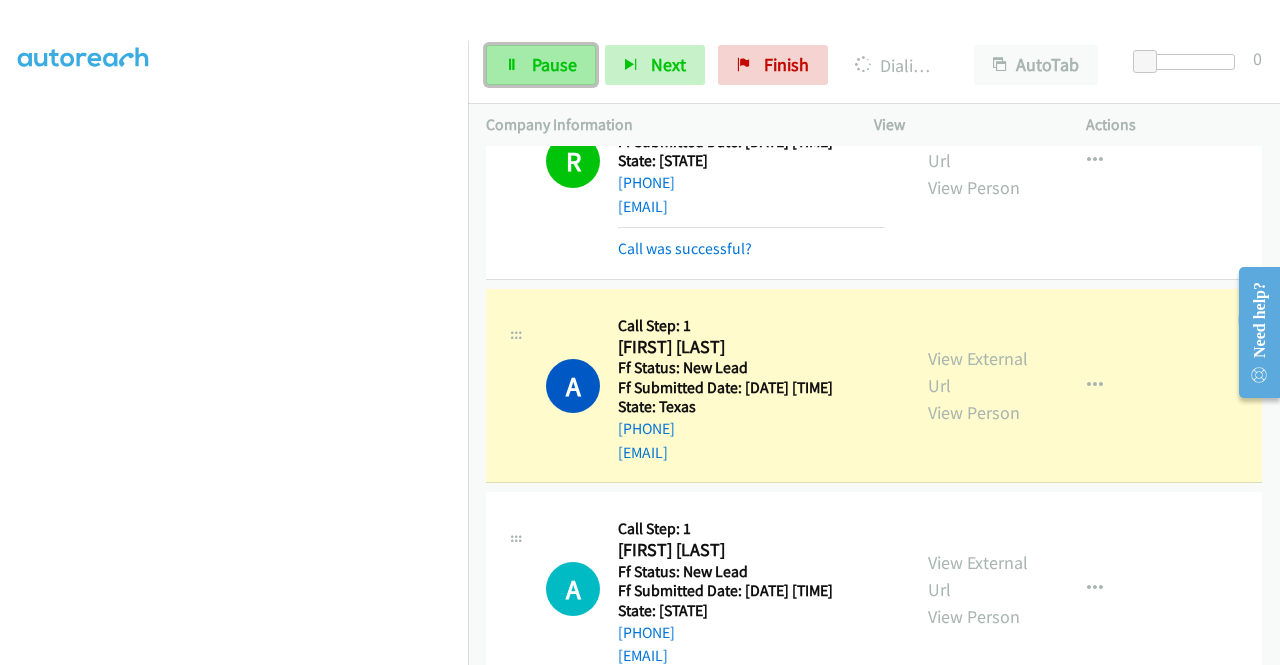drag, startPoint x: 522, startPoint y: 63, endPoint x: 540, endPoint y: 62, distance: 18.027756 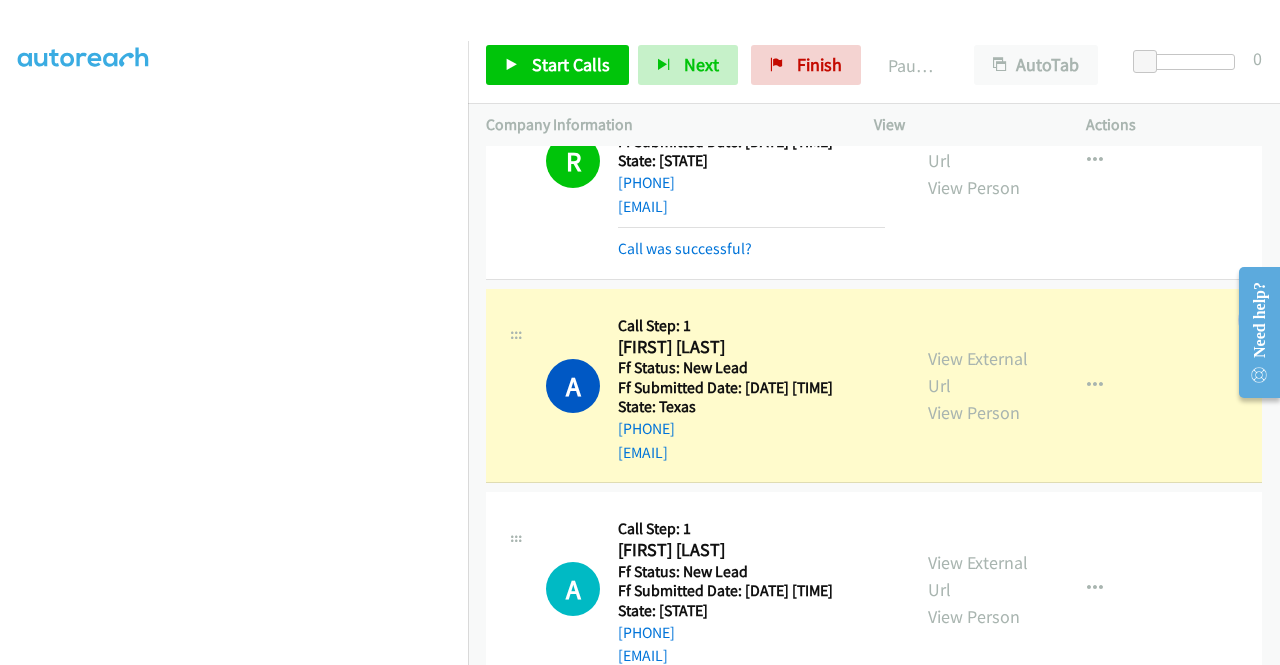 scroll, scrollTop: 400, scrollLeft: 0, axis: vertical 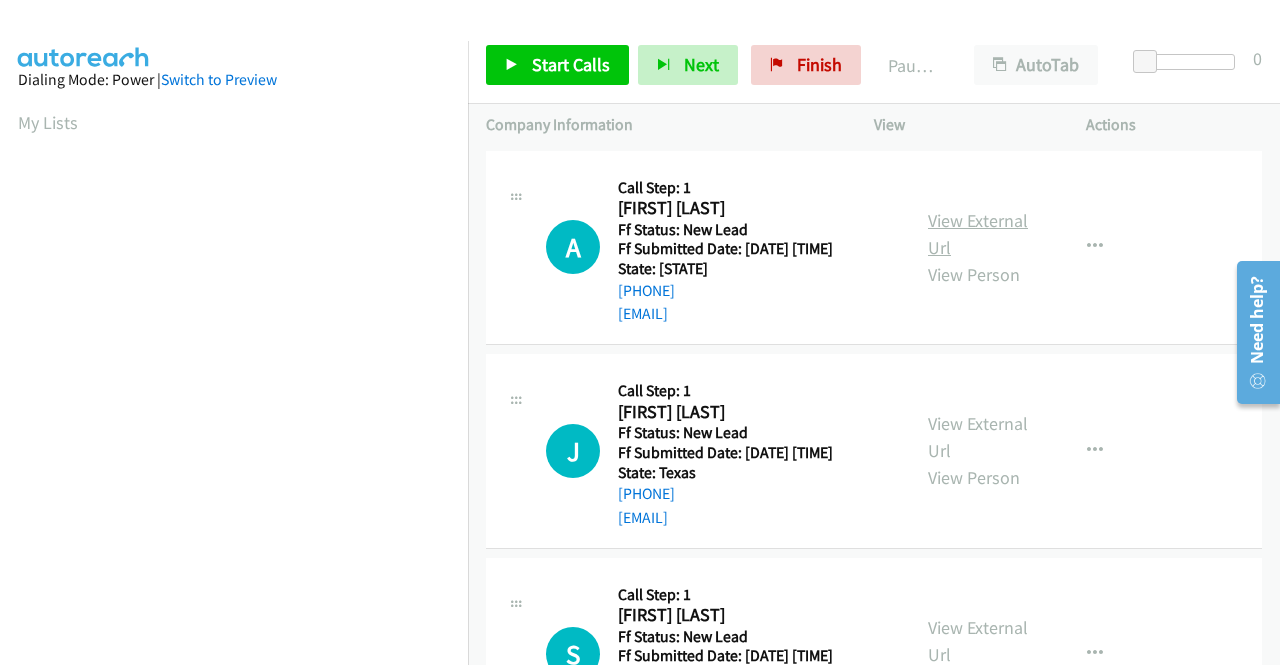 click on "View External Url" at bounding box center [978, 234] 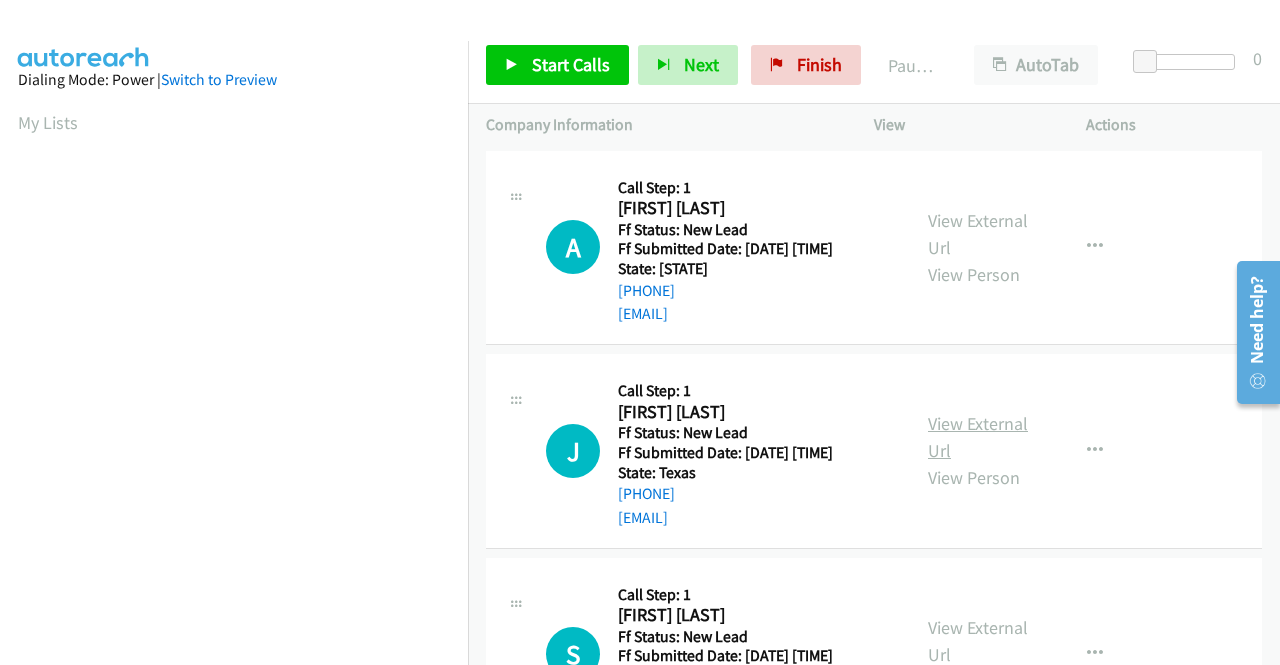 click on "View External Url" at bounding box center (978, 437) 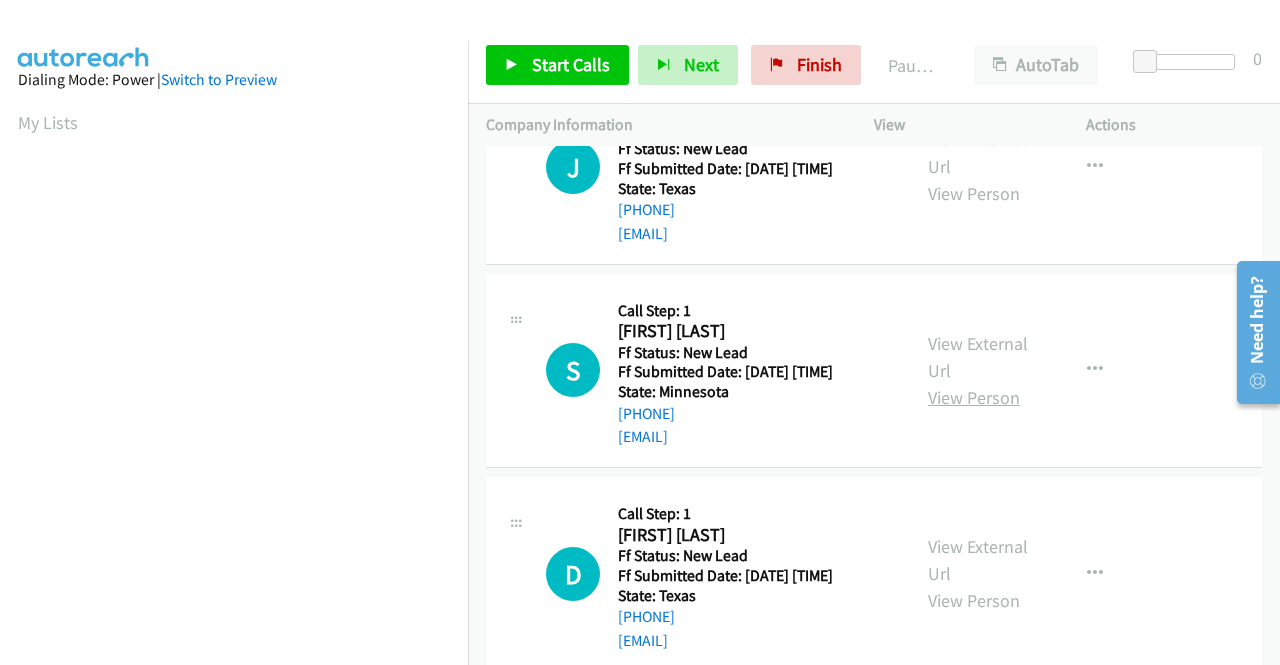 scroll, scrollTop: 300, scrollLeft: 0, axis: vertical 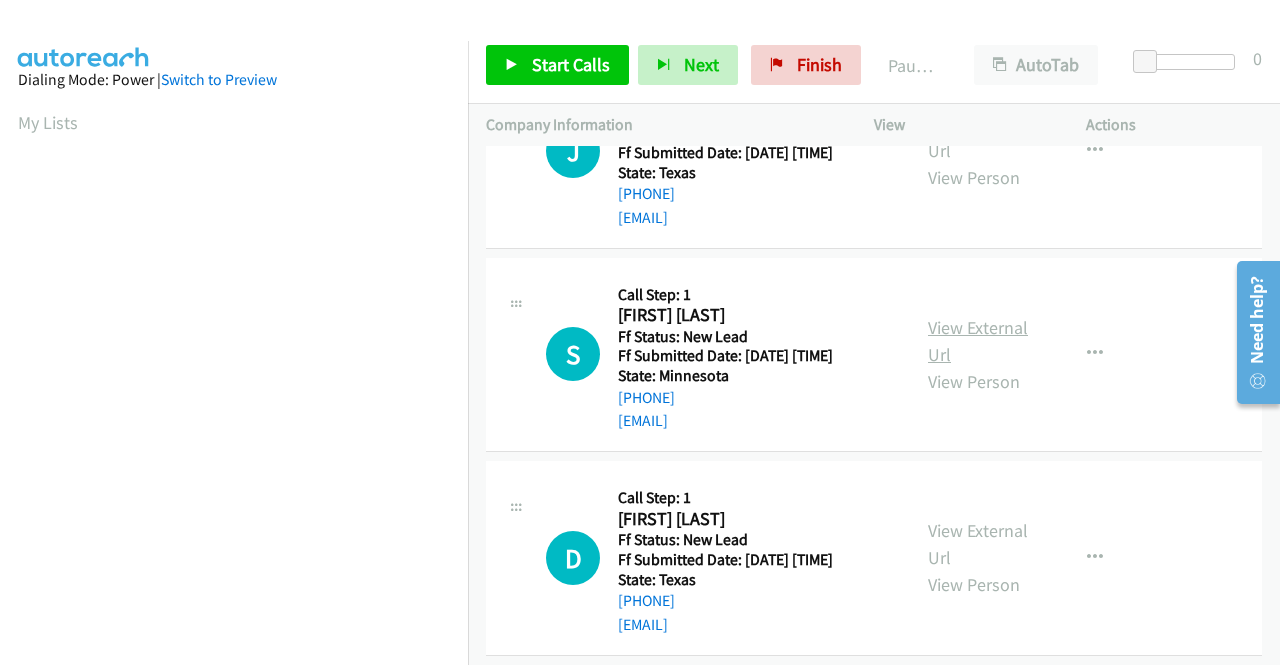 click on "View External Url" at bounding box center (978, 341) 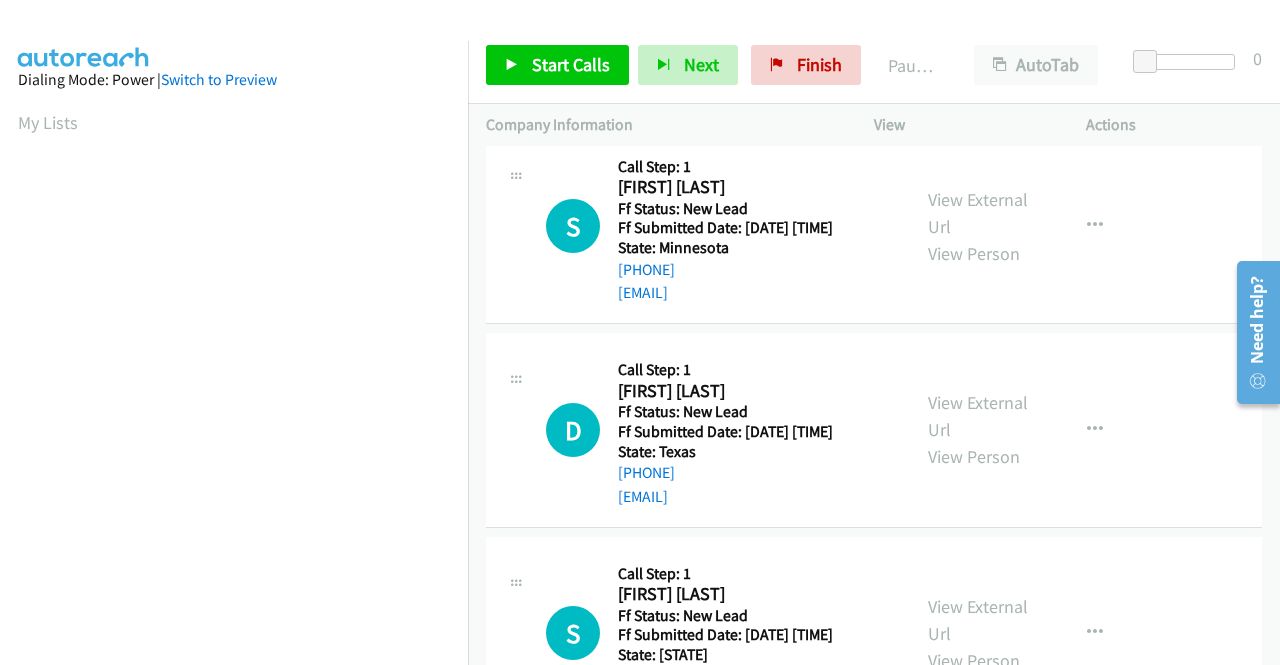scroll, scrollTop: 500, scrollLeft: 0, axis: vertical 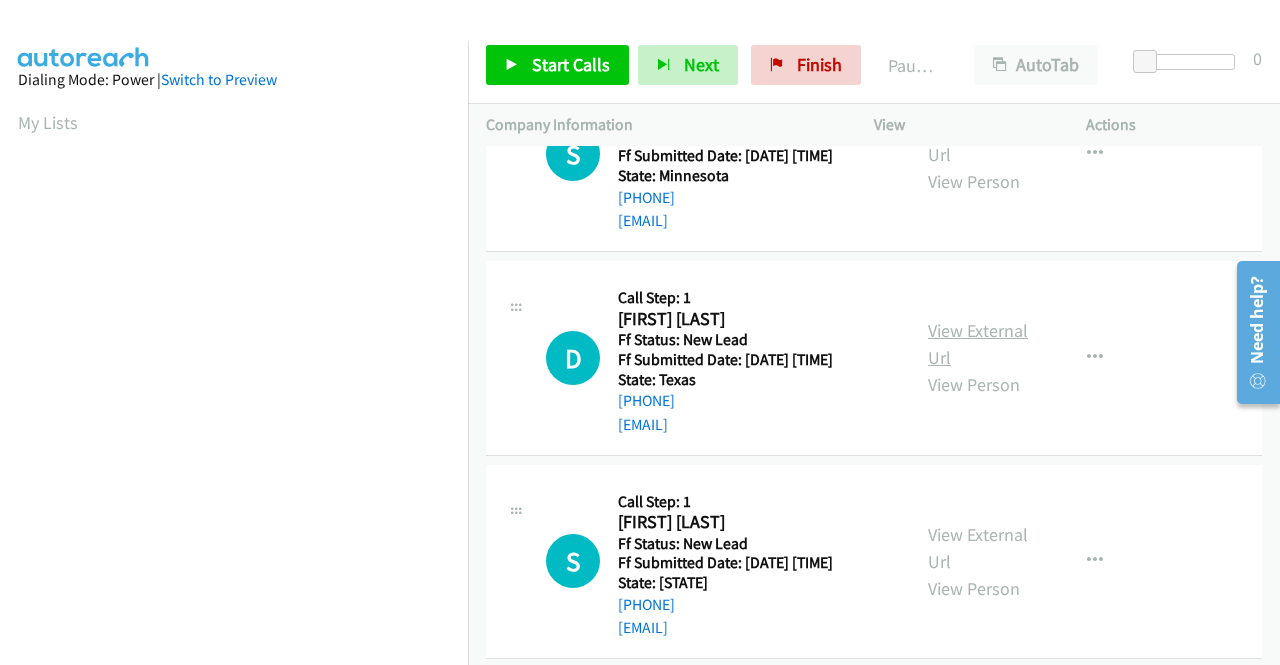 click on "View External Url" at bounding box center (978, 344) 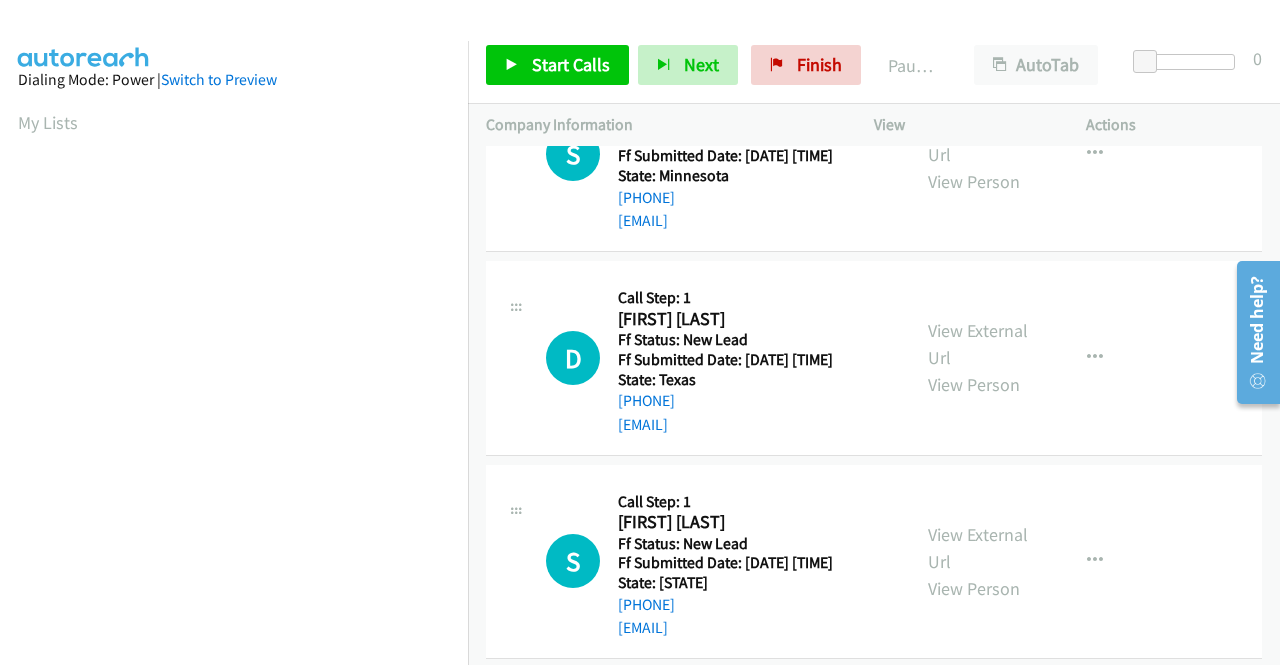 scroll, scrollTop: 600, scrollLeft: 0, axis: vertical 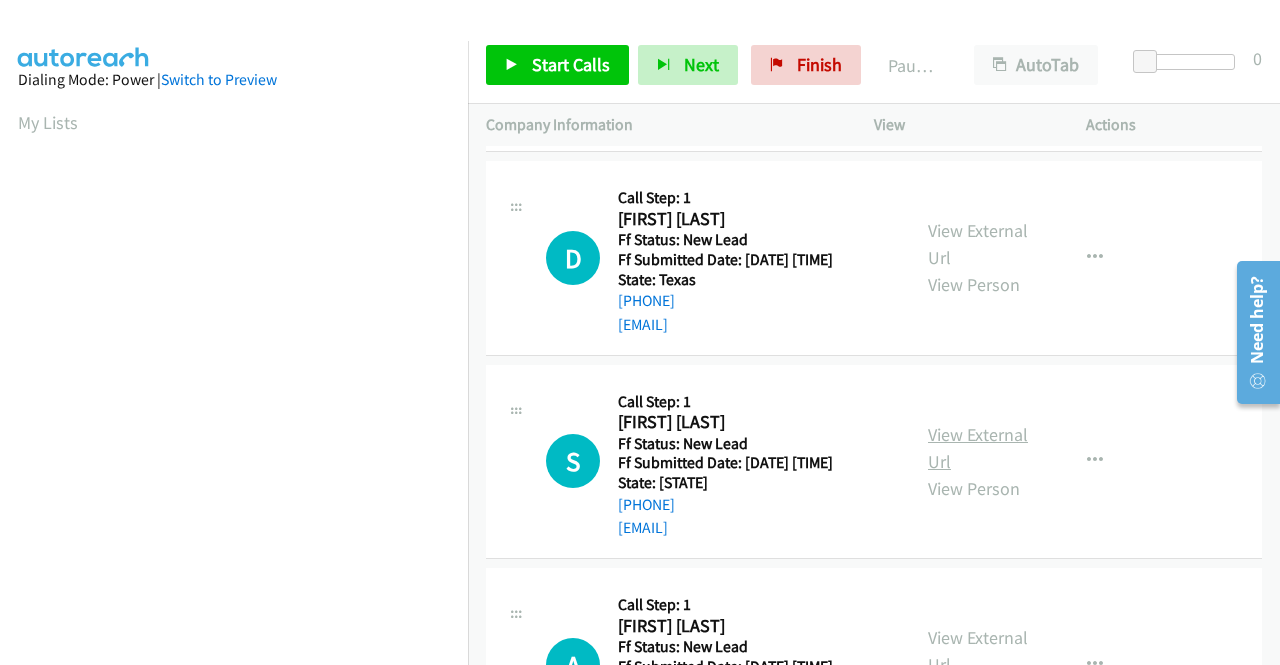 click on "View External Url" at bounding box center [978, 448] 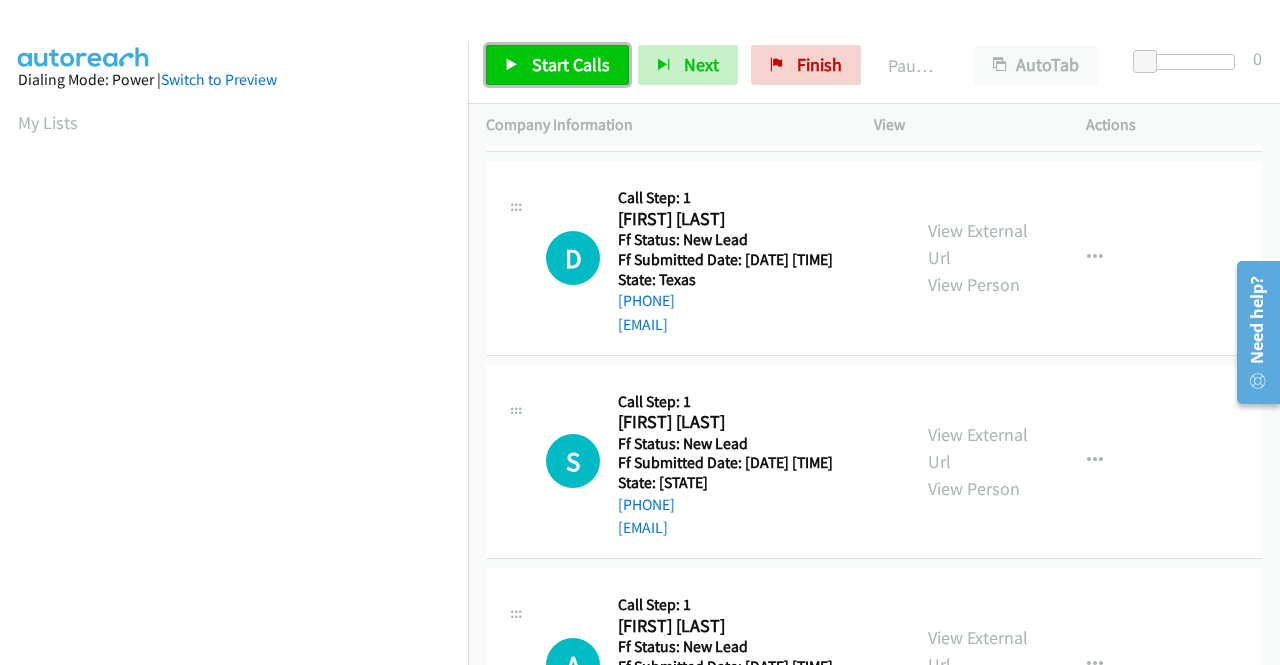 click on "Start Calls" at bounding box center (571, 64) 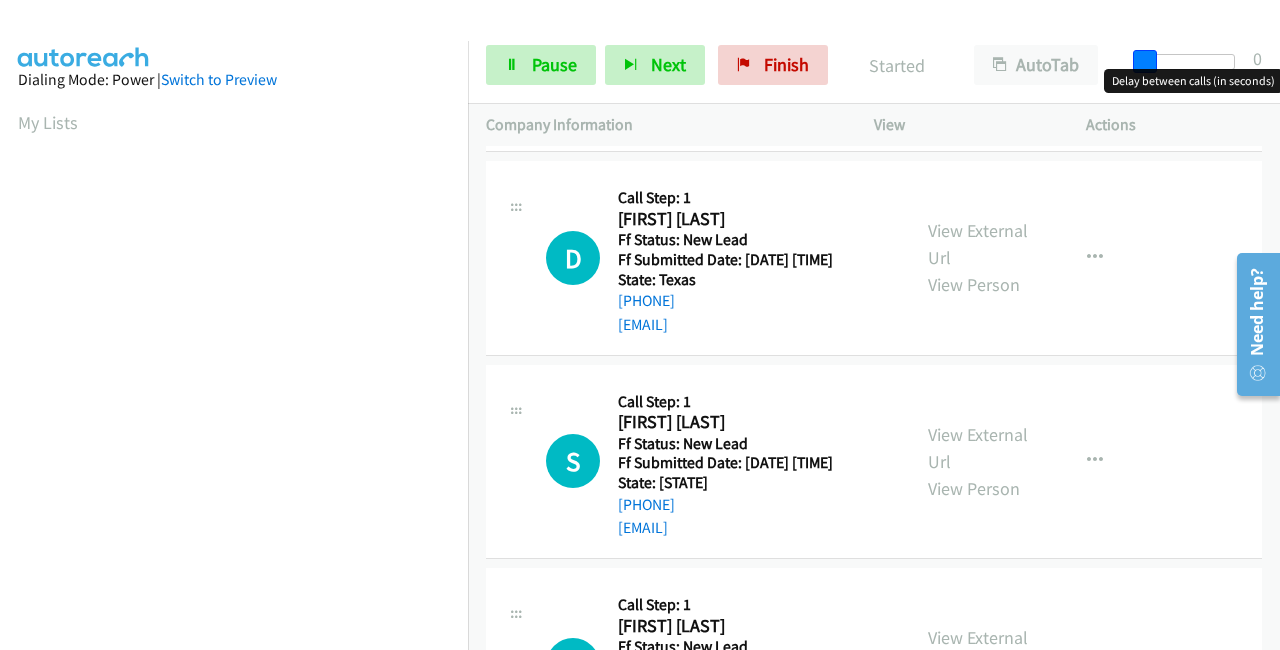 drag, startPoint x: 1144, startPoint y: 64, endPoint x: 1279, endPoint y: 60, distance: 135.05925 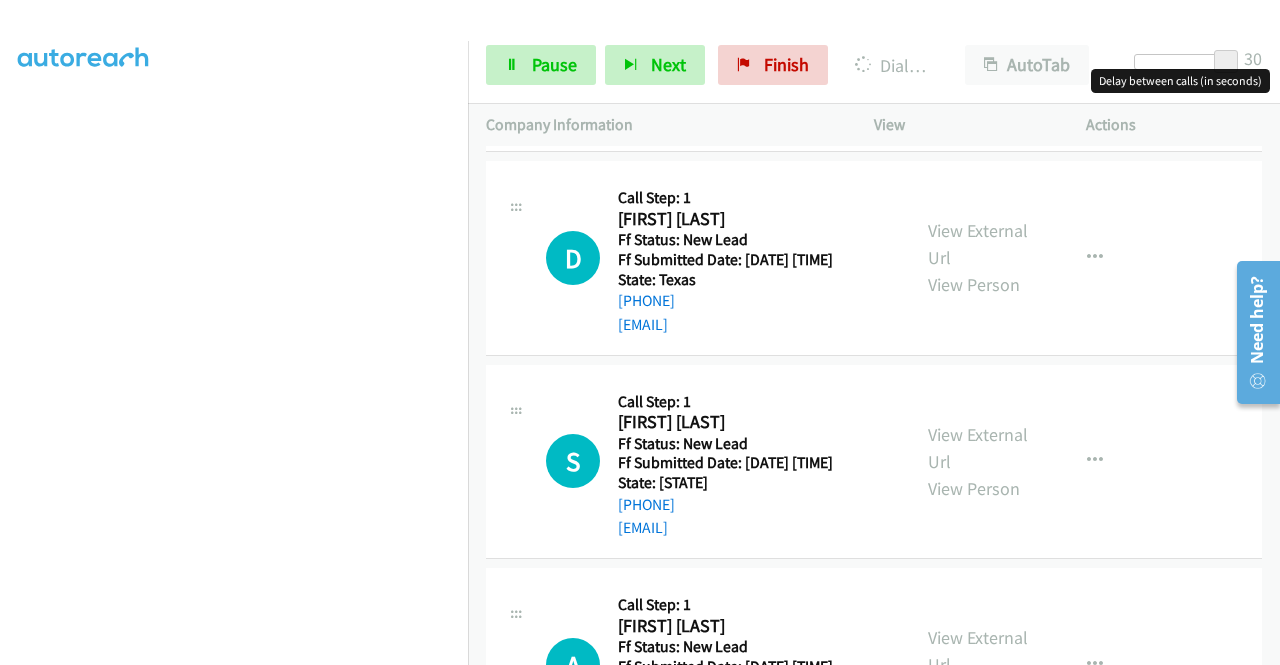 scroll, scrollTop: 456, scrollLeft: 0, axis: vertical 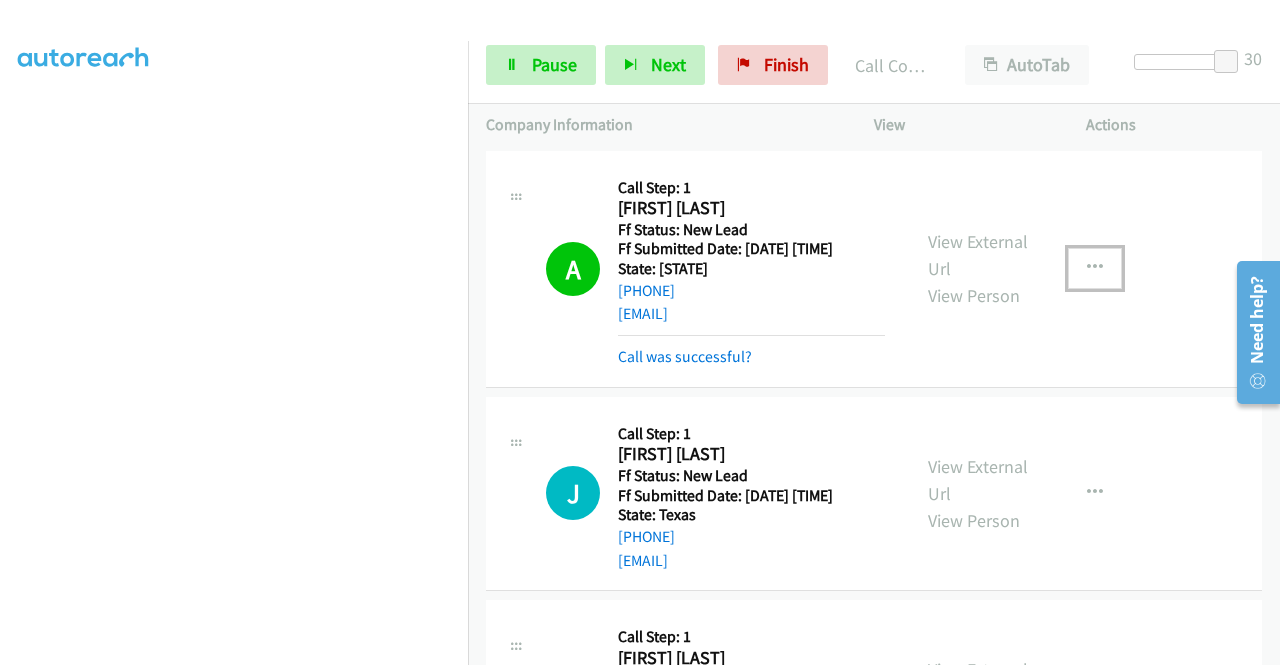 click at bounding box center [1095, 268] 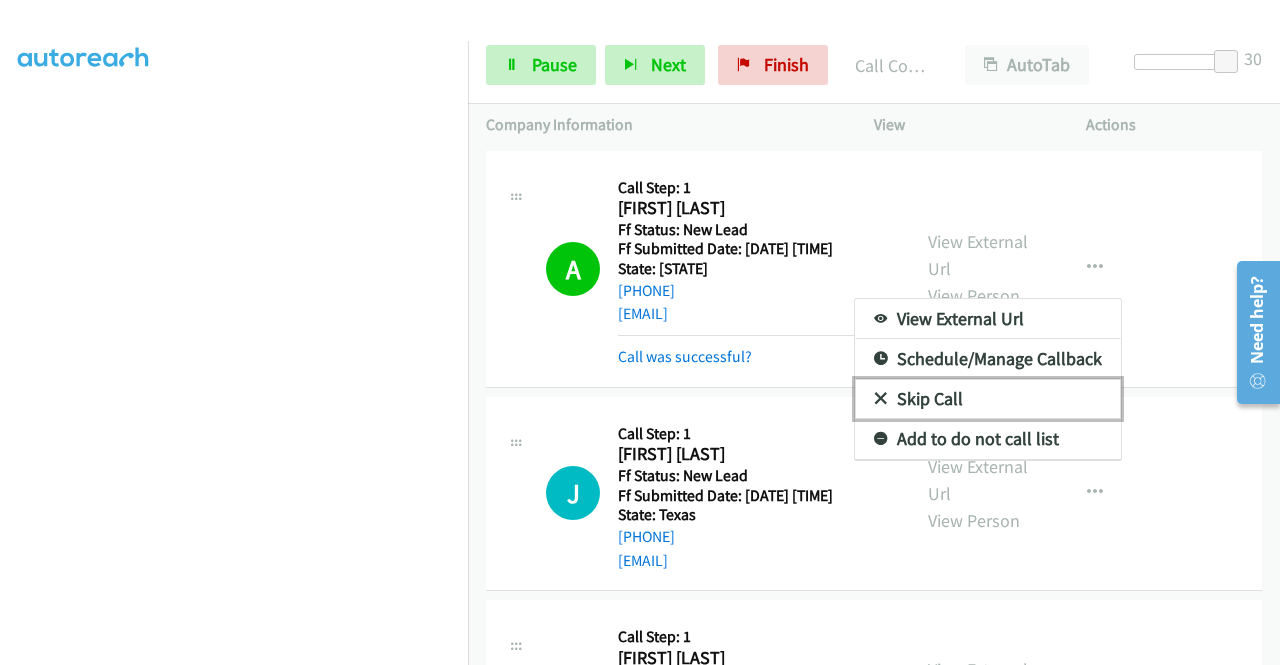 click on "Skip Call" at bounding box center (988, 399) 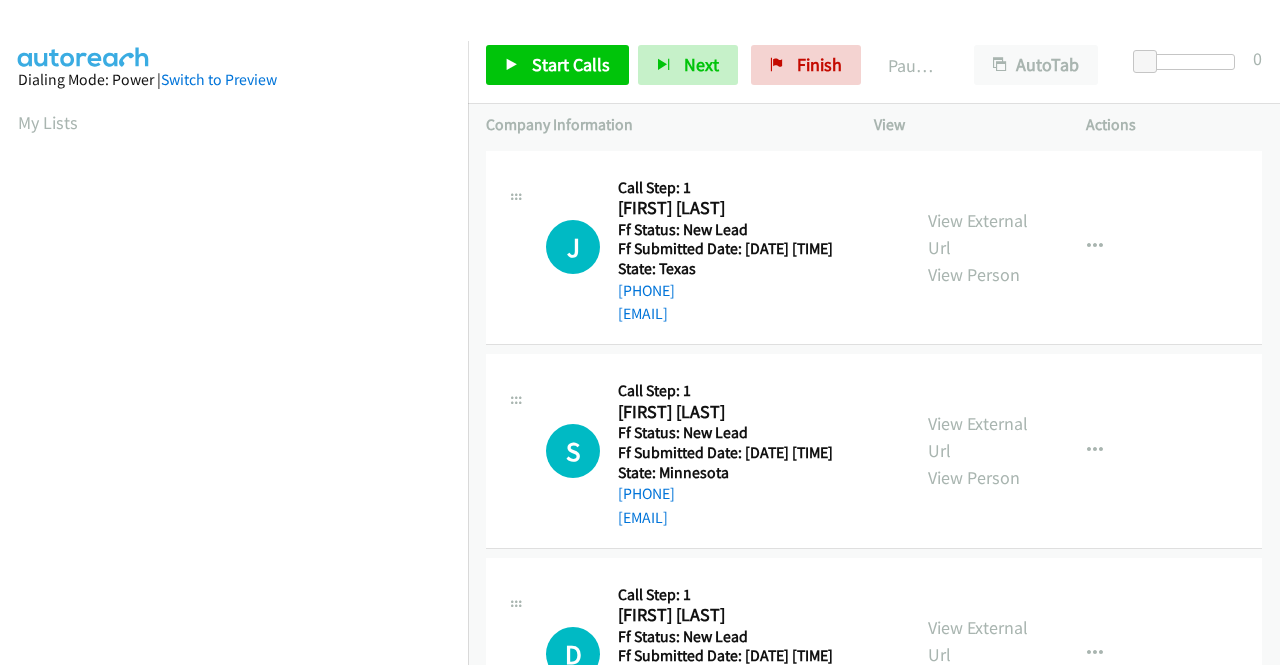 scroll, scrollTop: 0, scrollLeft: 0, axis: both 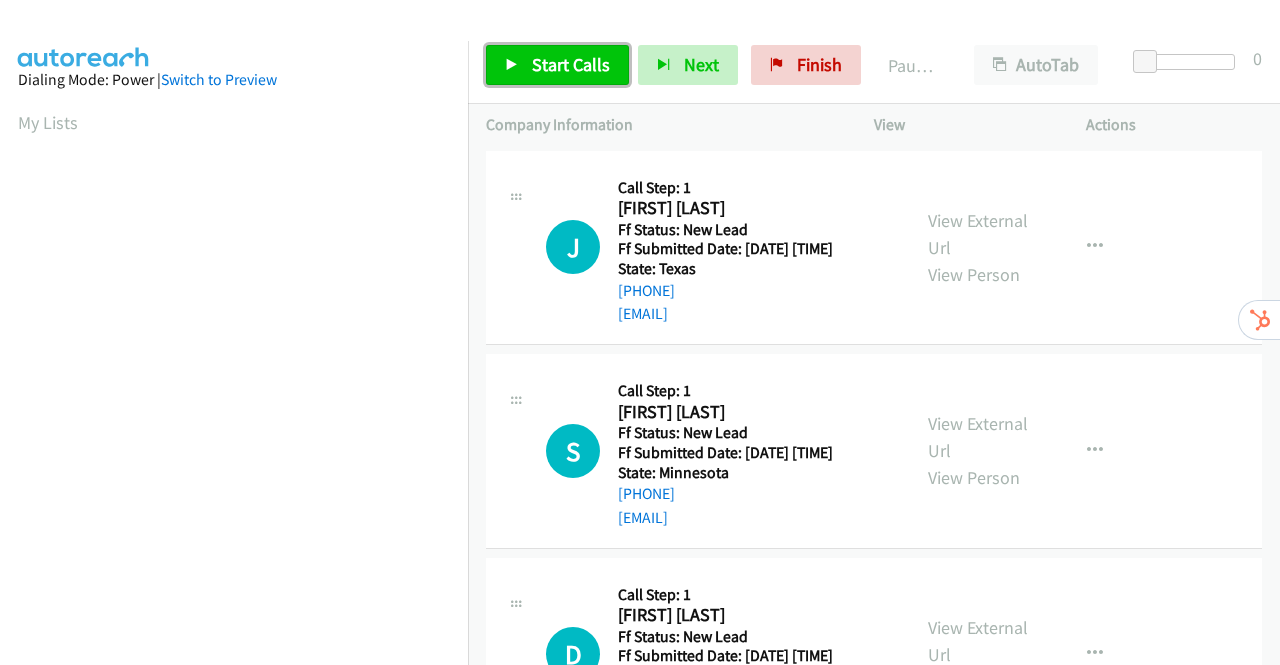 click on "Start Calls" at bounding box center [571, 64] 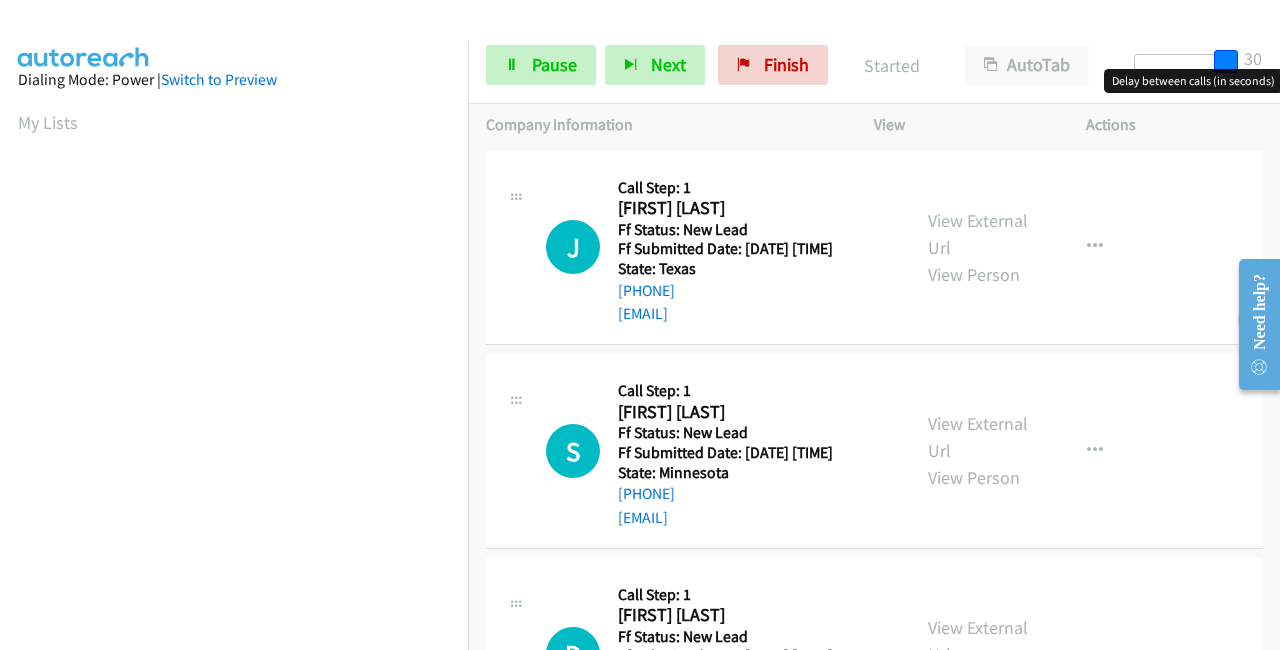 drag, startPoint x: 1146, startPoint y: 64, endPoint x: 1279, endPoint y: 64, distance: 133 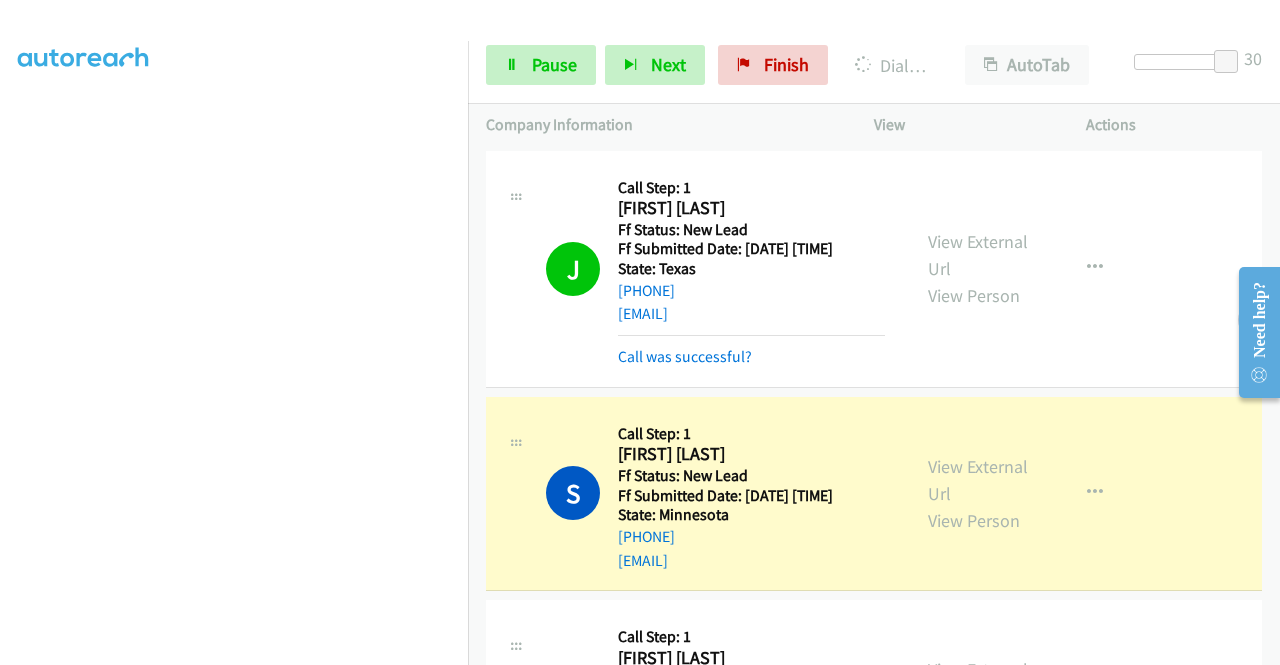 scroll, scrollTop: 456, scrollLeft: 0, axis: vertical 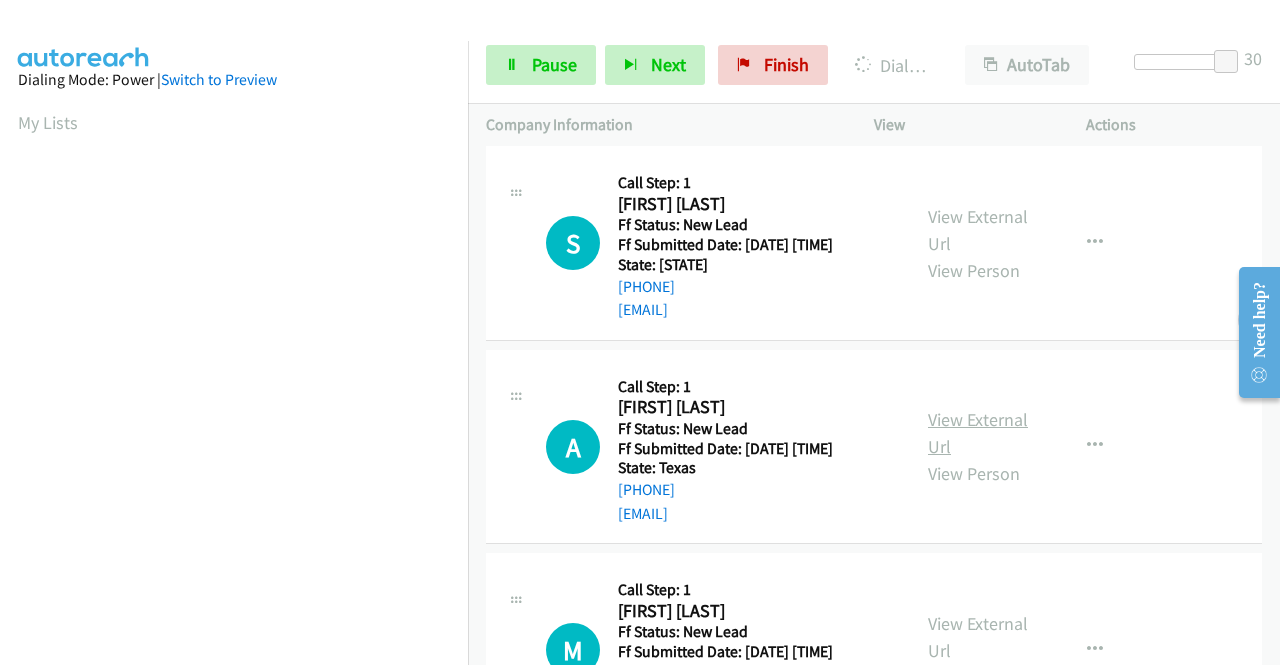 click on "View External Url" at bounding box center (978, 433) 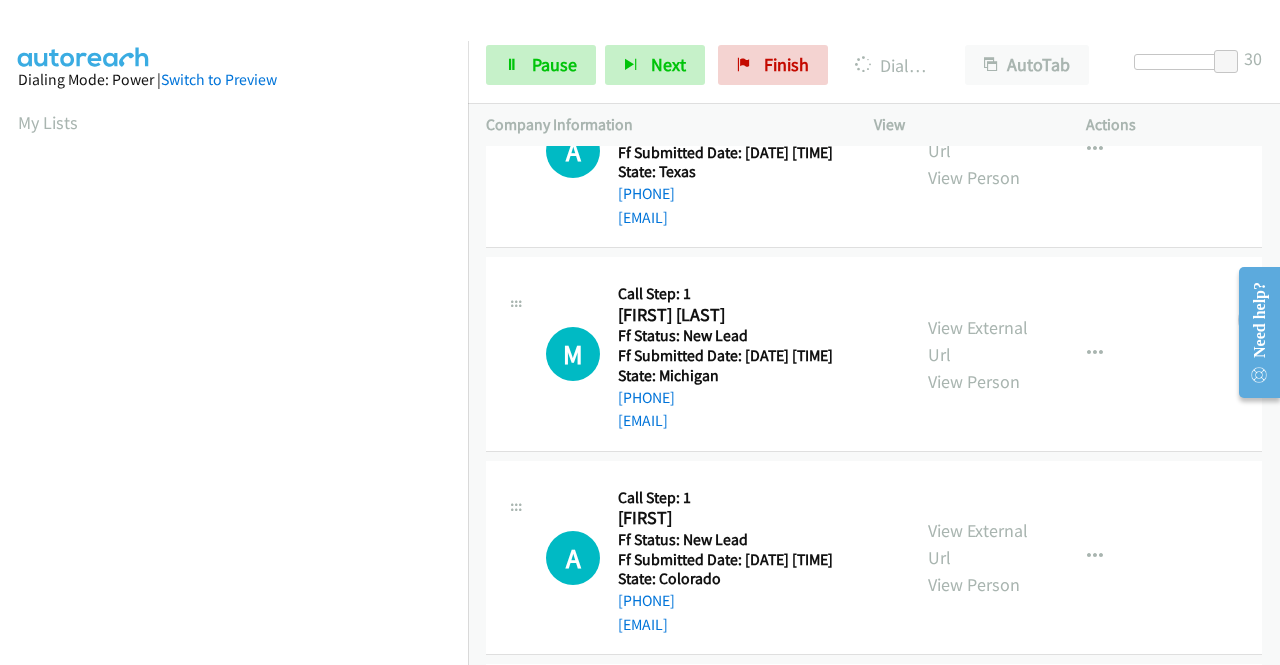 scroll, scrollTop: 1000, scrollLeft: 0, axis: vertical 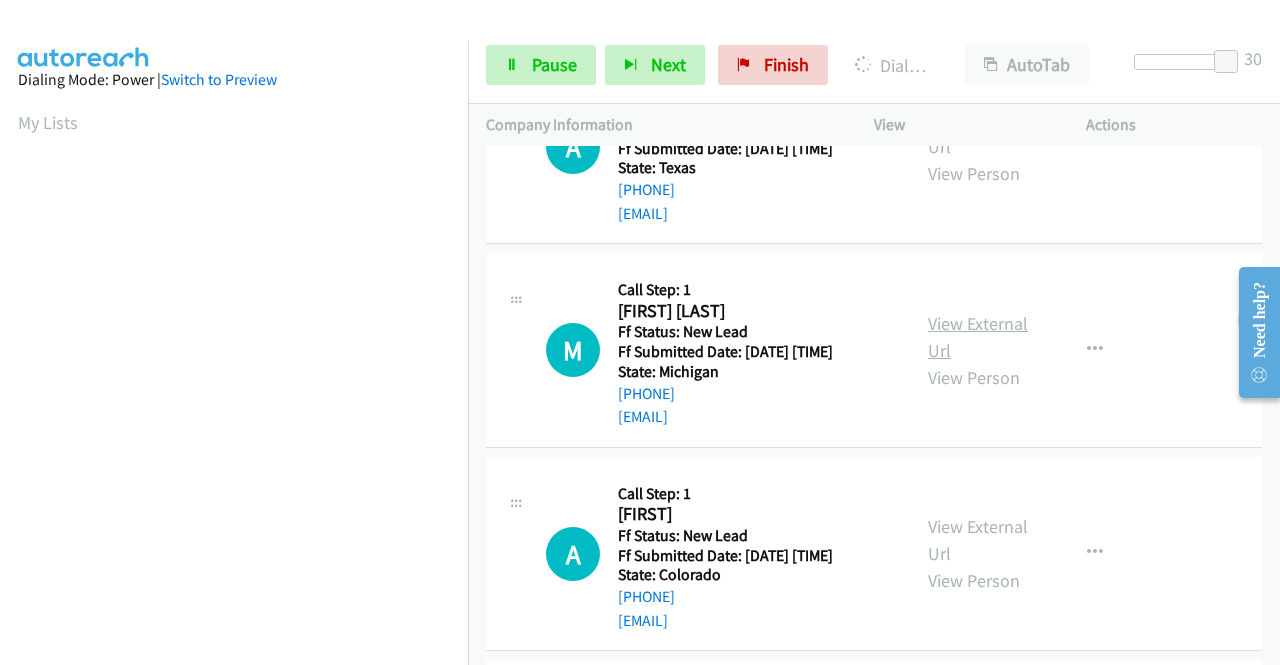 click on "View External Url" at bounding box center (978, 337) 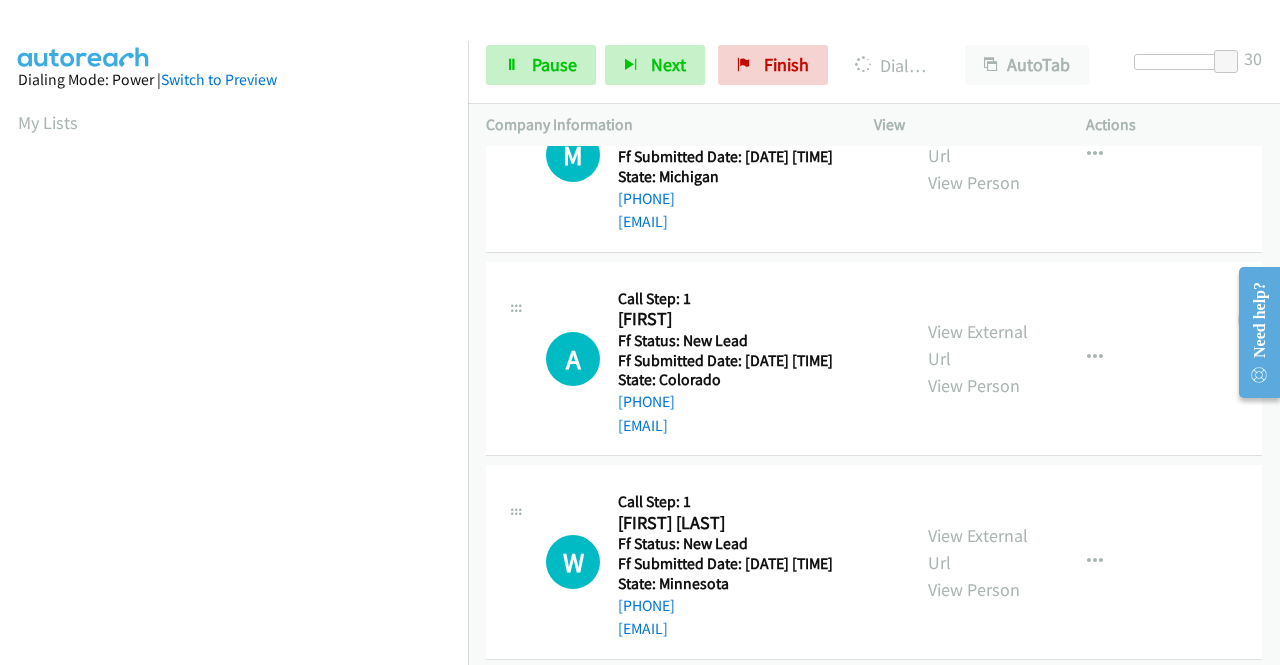 scroll, scrollTop: 1200, scrollLeft: 0, axis: vertical 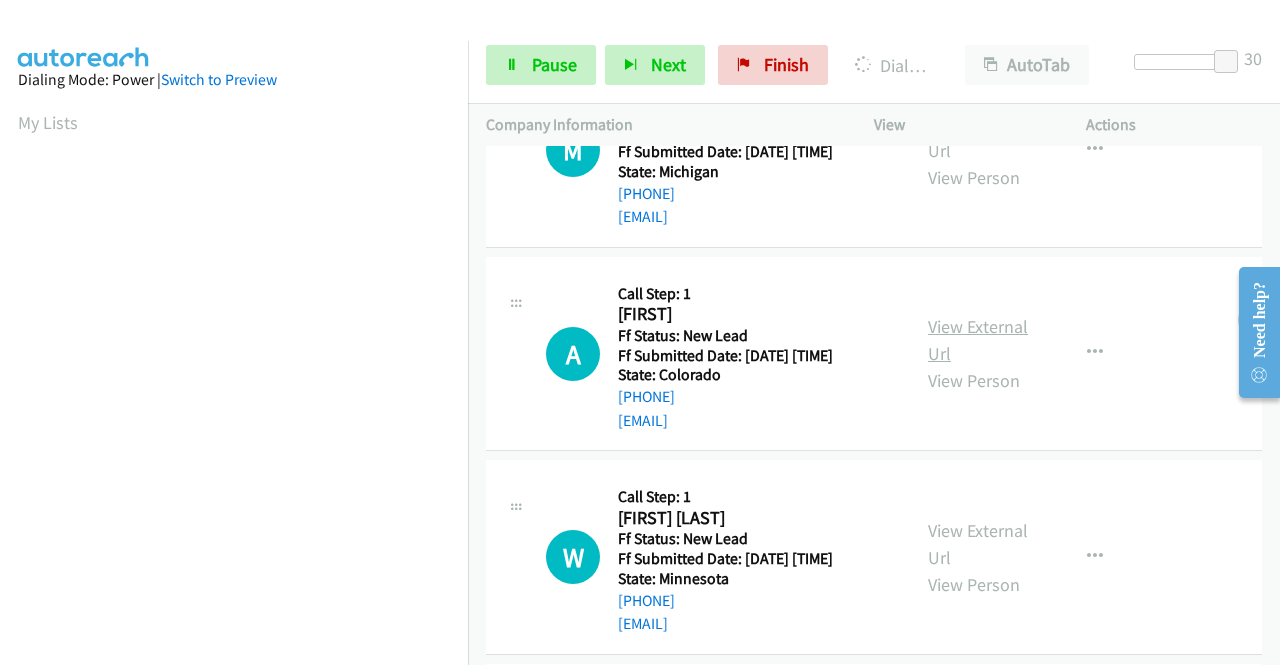 click on "View External Url" at bounding box center [978, 340] 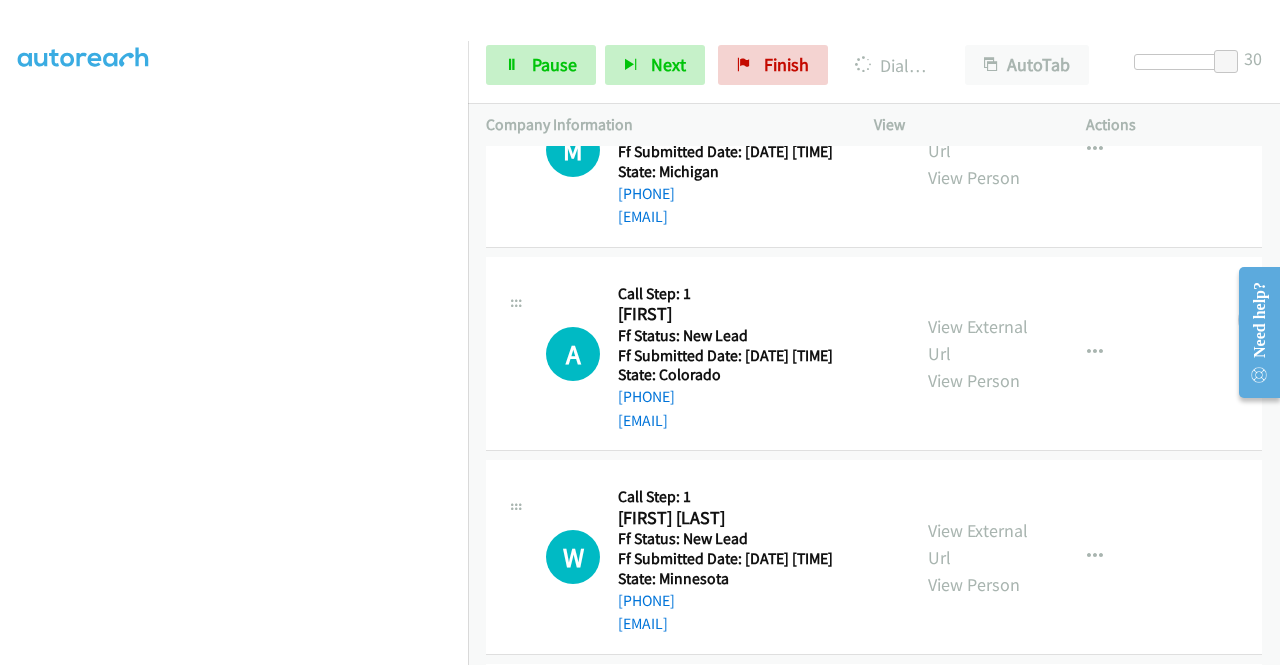 scroll, scrollTop: 456, scrollLeft: 0, axis: vertical 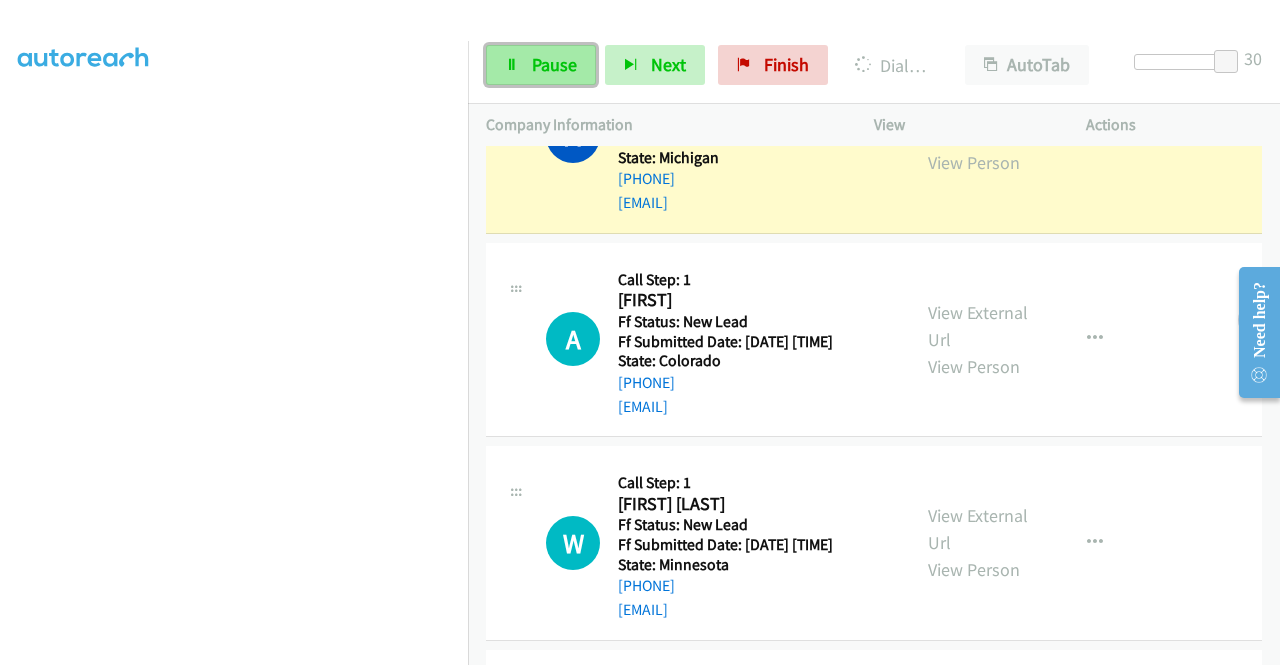 click on "Pause" at bounding box center (554, 64) 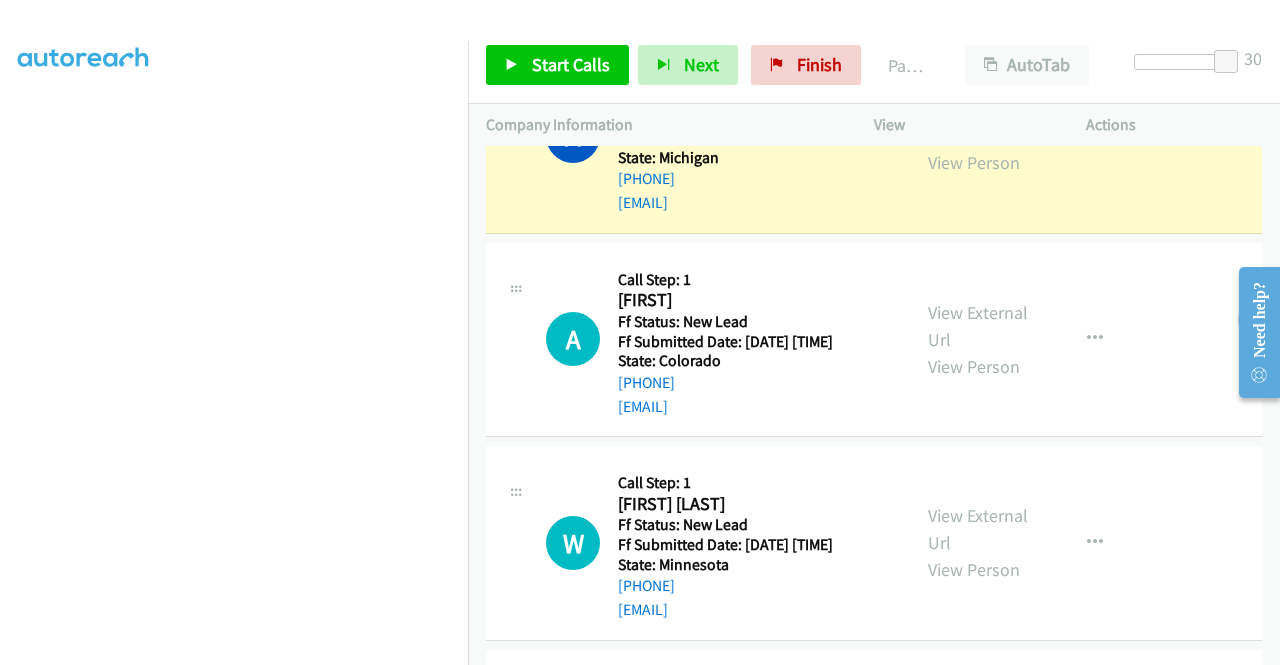 scroll, scrollTop: 156, scrollLeft: 0, axis: vertical 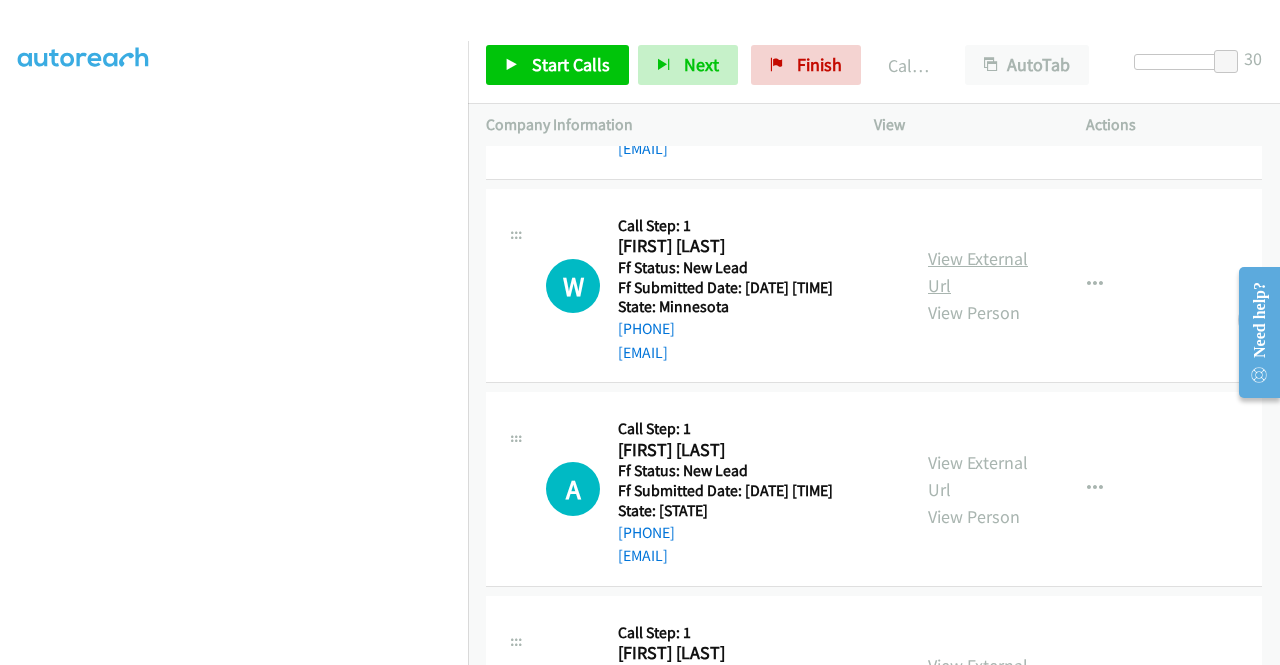 click on "View External Url" at bounding box center [978, 272] 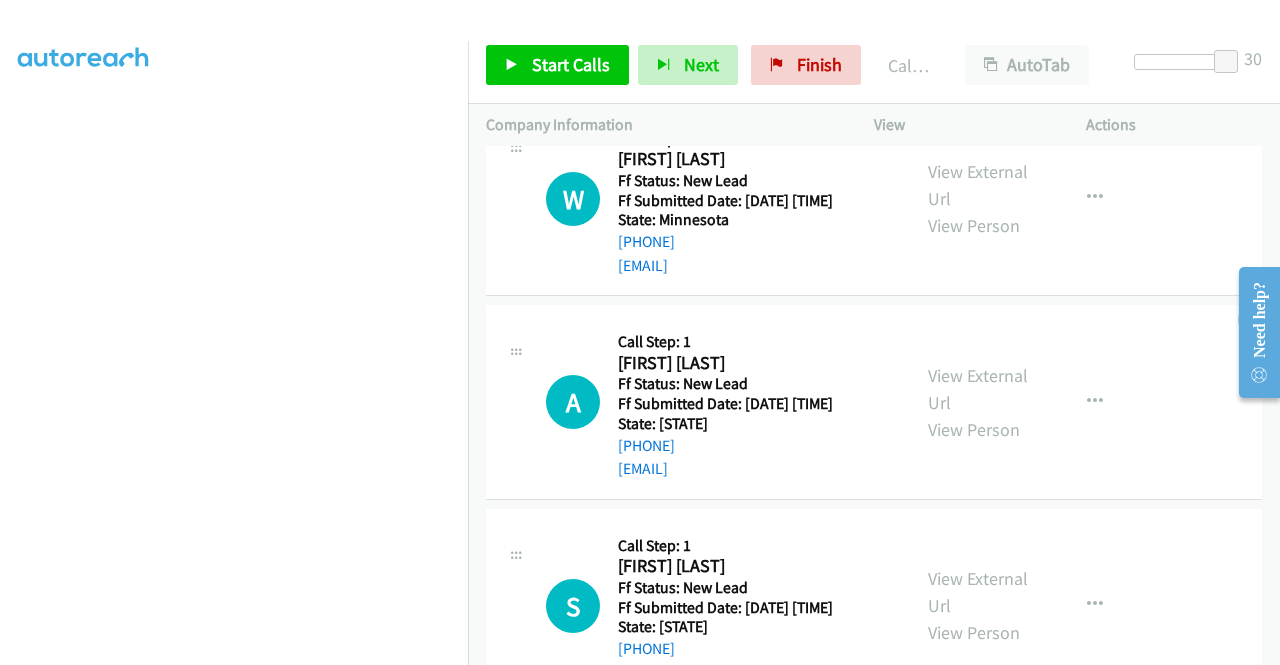 scroll, scrollTop: 1842, scrollLeft: 0, axis: vertical 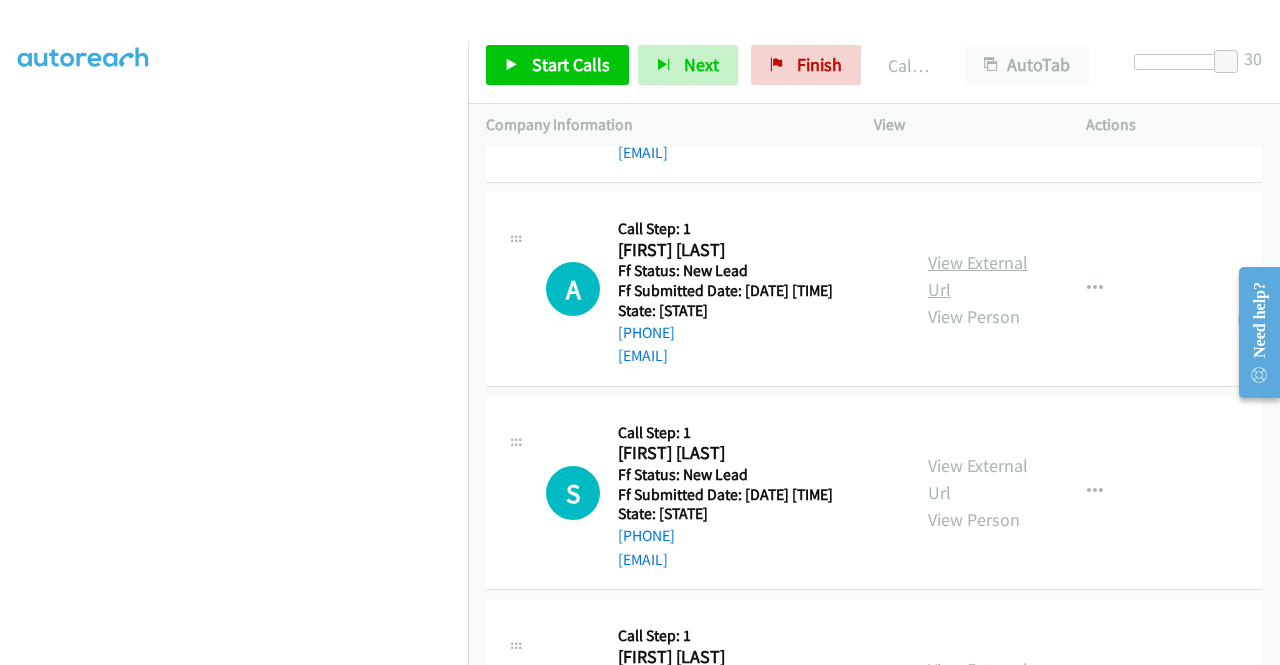 click on "View External Url" at bounding box center [978, 276] 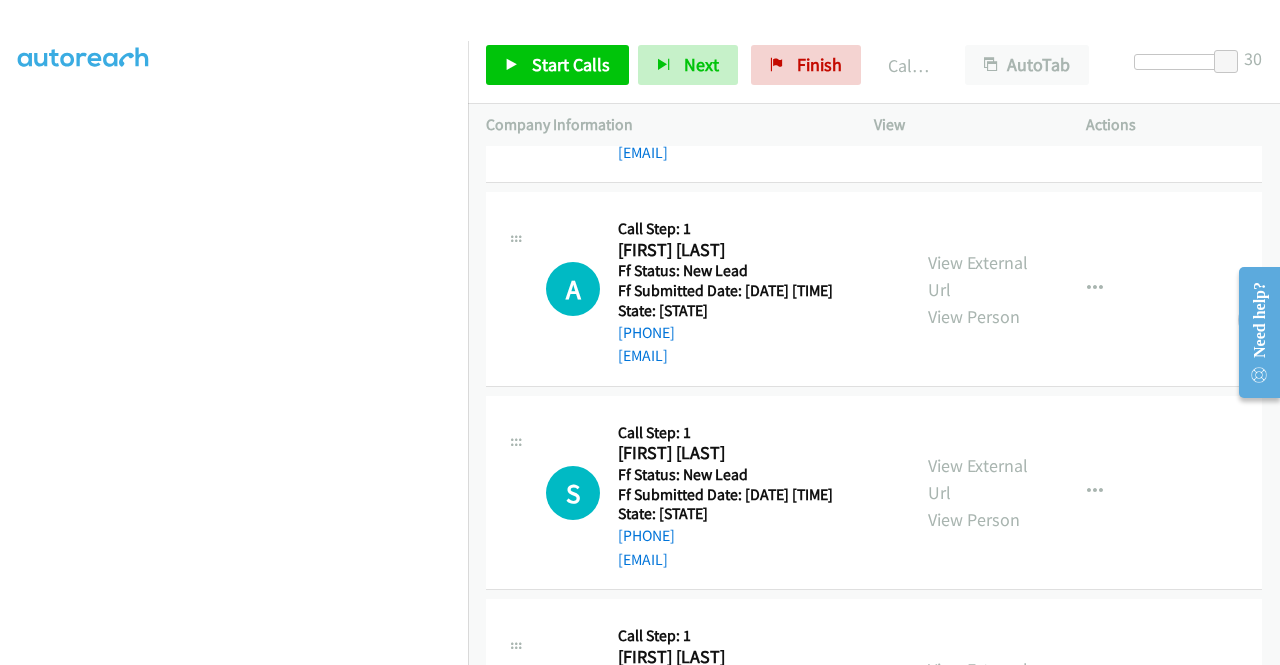 scroll, scrollTop: 1942, scrollLeft: 0, axis: vertical 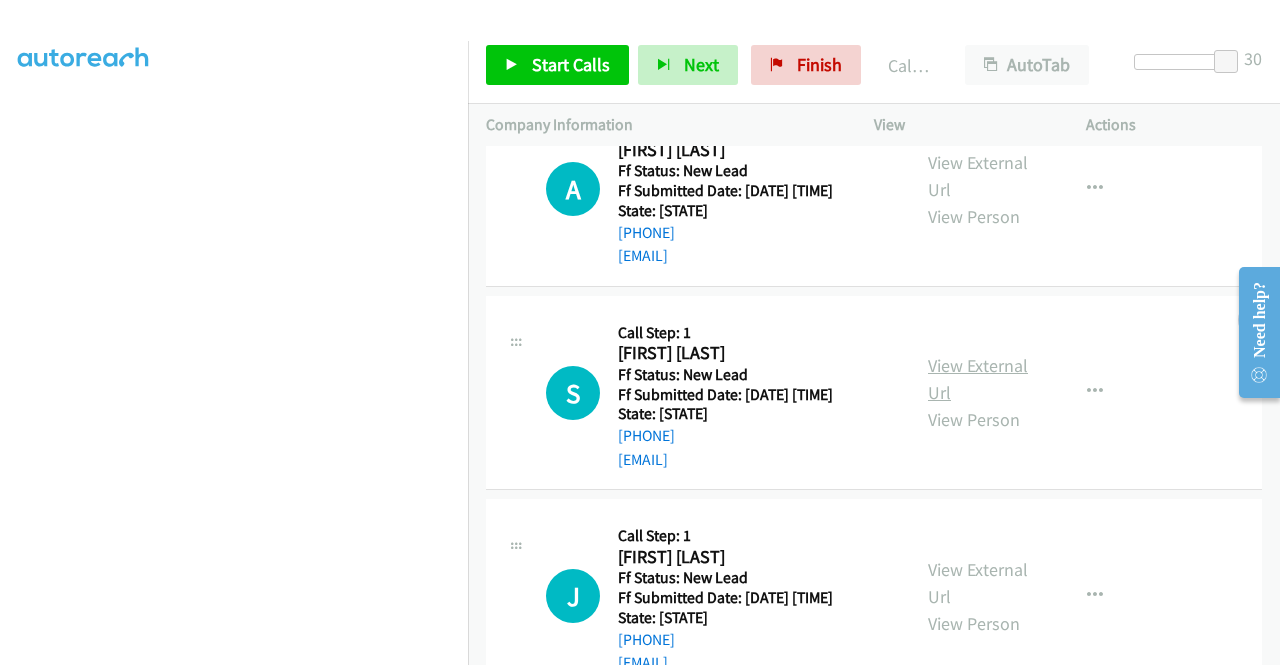 click on "View External Url" at bounding box center [978, 379] 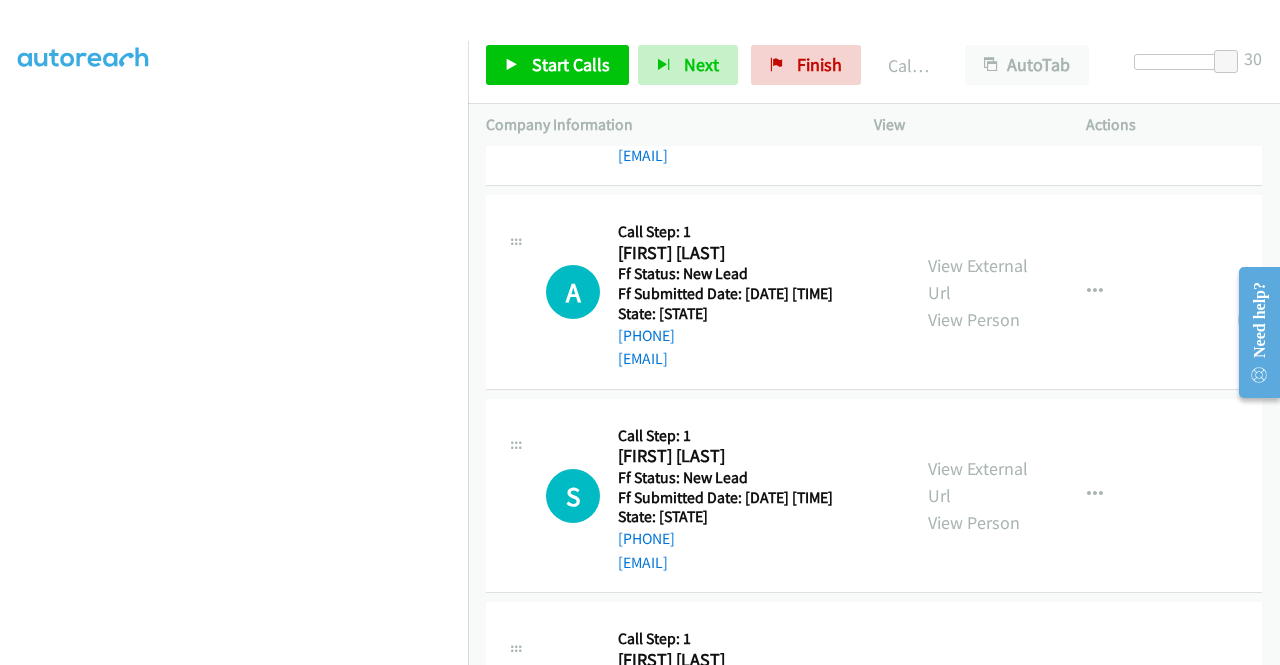 scroll, scrollTop: 1742, scrollLeft: 0, axis: vertical 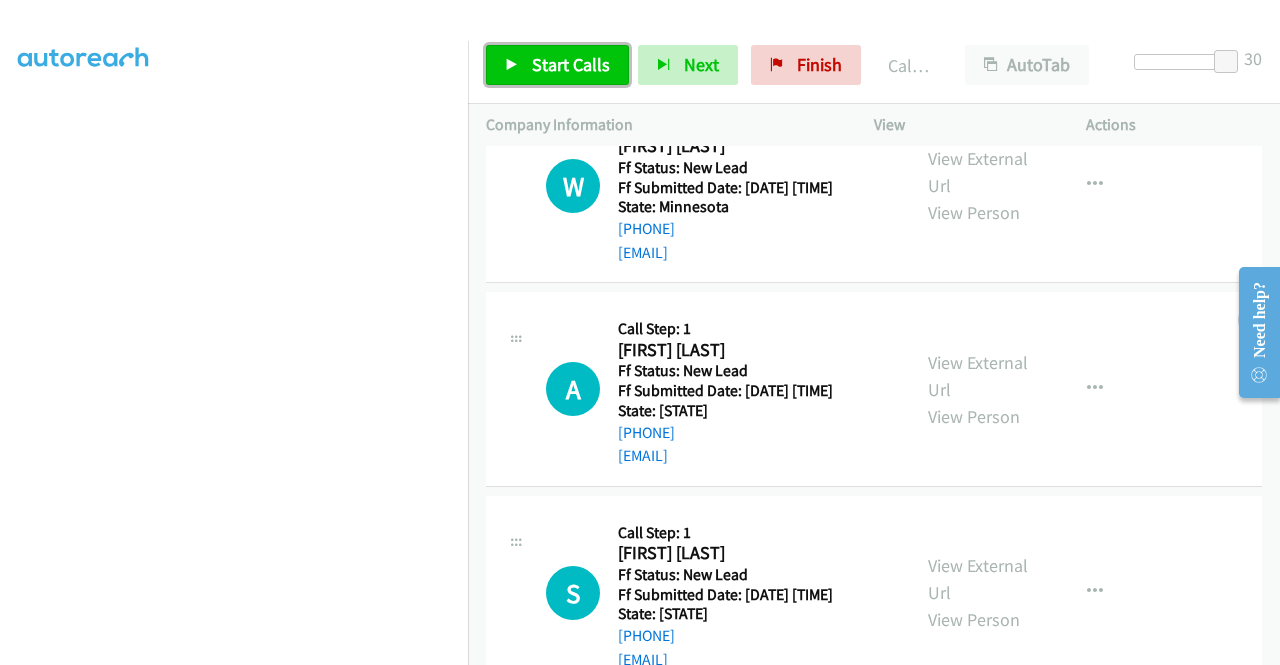 click on "Start Calls" at bounding box center [571, 64] 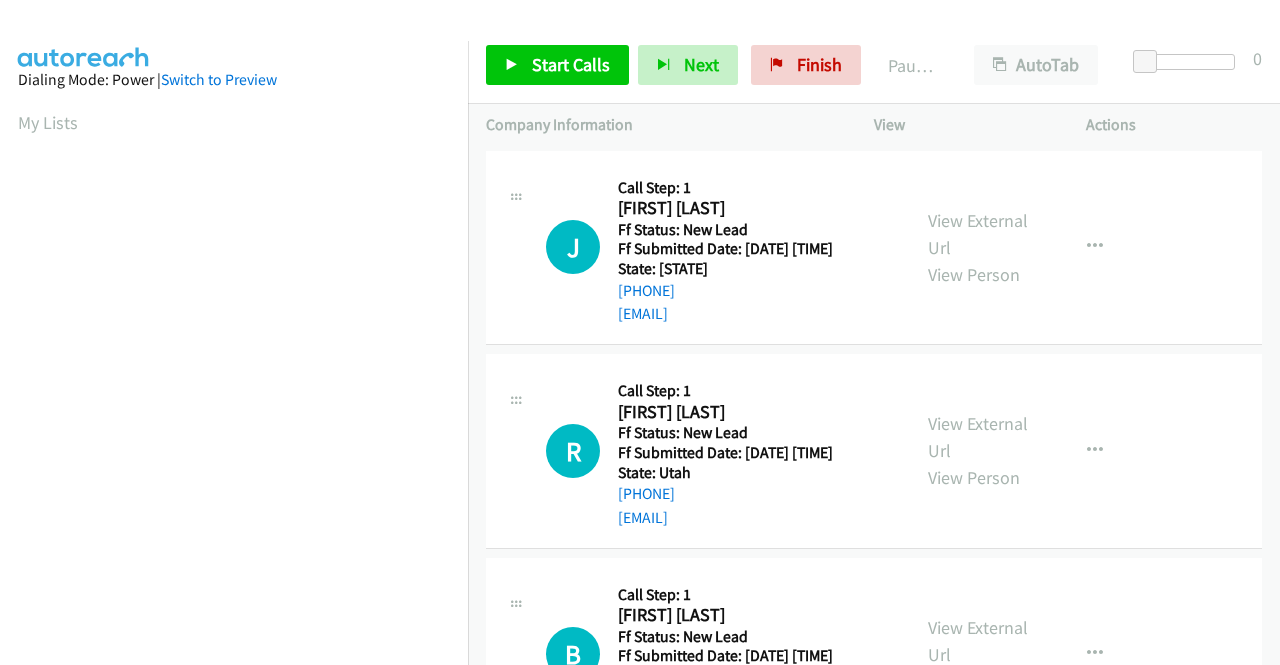 scroll, scrollTop: 0, scrollLeft: 0, axis: both 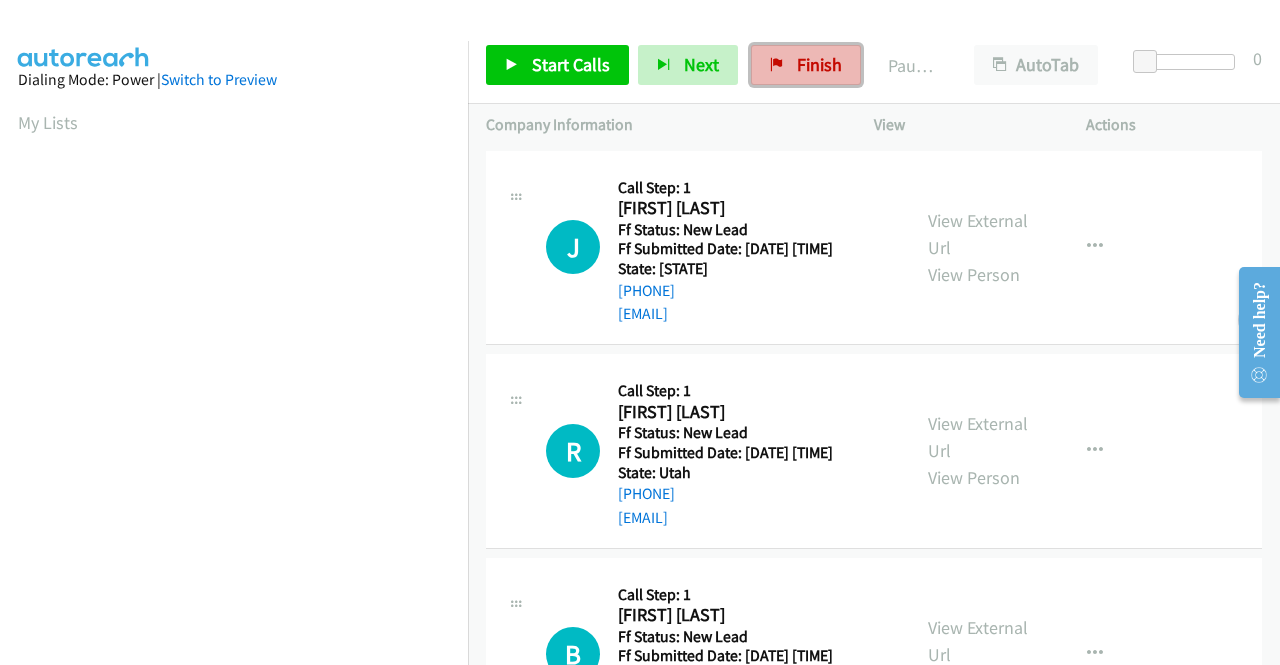click on "Finish" at bounding box center (819, 64) 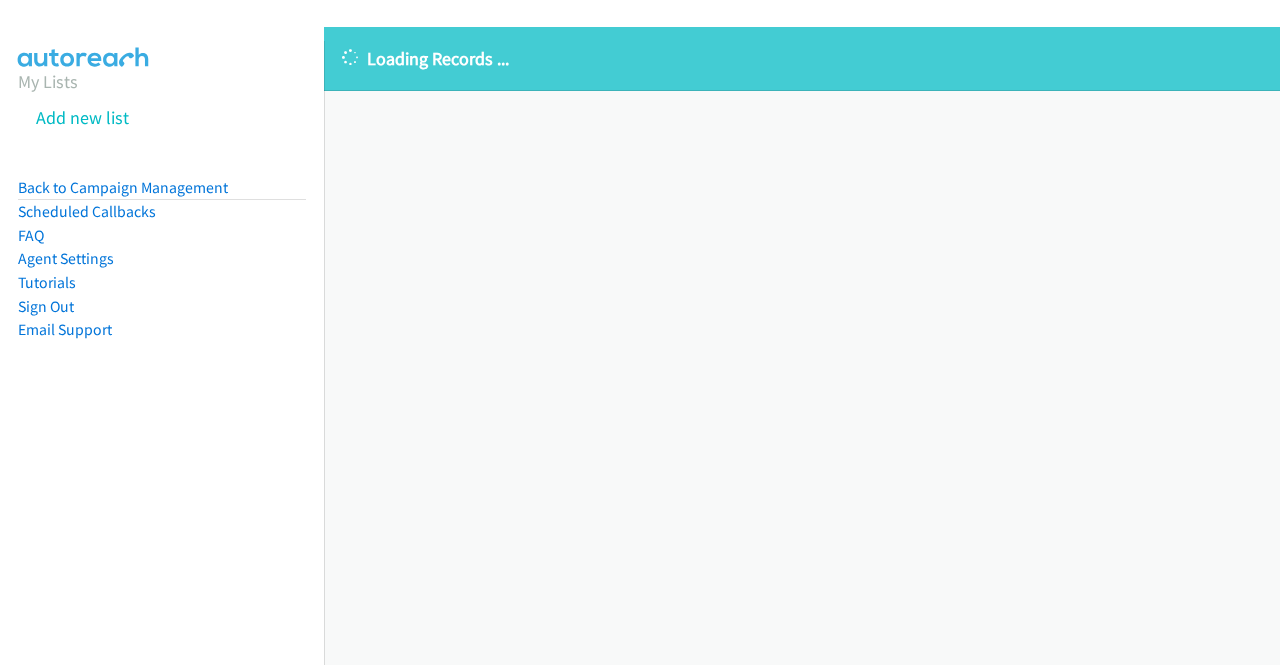 scroll, scrollTop: 0, scrollLeft: 0, axis: both 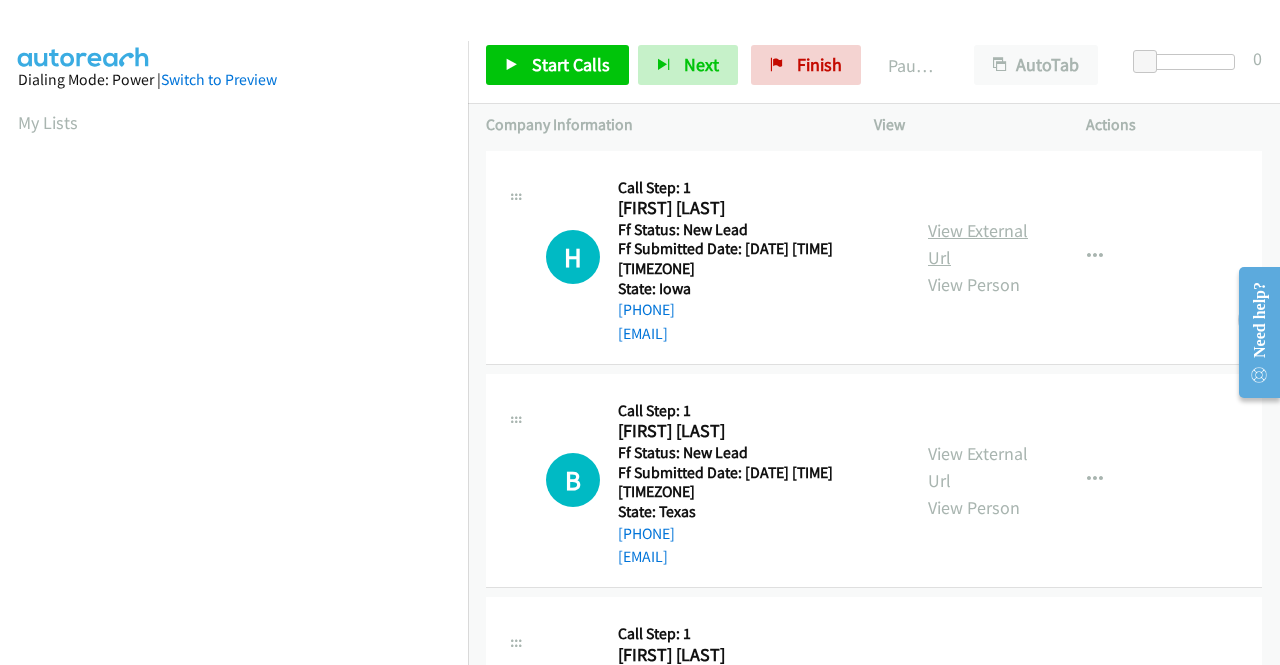click on "View External Url" at bounding box center [978, 244] 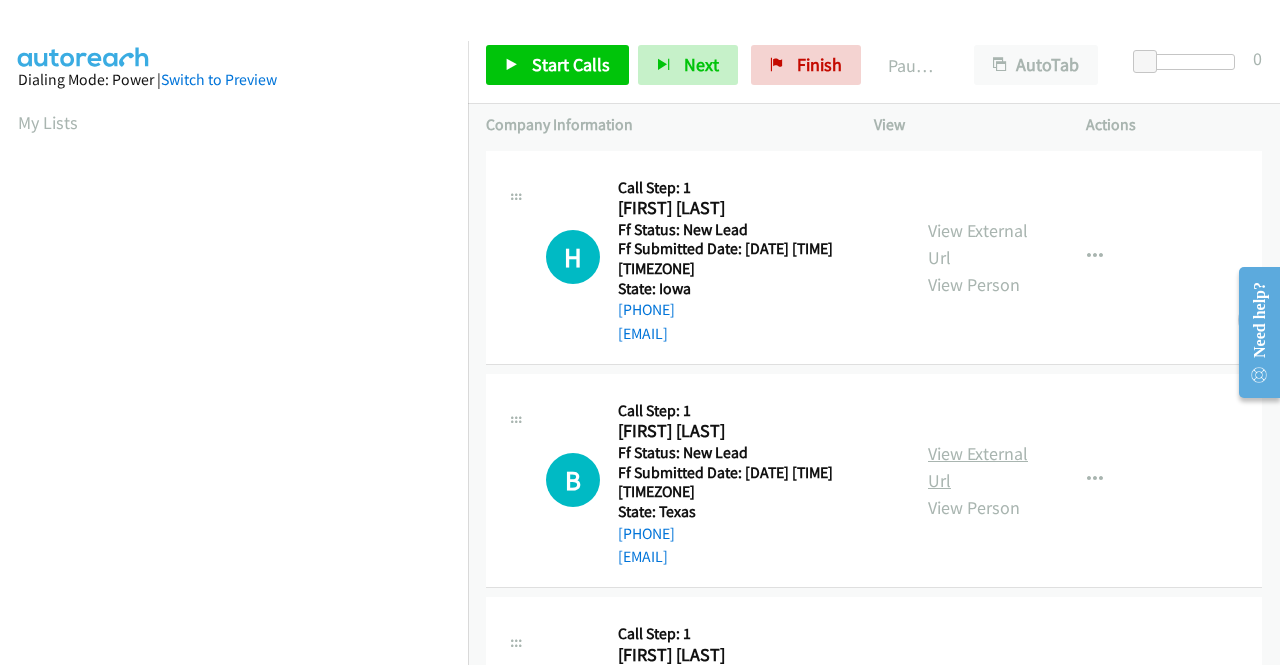 click on "View External Url" at bounding box center (978, 467) 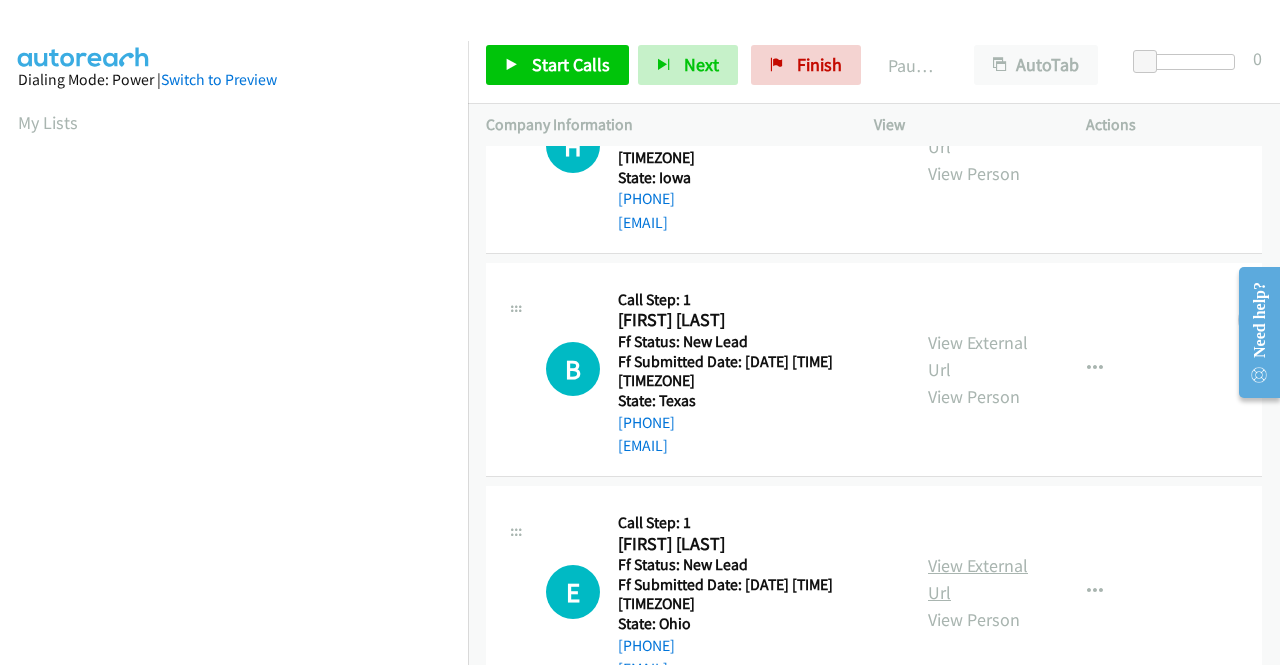 scroll, scrollTop: 174, scrollLeft: 0, axis: vertical 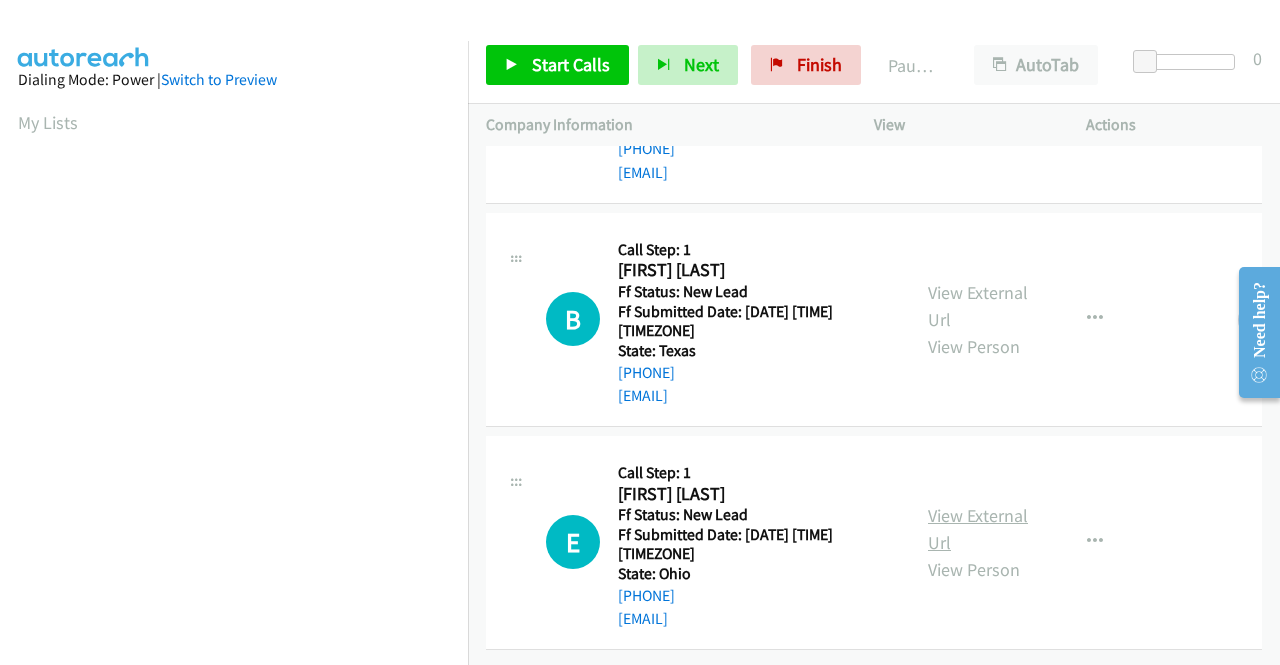 click on "View External Url" at bounding box center [978, 529] 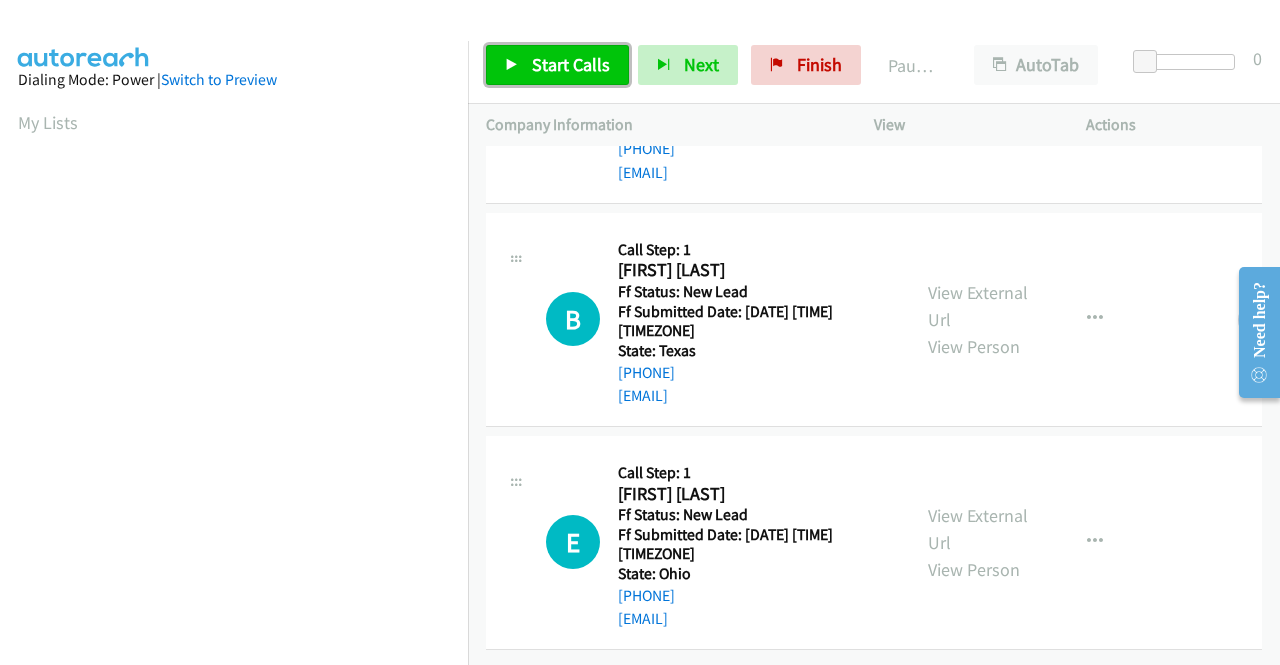 click on "Start Calls" at bounding box center [571, 64] 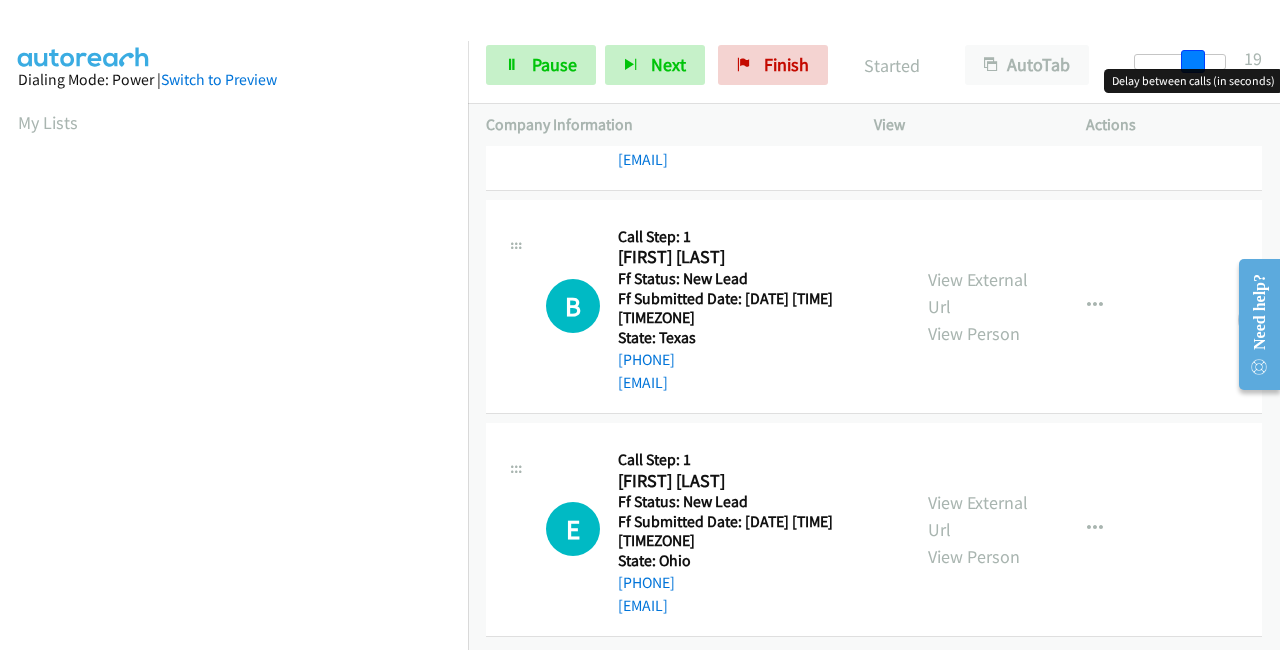 drag, startPoint x: 1170, startPoint y: 61, endPoint x: 1274, endPoint y: 45, distance: 105.22357 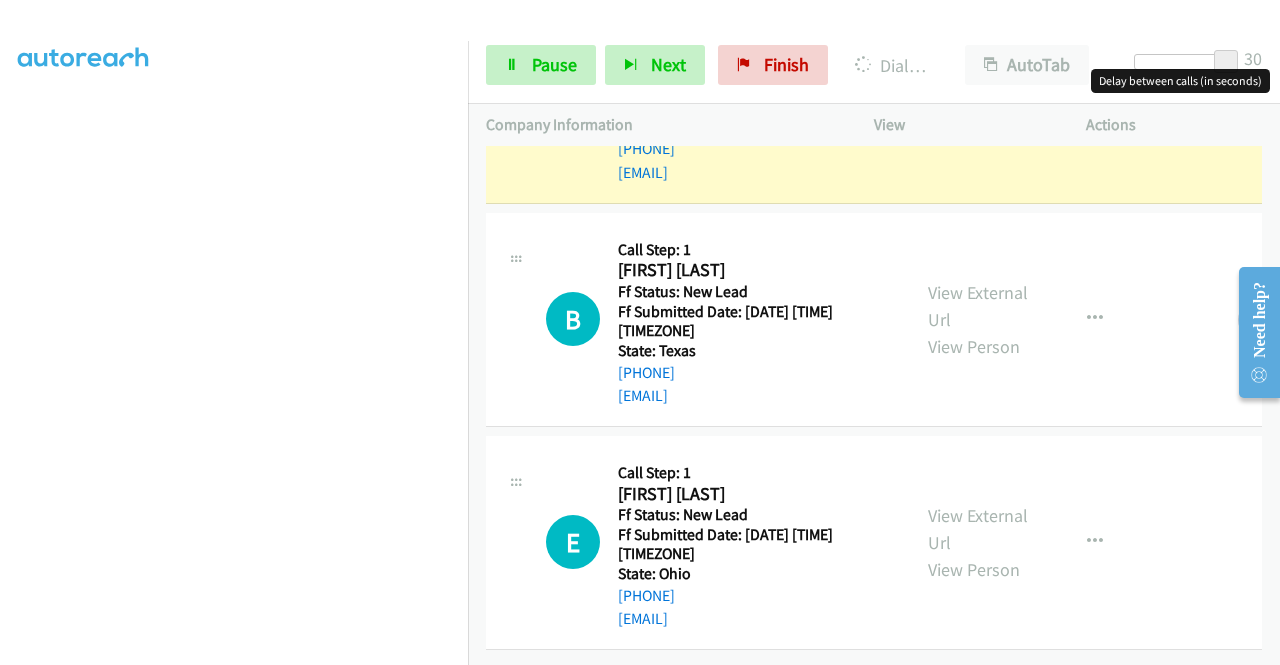 scroll, scrollTop: 456, scrollLeft: 0, axis: vertical 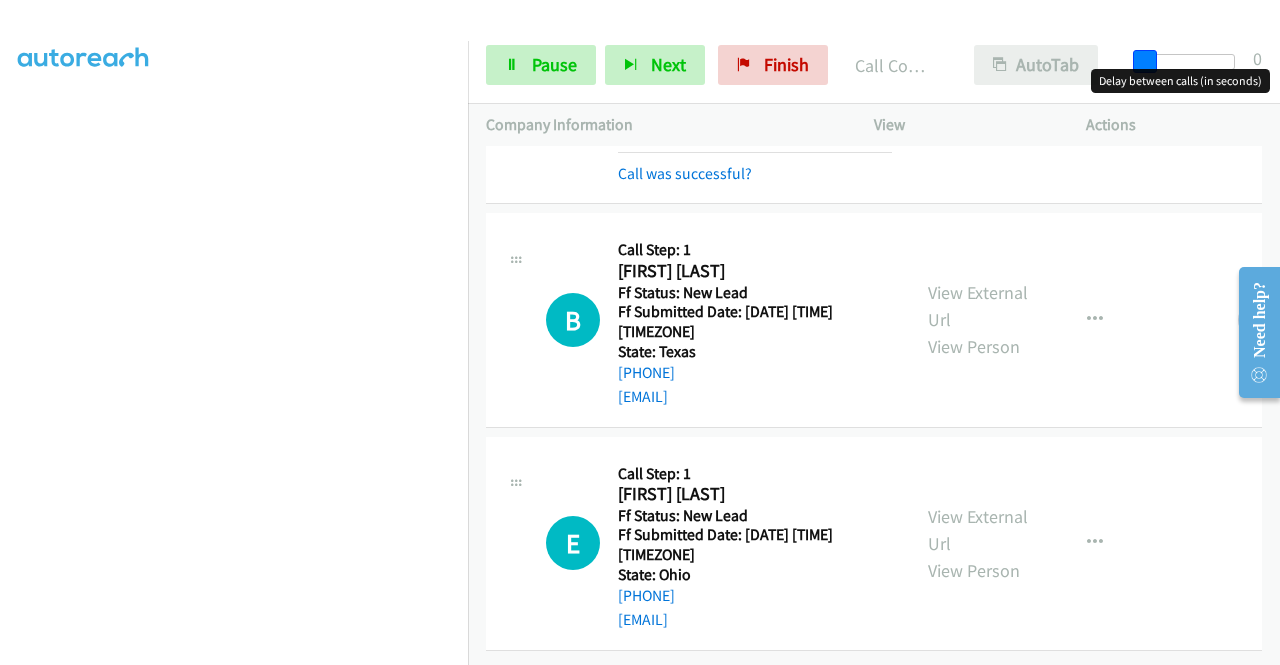 drag, startPoint x: 1208, startPoint y: 54, endPoint x: 1069, endPoint y: 73, distance: 140.29256 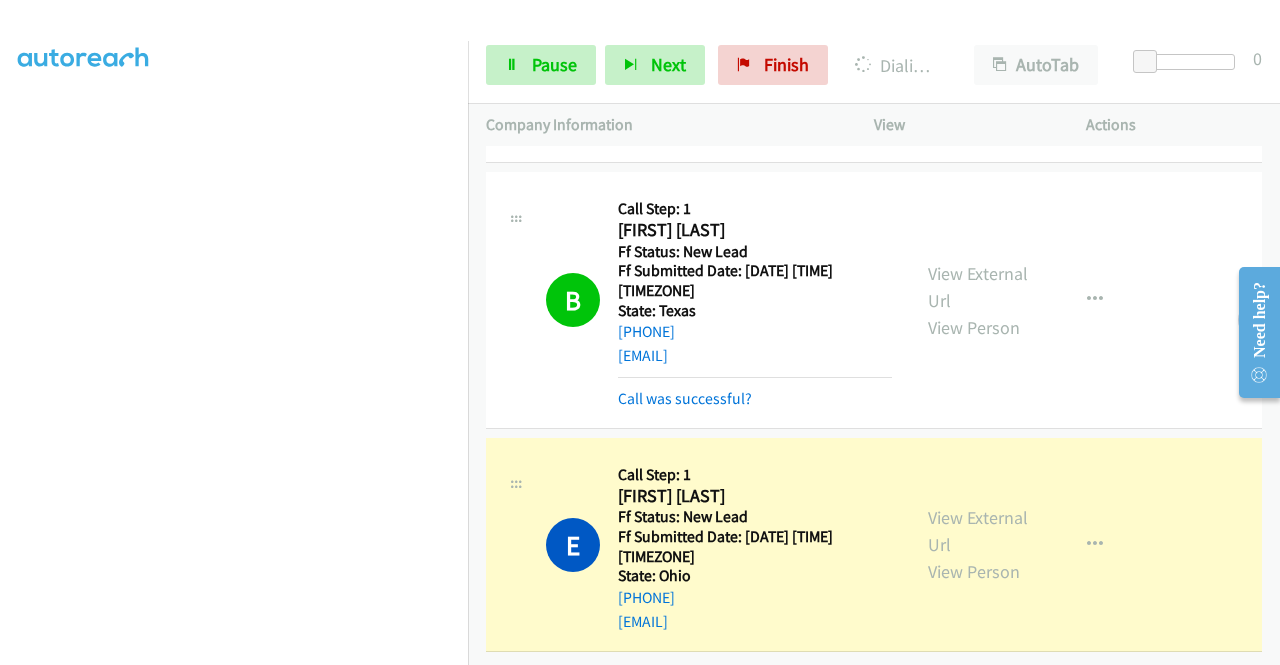 scroll, scrollTop: 259, scrollLeft: 0, axis: vertical 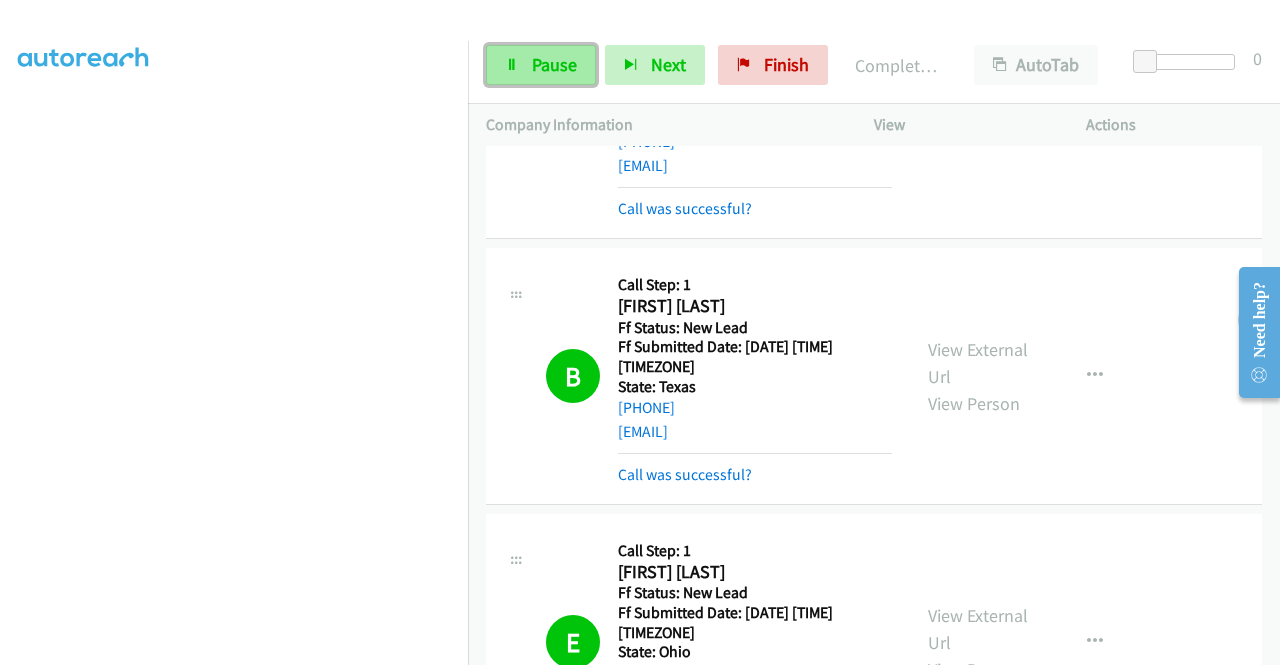 click on "Pause" at bounding box center [554, 64] 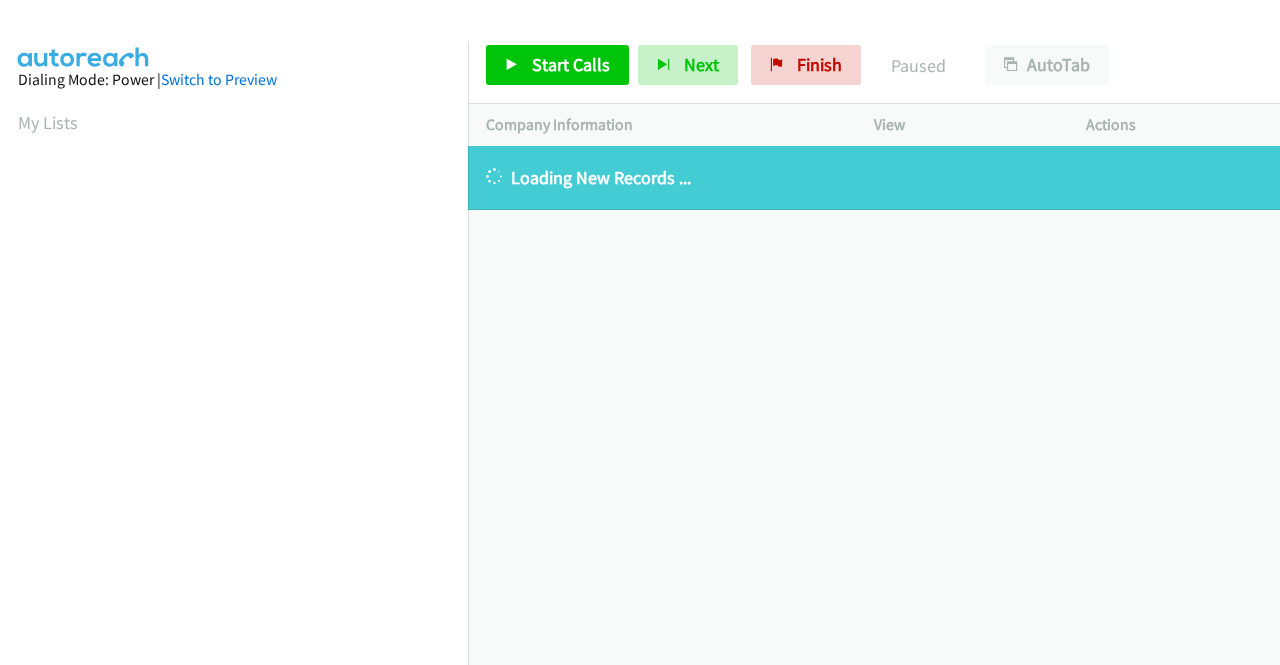 scroll, scrollTop: 0, scrollLeft: 0, axis: both 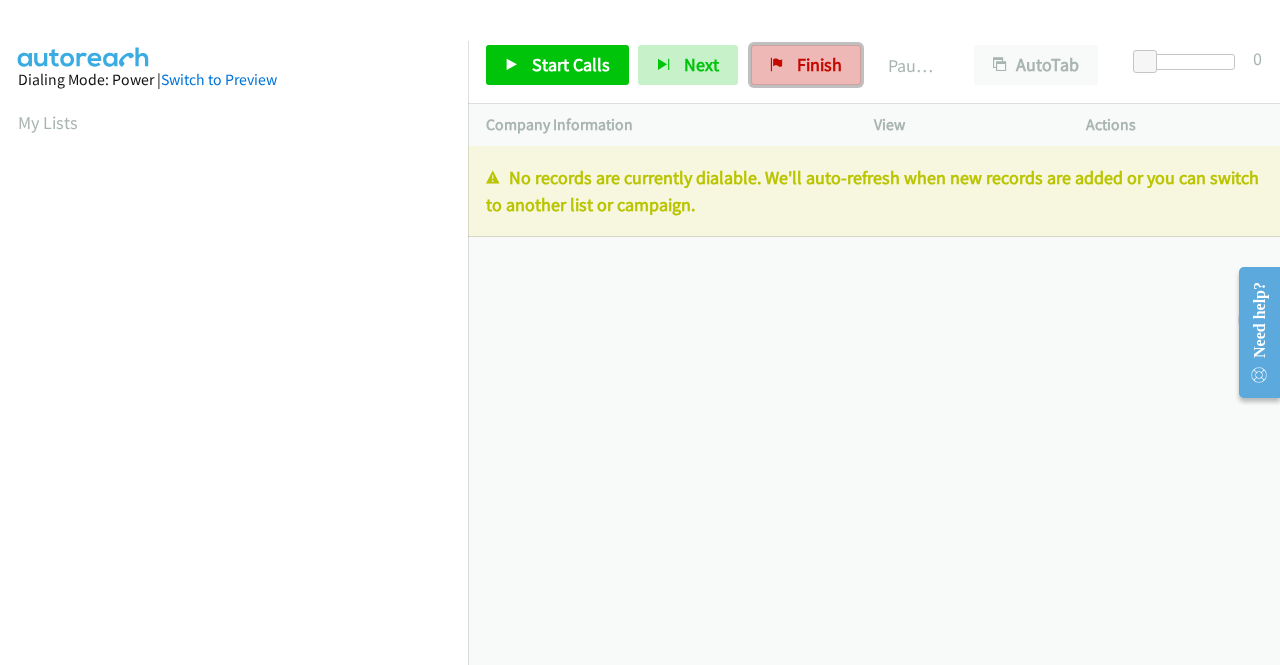 click on "Finish" at bounding box center (806, 65) 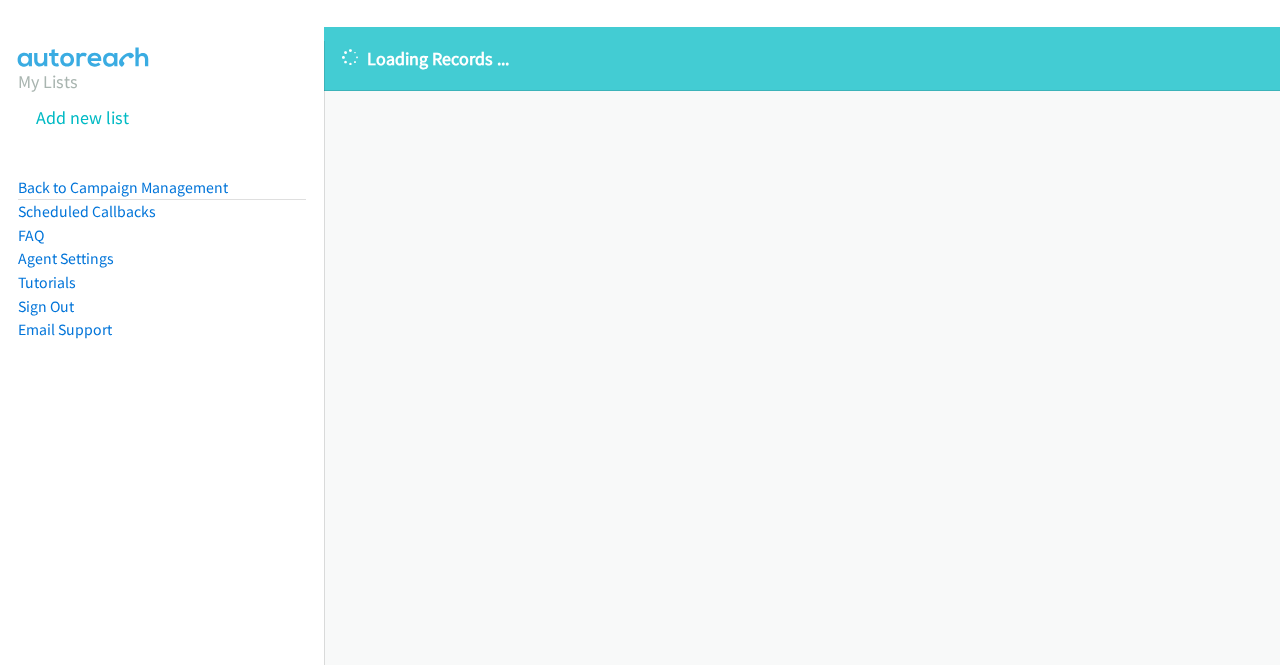 scroll, scrollTop: 0, scrollLeft: 0, axis: both 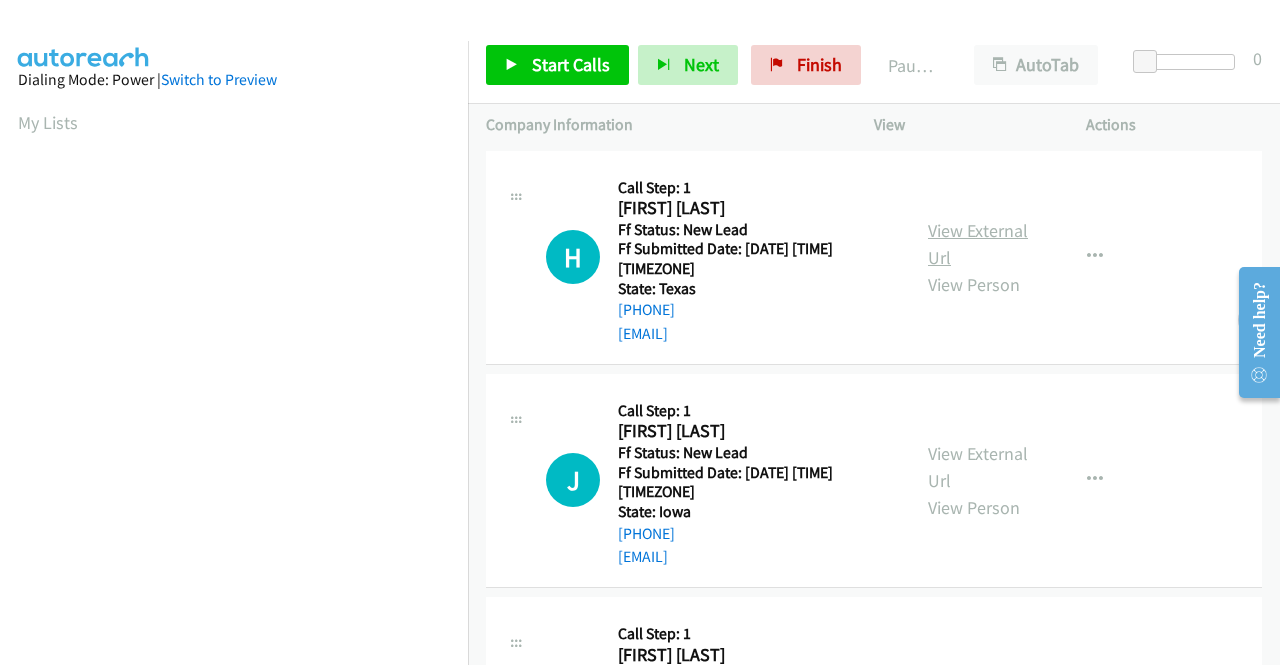 click on "View External Url" at bounding box center (978, 244) 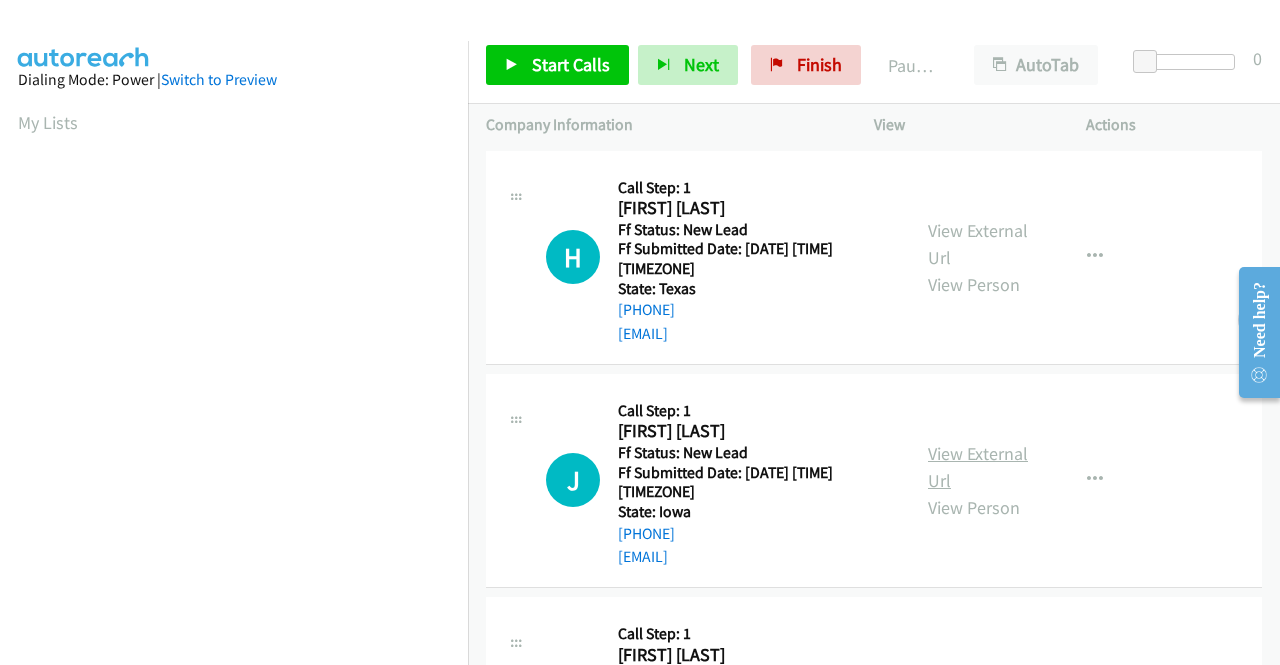 click on "View External Url" at bounding box center [978, 467] 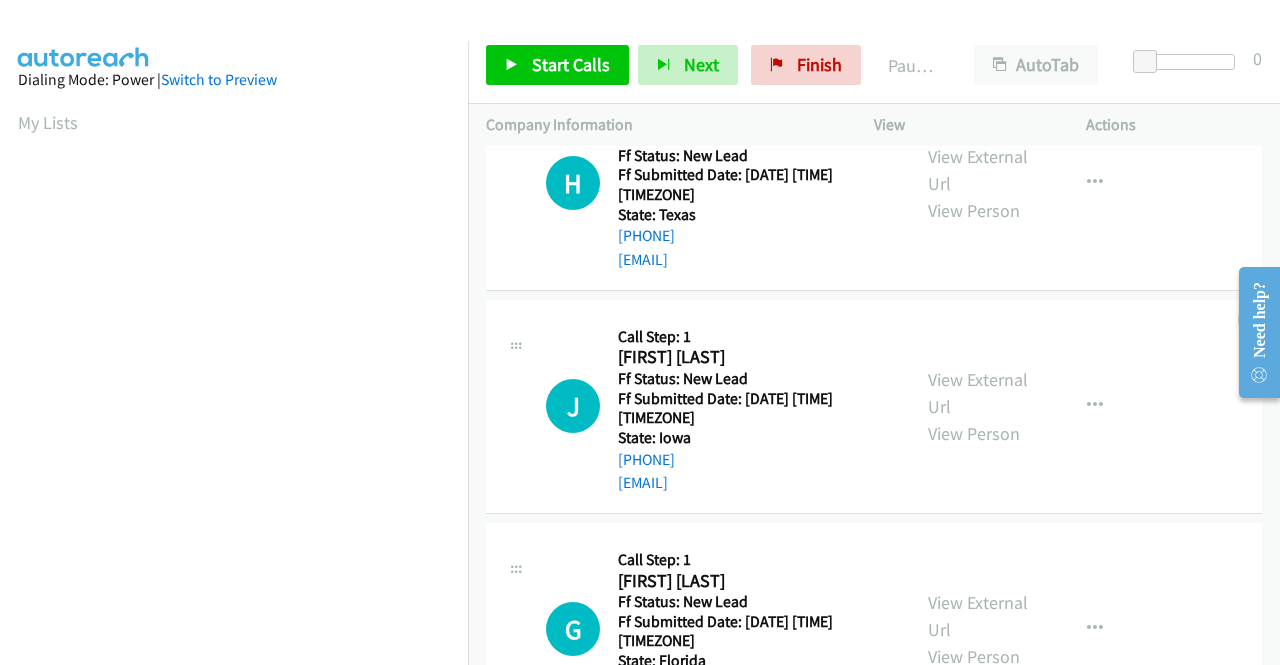 scroll, scrollTop: 100, scrollLeft: 0, axis: vertical 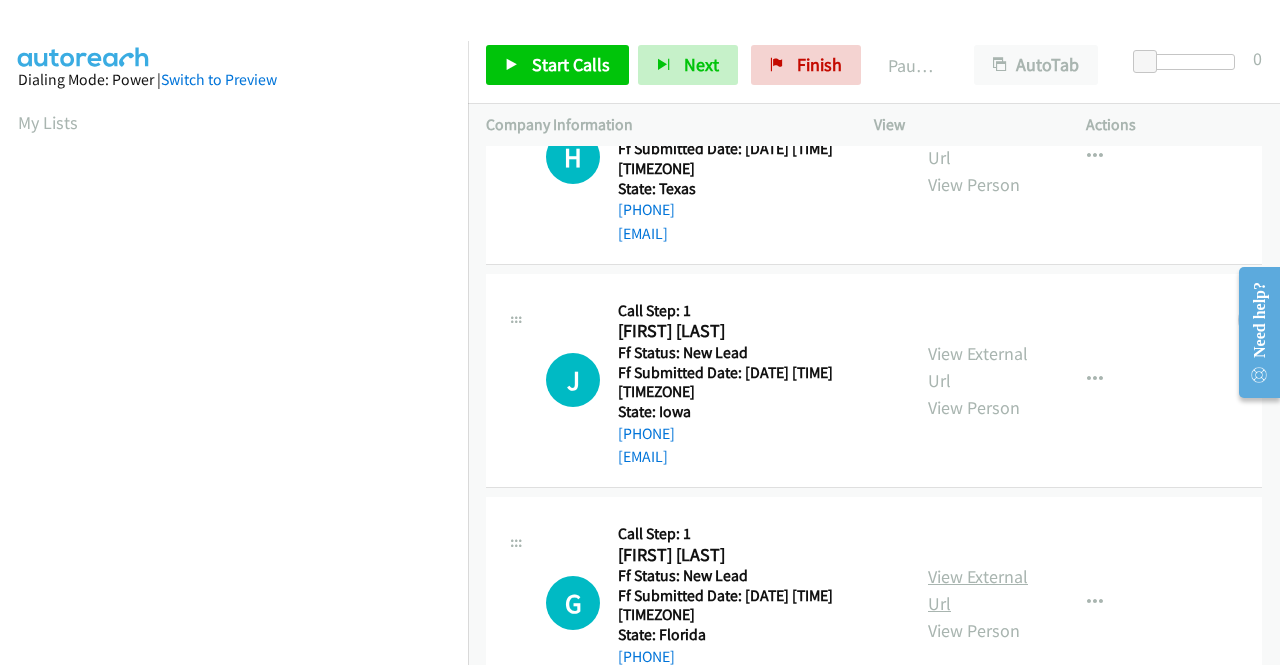 click on "View External Url" at bounding box center (978, 590) 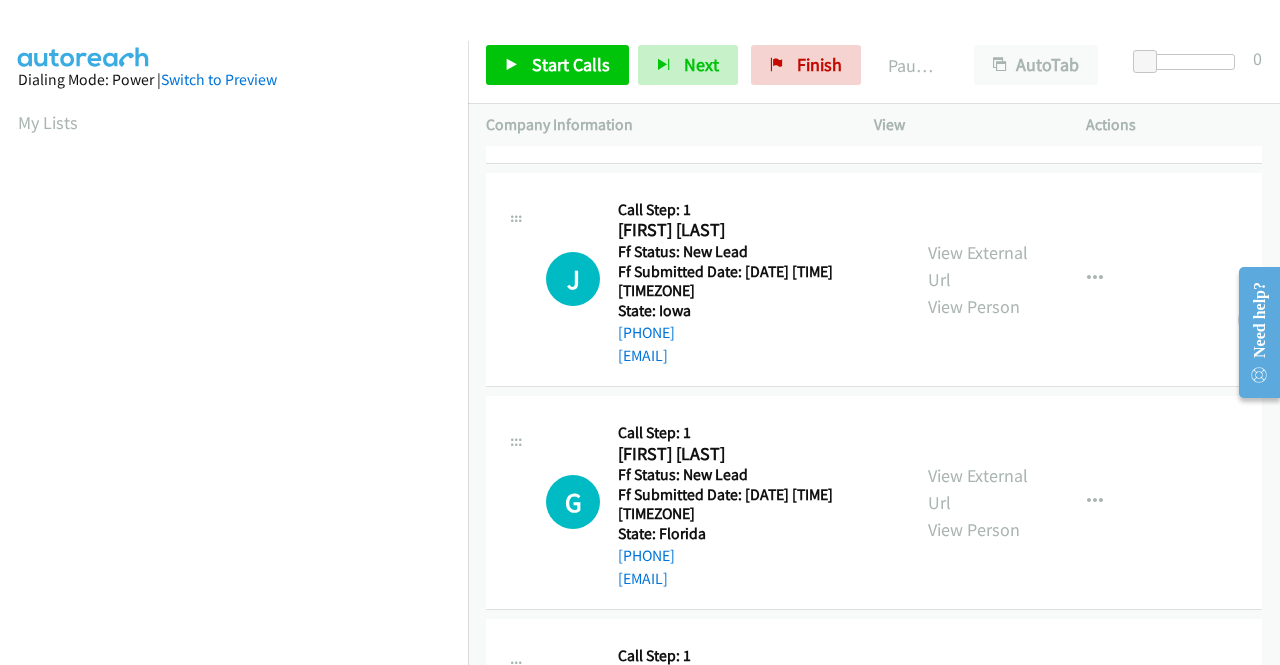 scroll, scrollTop: 300, scrollLeft: 0, axis: vertical 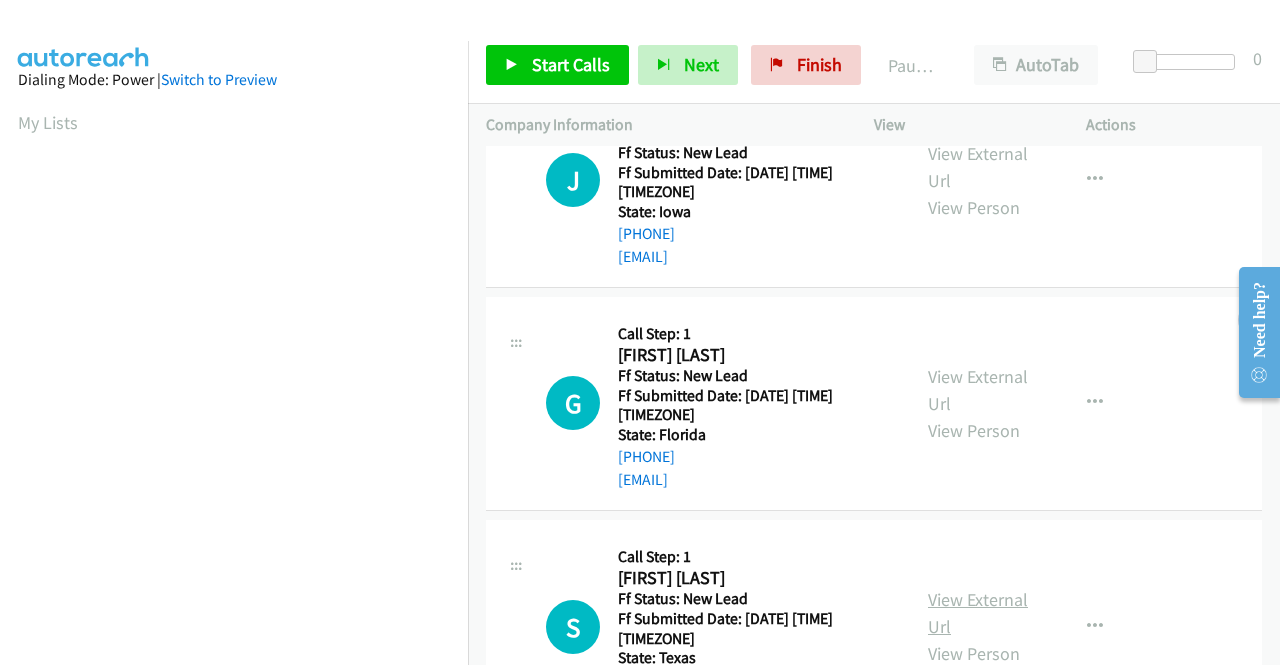 click on "View External Url" at bounding box center (978, 613) 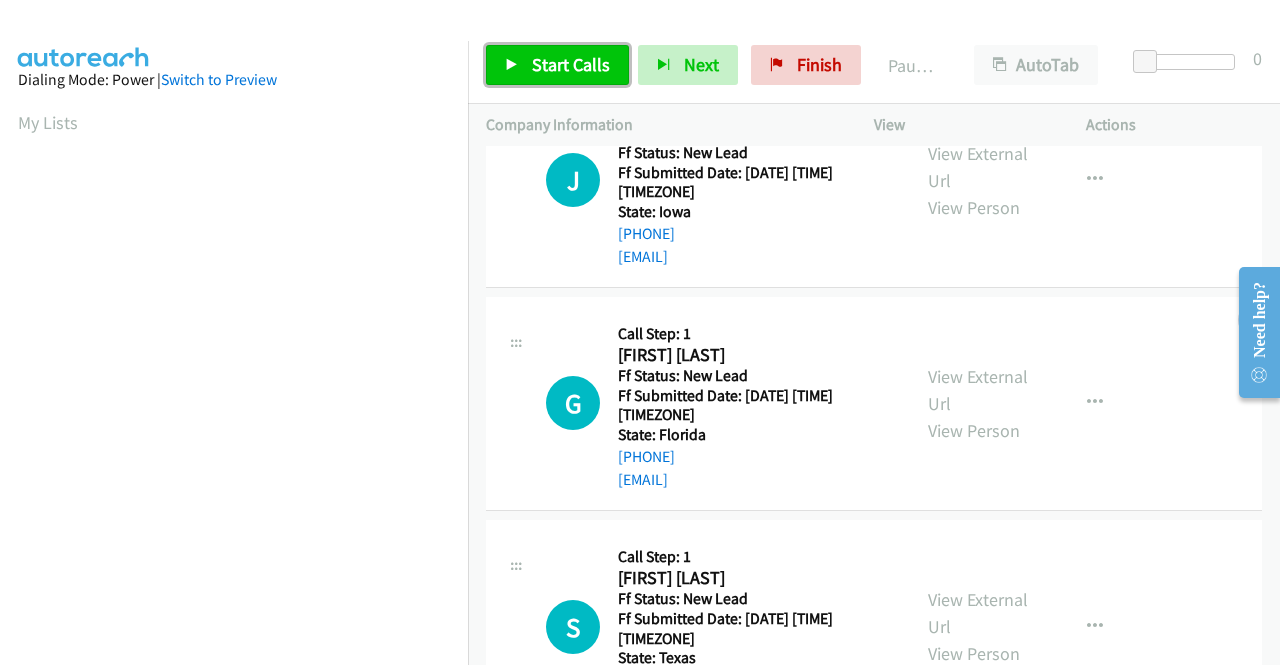 click on "Start Calls" at bounding box center (557, 65) 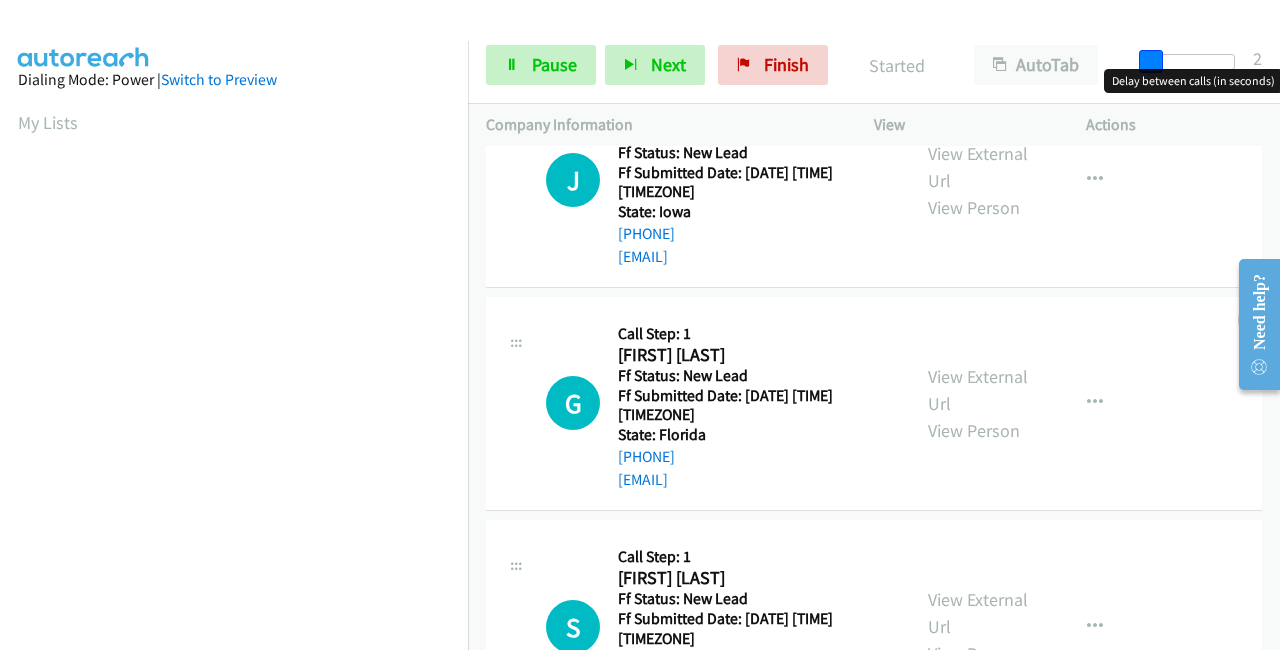 drag, startPoint x: 1138, startPoint y: 55, endPoint x: 1266, endPoint y: 55, distance: 128 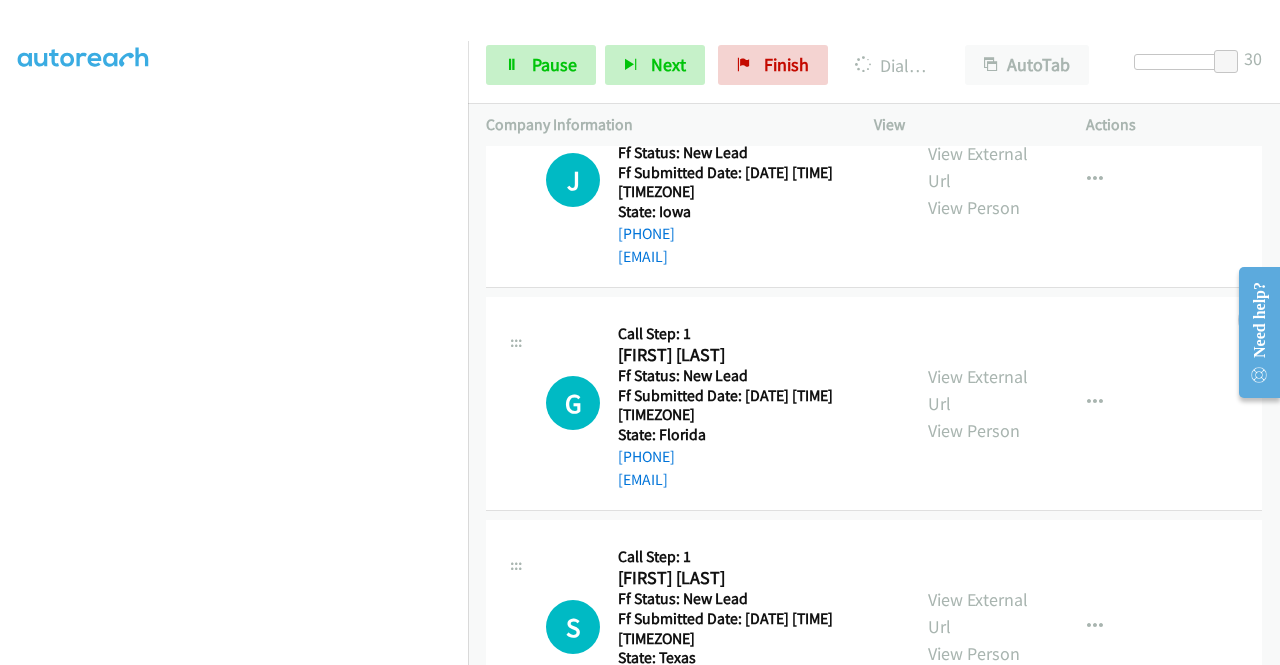 scroll, scrollTop: 456, scrollLeft: 0, axis: vertical 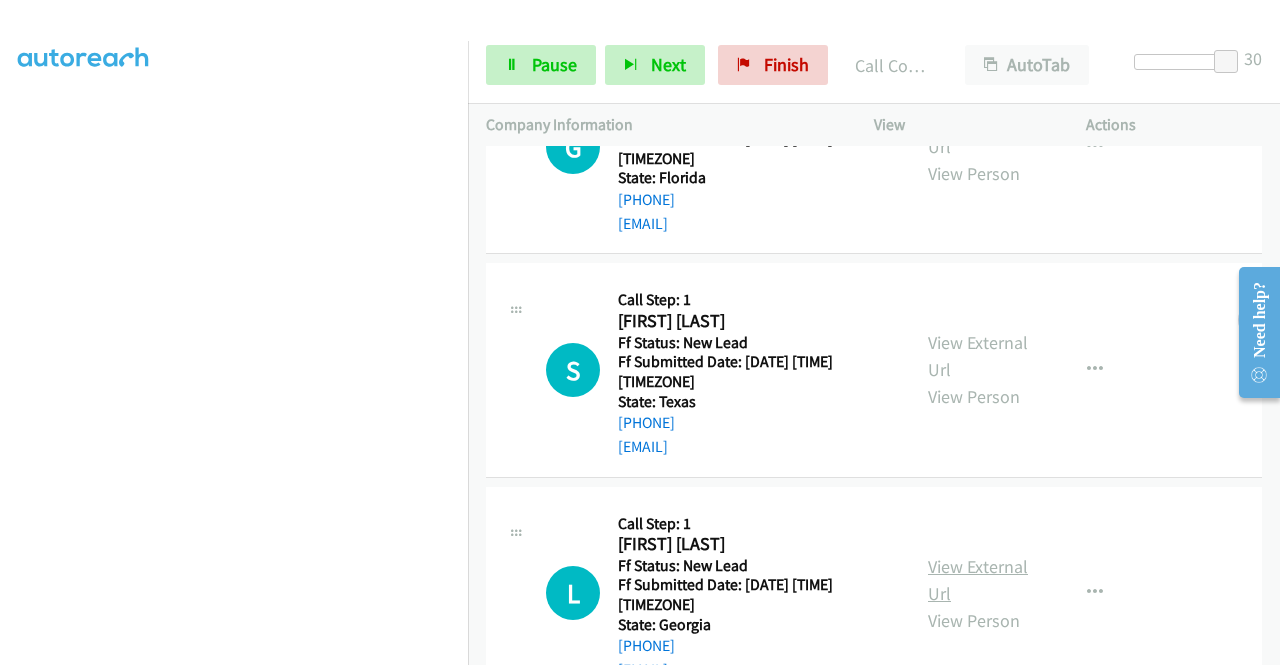click on "View External Url" at bounding box center [978, 580] 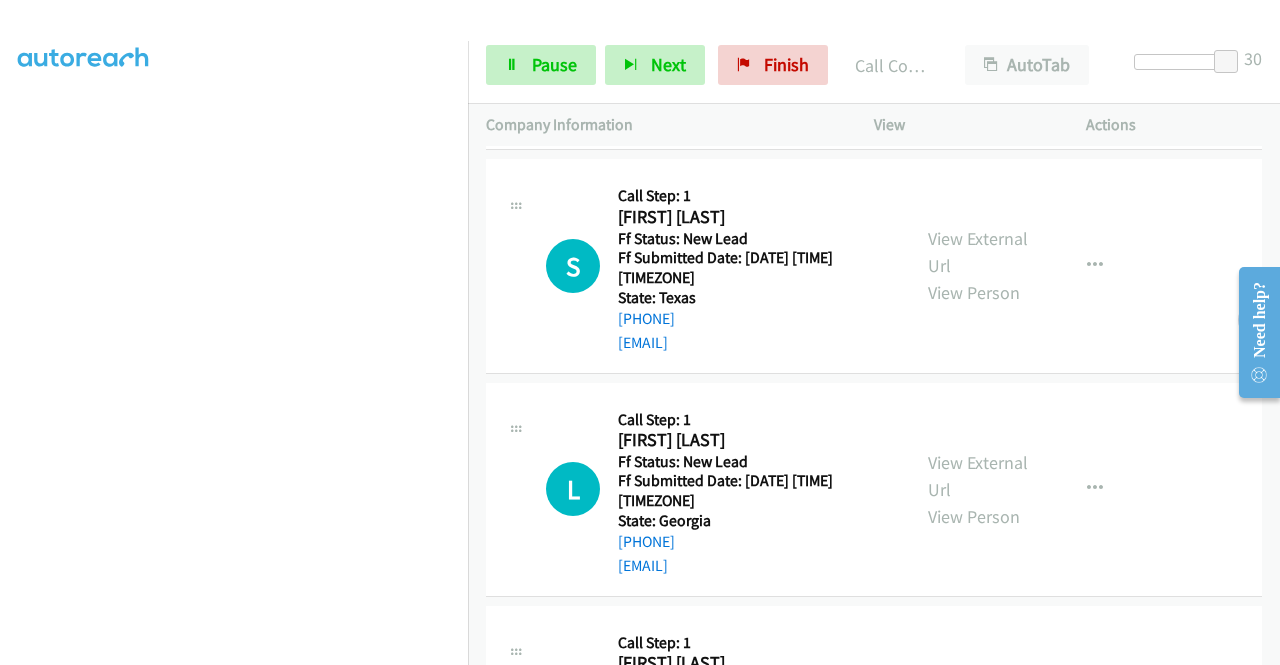 scroll, scrollTop: 842, scrollLeft: 0, axis: vertical 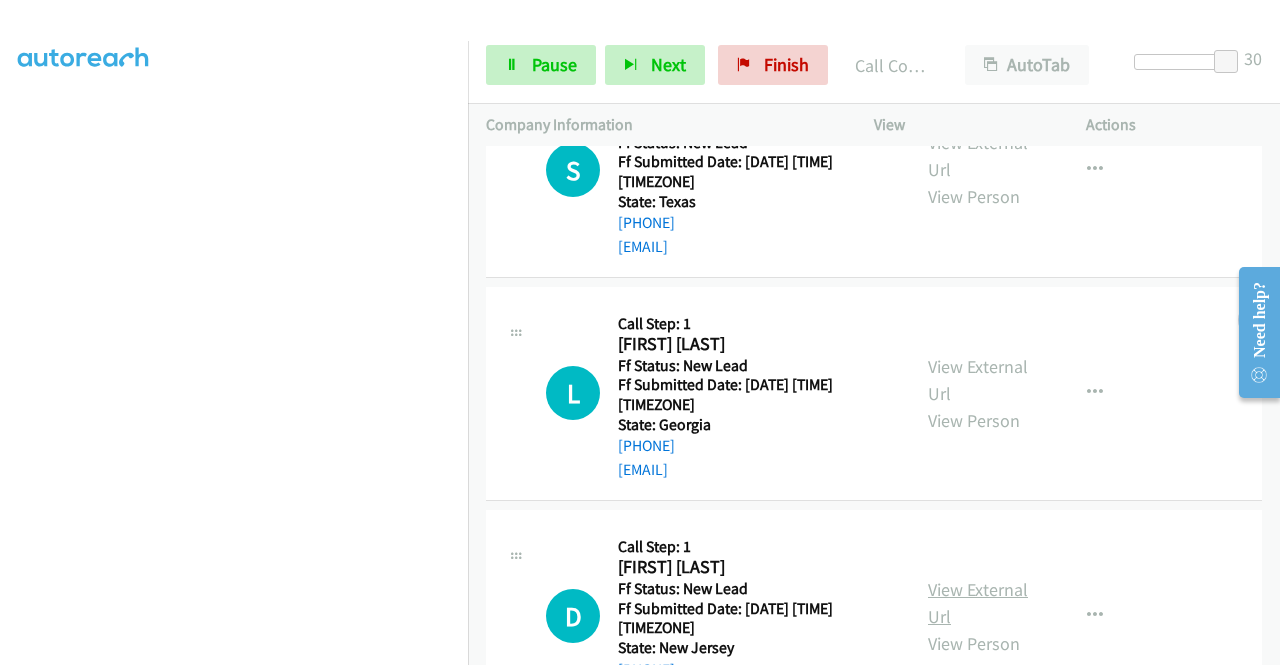 click on "View External Url" at bounding box center [978, 603] 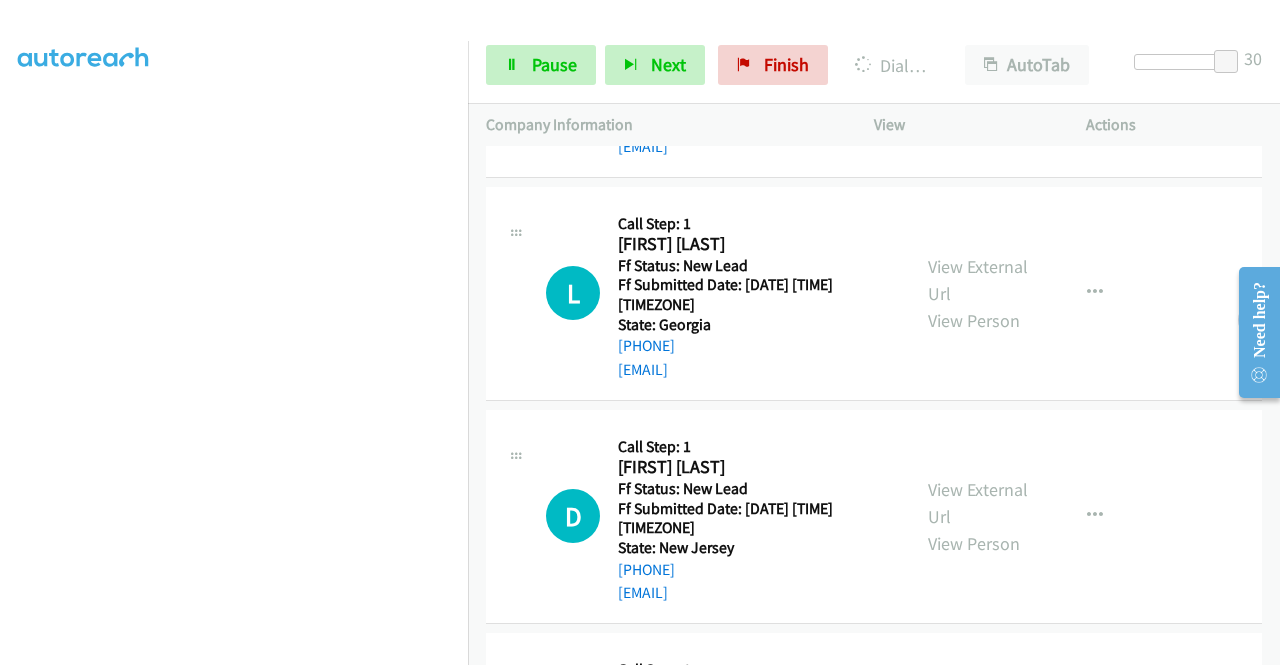scroll, scrollTop: 1042, scrollLeft: 0, axis: vertical 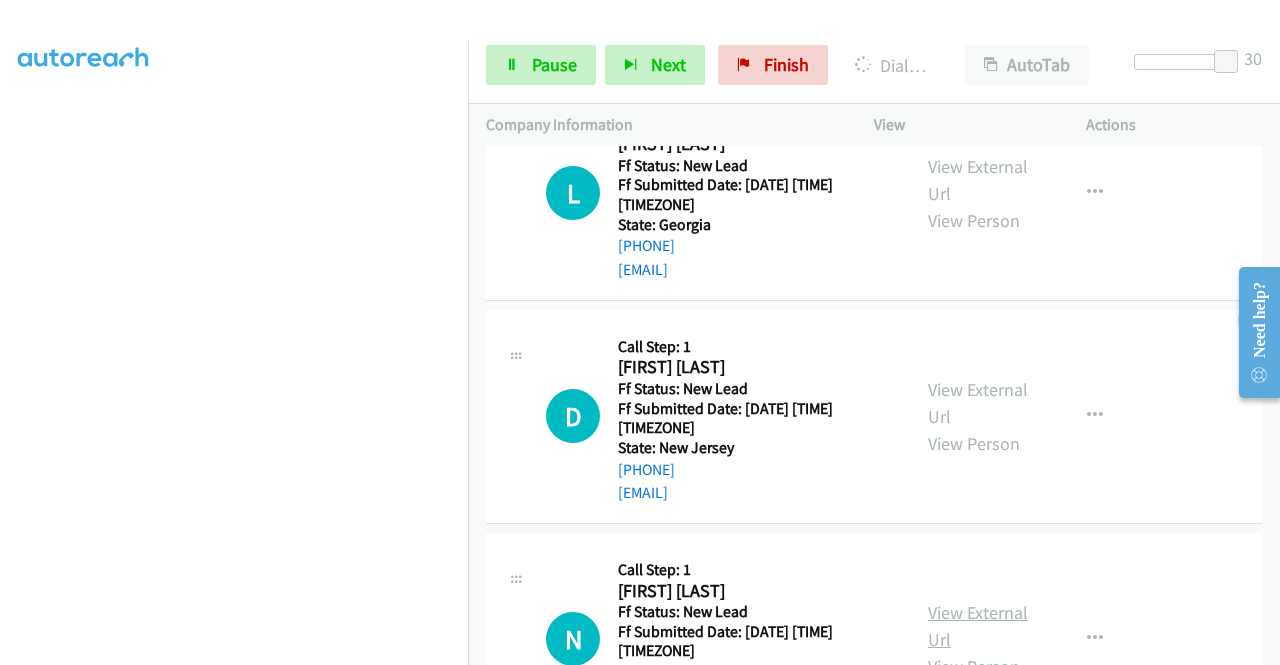 click on "View External Url" at bounding box center (978, 626) 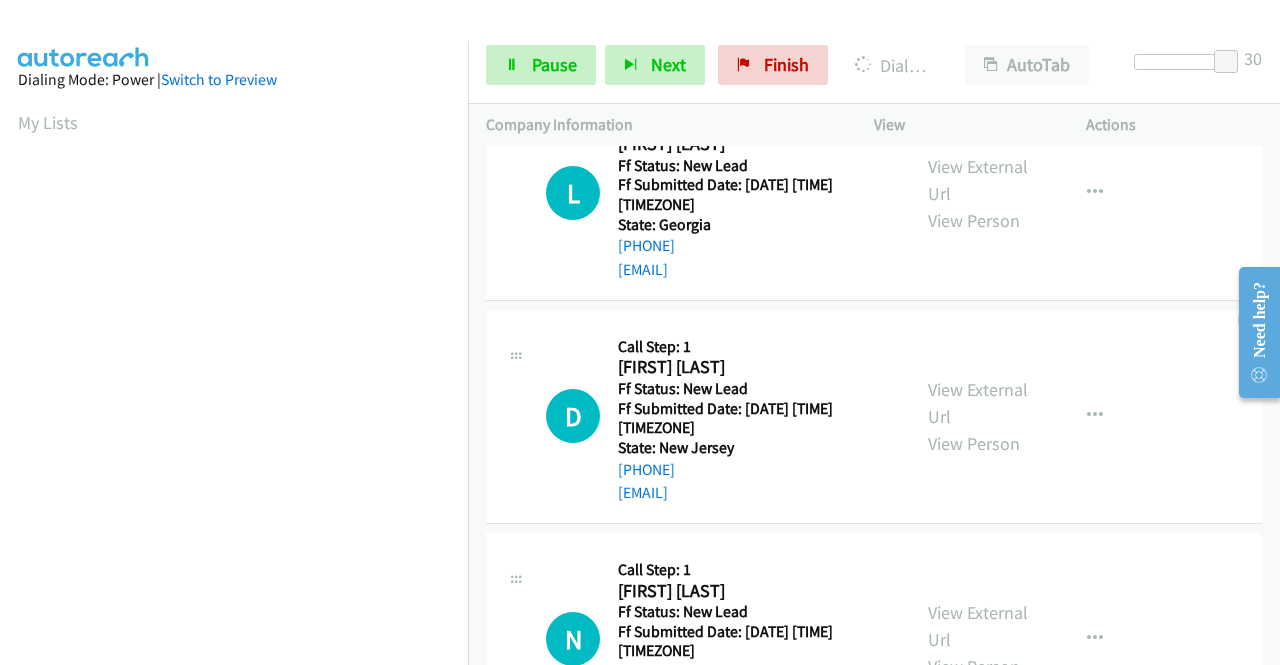 scroll, scrollTop: 456, scrollLeft: 0, axis: vertical 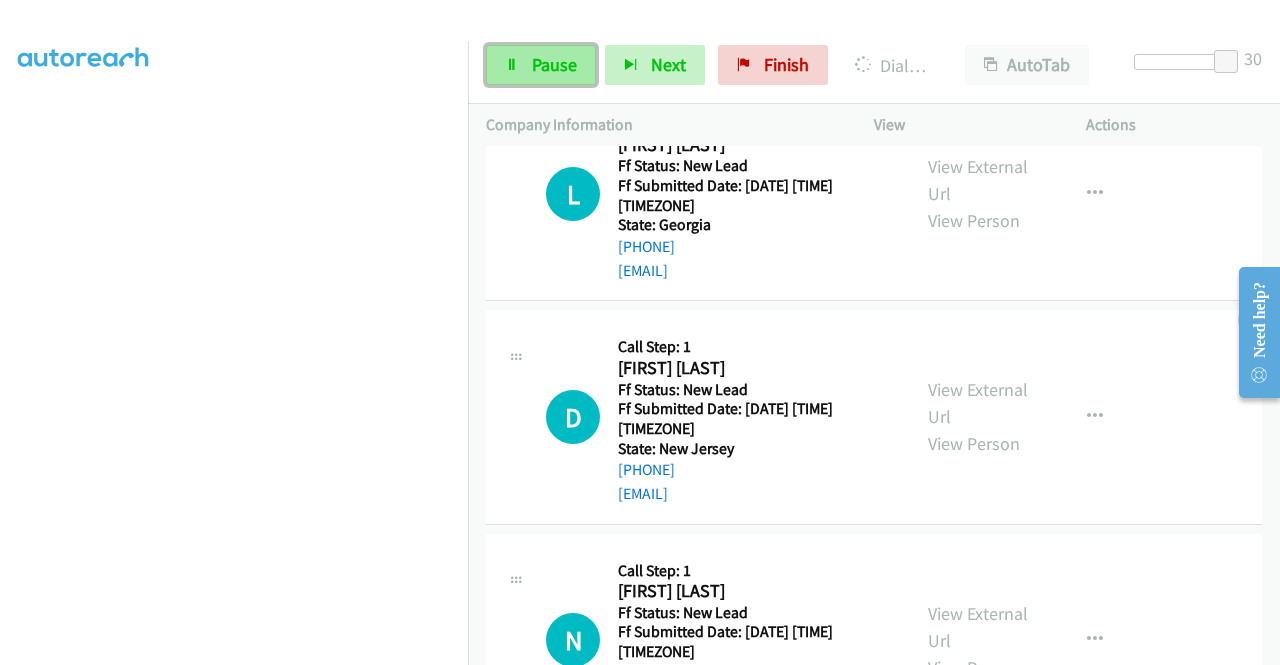 click on "Pause" at bounding box center [554, 64] 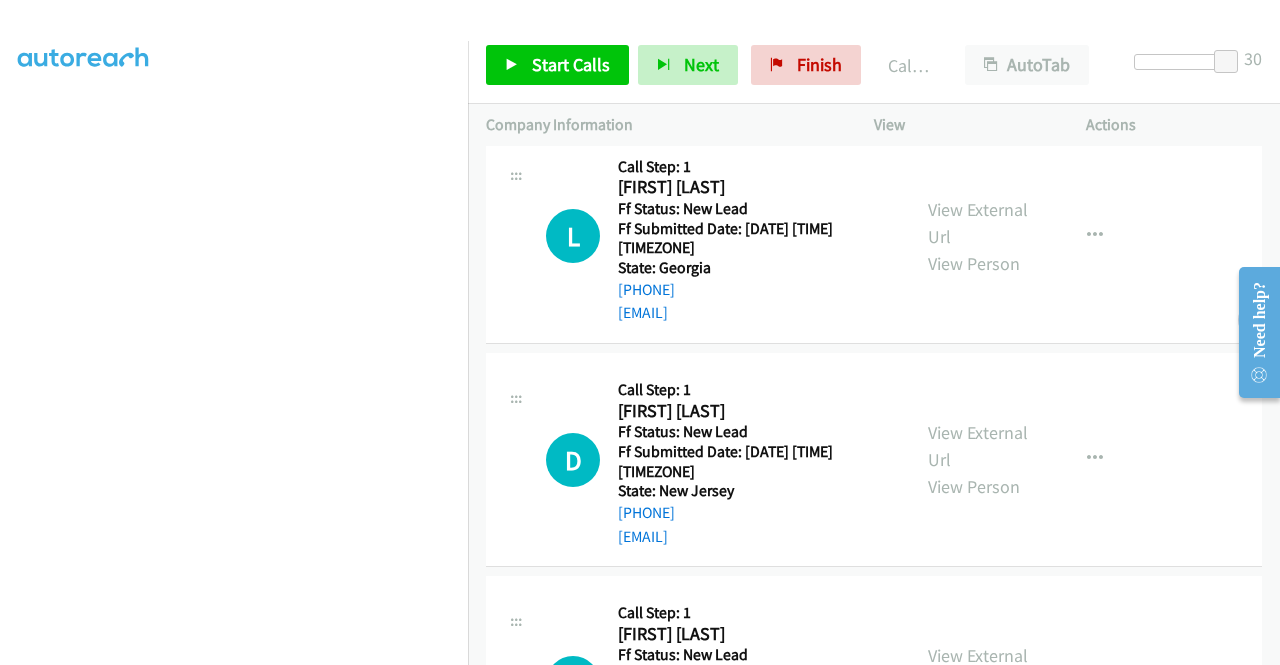 scroll, scrollTop: 1127, scrollLeft: 0, axis: vertical 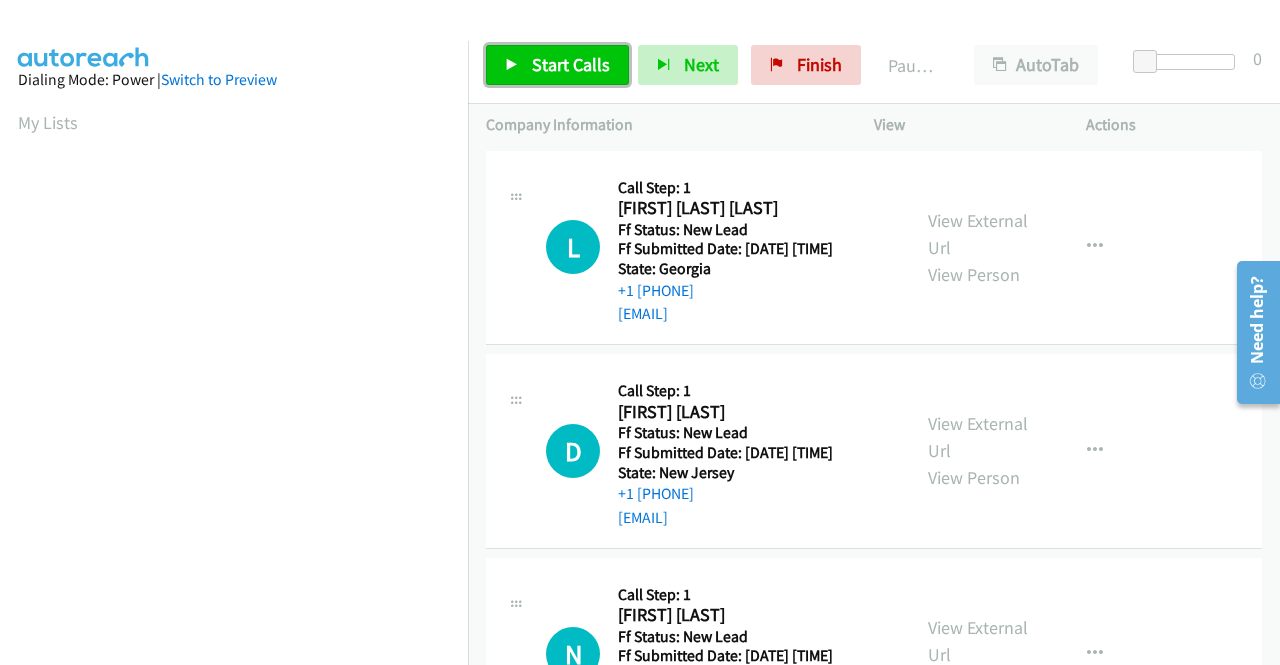 click on "Start Calls" at bounding box center (571, 64) 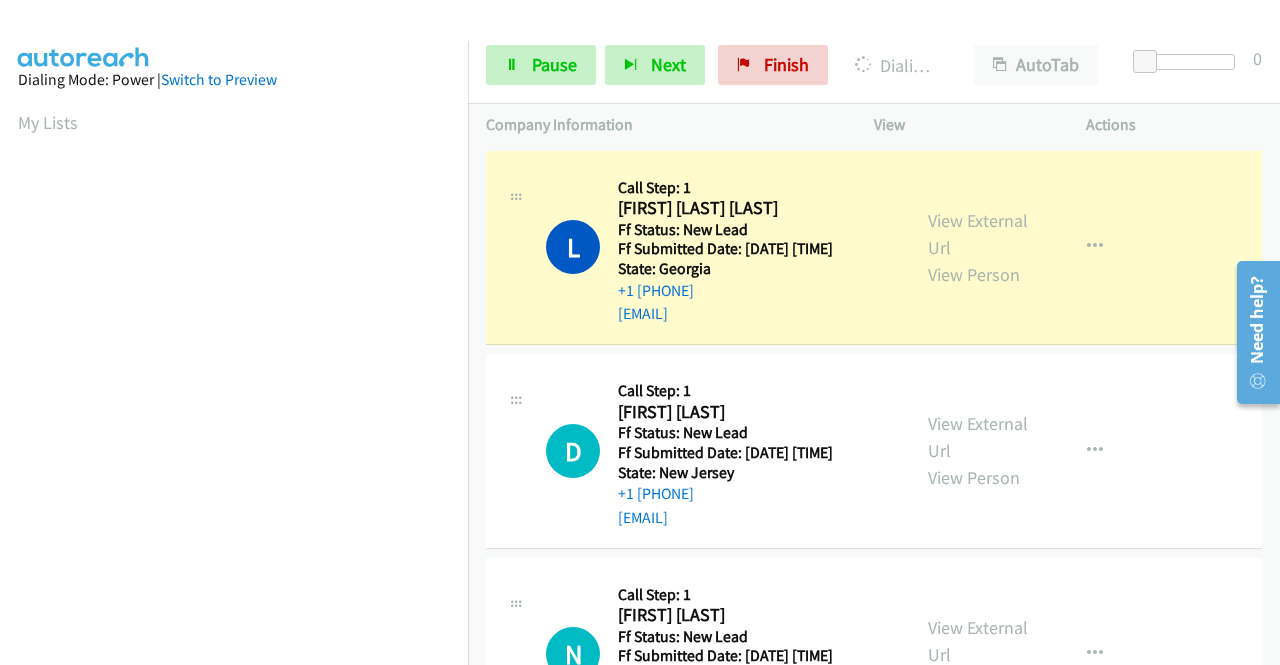 scroll, scrollTop: 456, scrollLeft: 0, axis: vertical 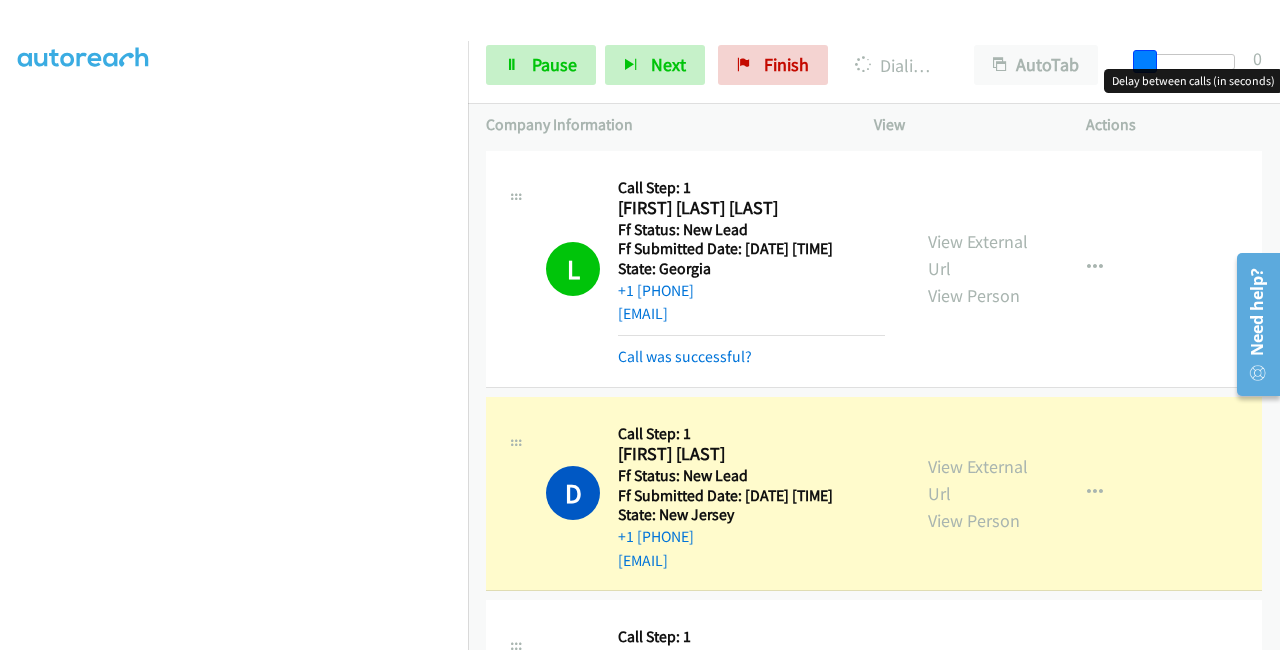 drag, startPoint x: 1134, startPoint y: 62, endPoint x: 1279, endPoint y: 87, distance: 147.13939 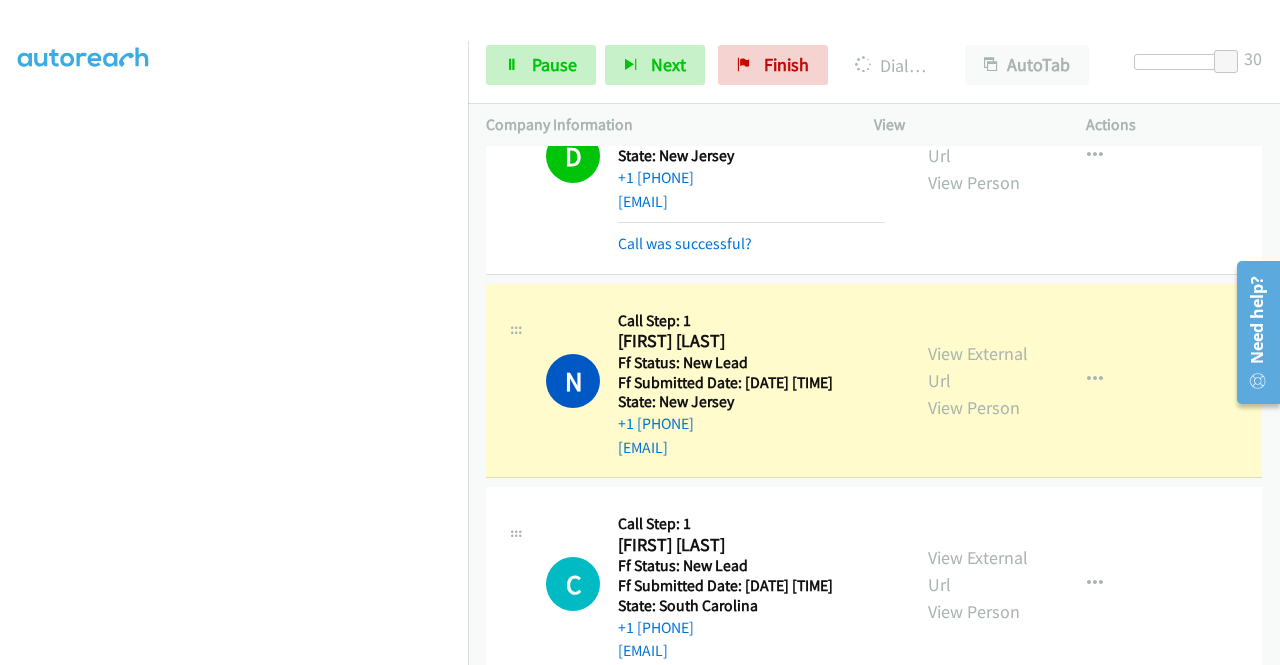 scroll, scrollTop: 500, scrollLeft: 0, axis: vertical 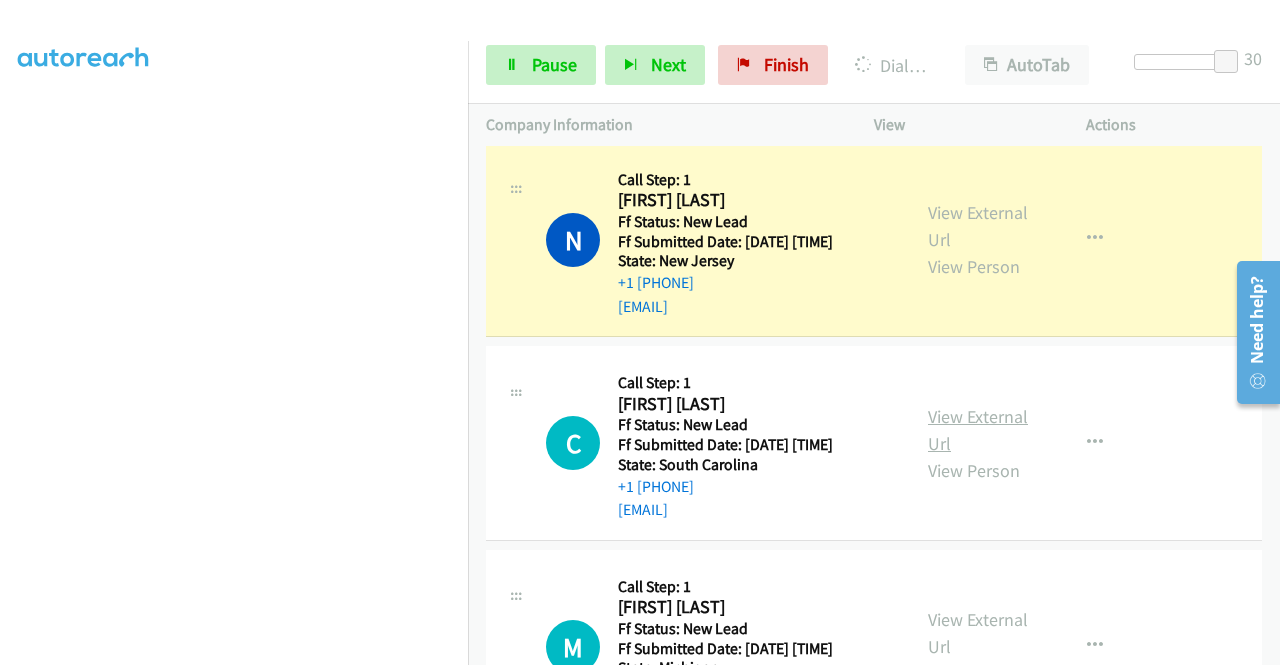 click on "View External Url" at bounding box center (978, 430) 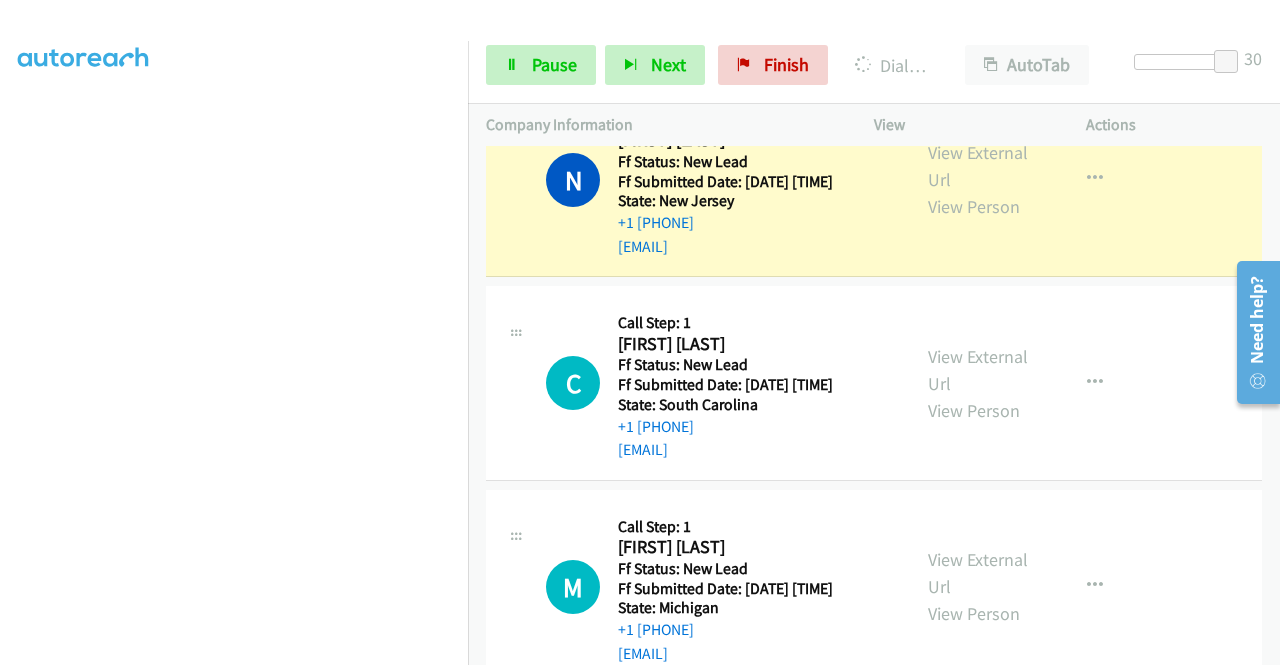 scroll, scrollTop: 700, scrollLeft: 0, axis: vertical 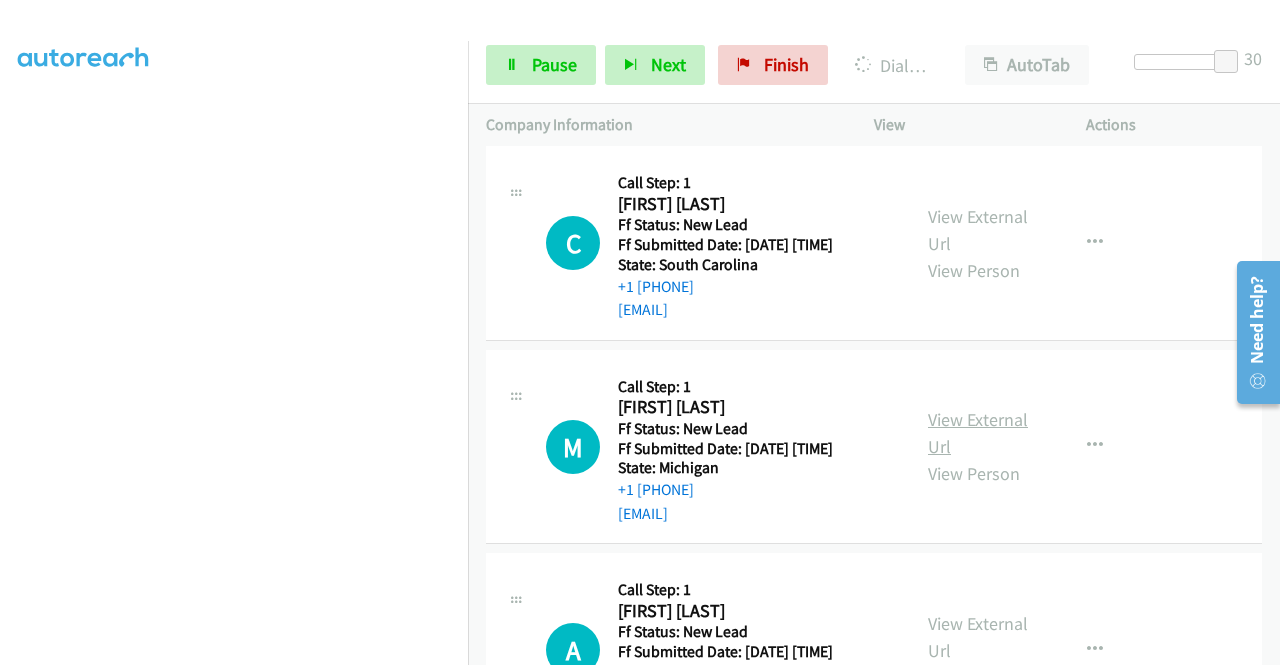 click on "View External Url" at bounding box center (978, 433) 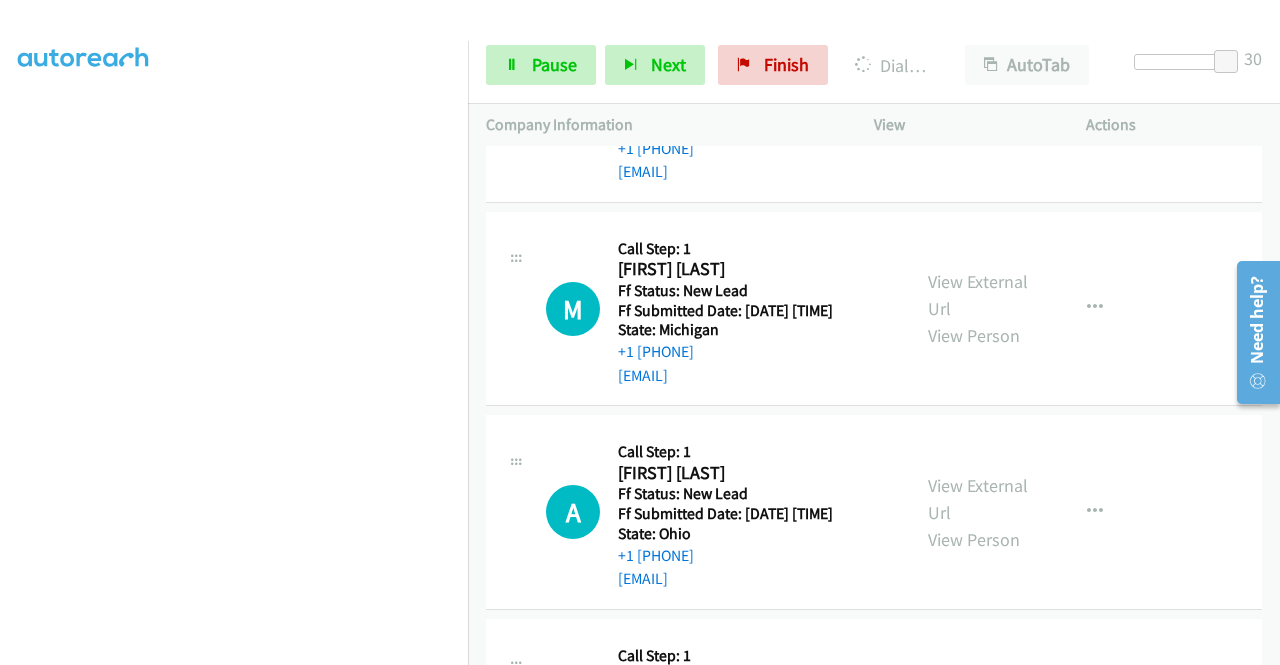 scroll, scrollTop: 1000, scrollLeft: 0, axis: vertical 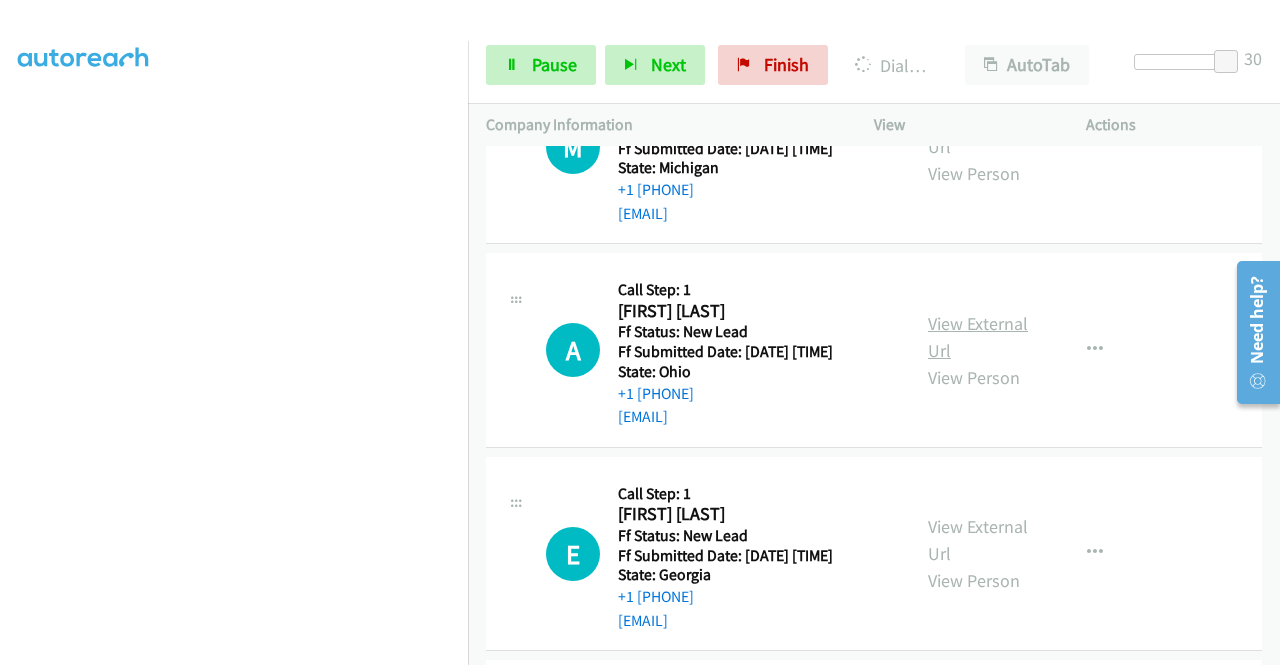 click on "View External Url" at bounding box center [978, 337] 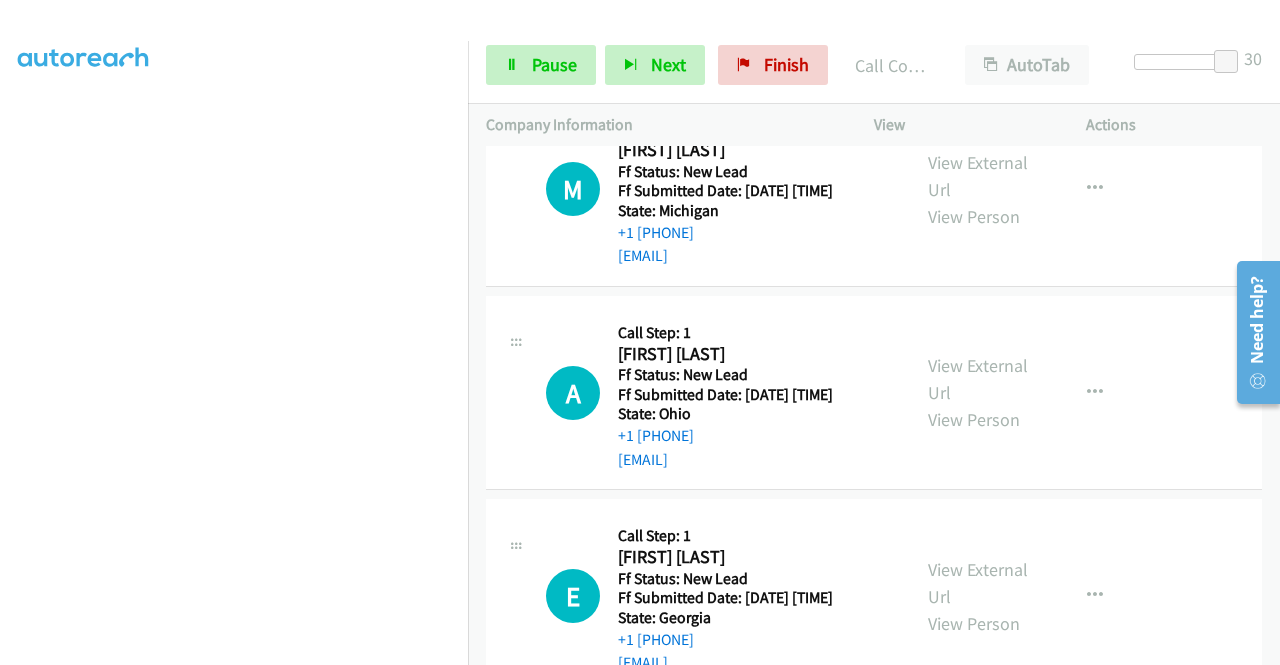 scroll, scrollTop: 1042, scrollLeft: 0, axis: vertical 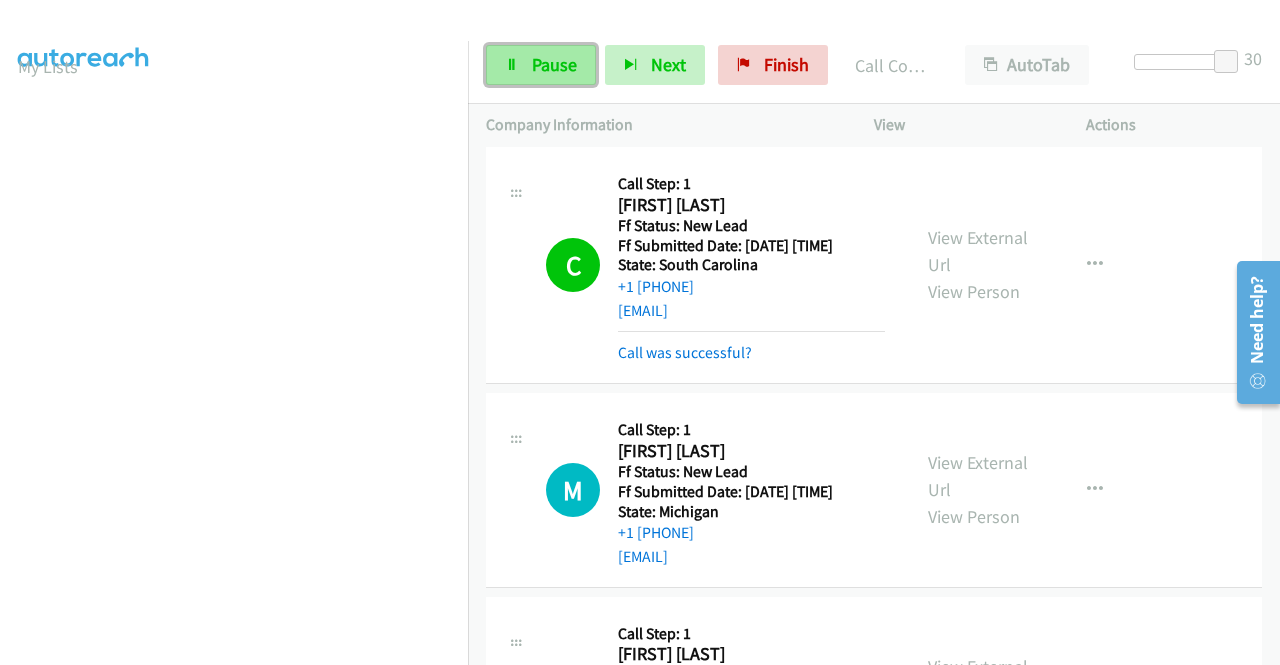 click on "Pause" at bounding box center [554, 64] 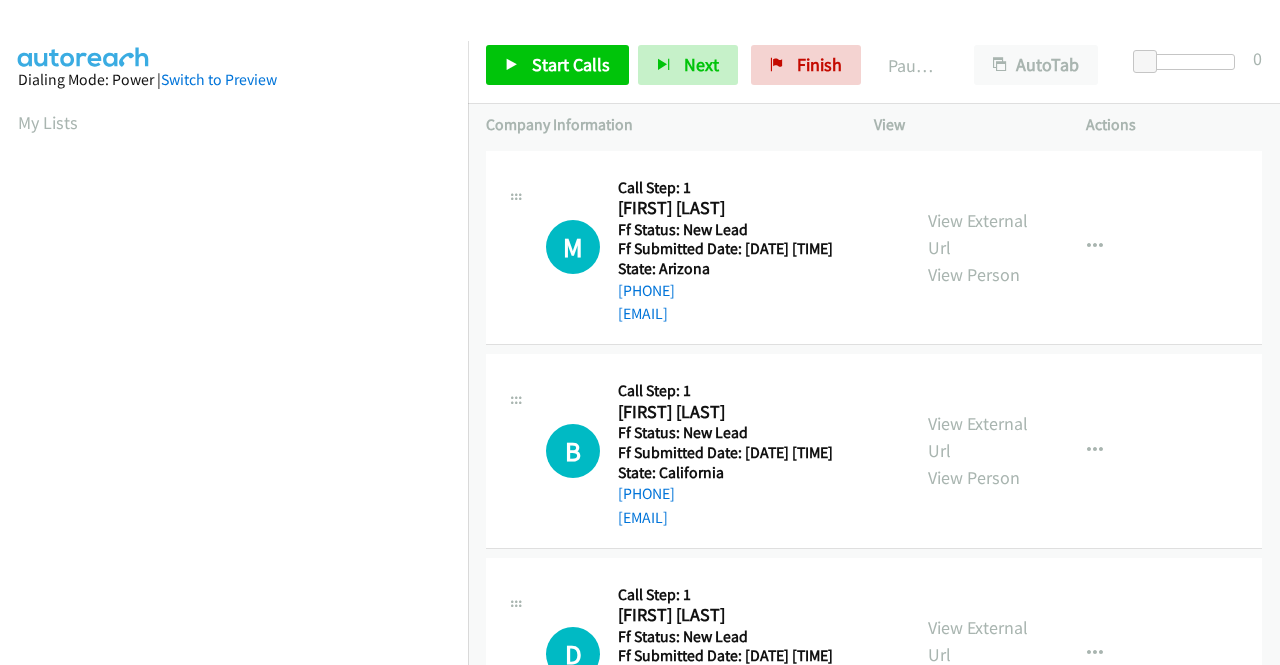scroll, scrollTop: 0, scrollLeft: 0, axis: both 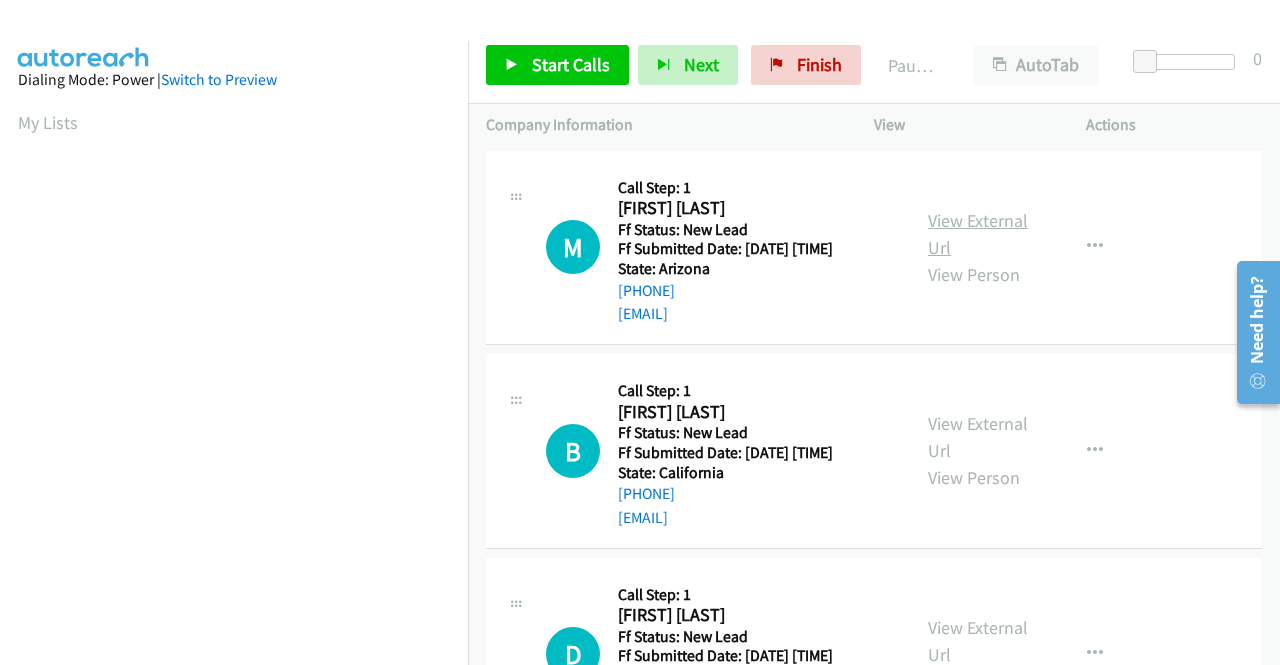 click on "View External Url" at bounding box center [978, 234] 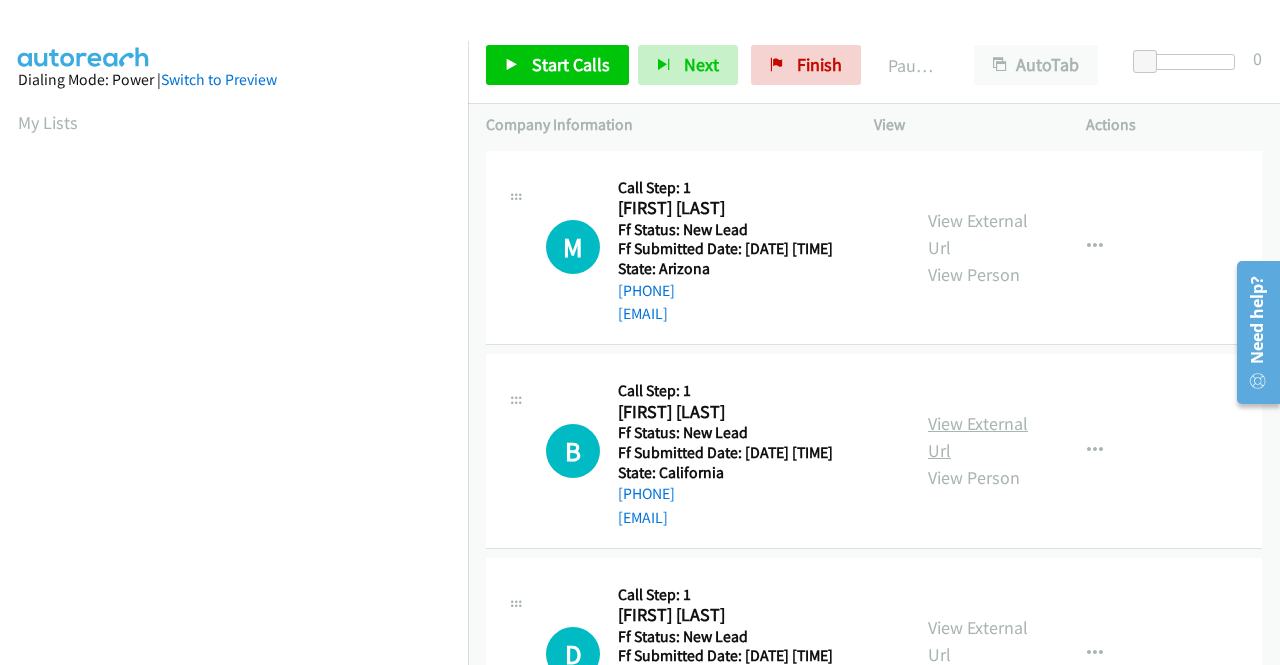 click on "View External Url" at bounding box center [978, 437] 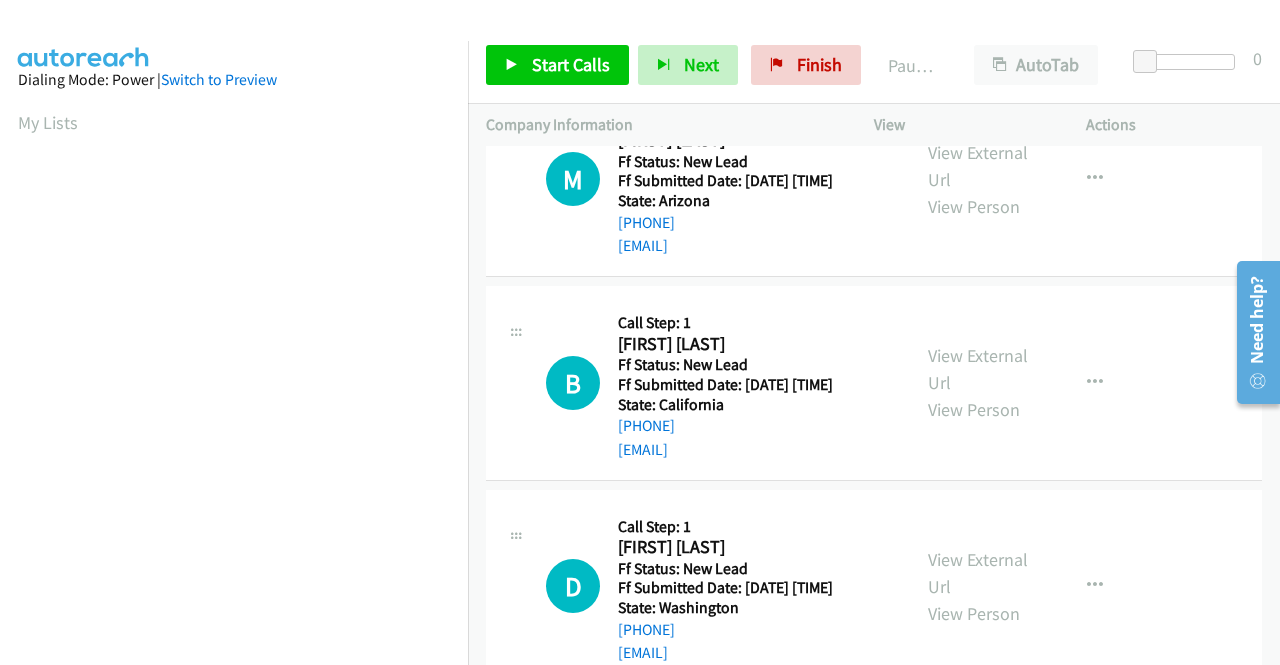 scroll, scrollTop: 100, scrollLeft: 0, axis: vertical 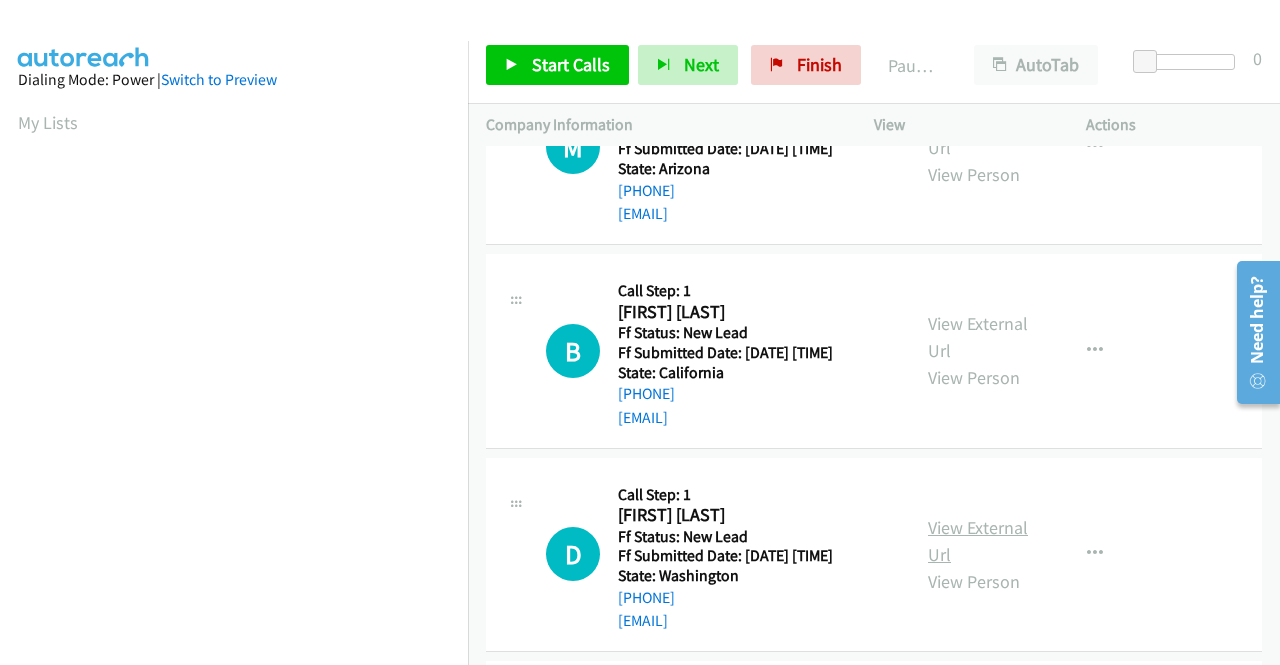 click on "View External Url" at bounding box center [978, 541] 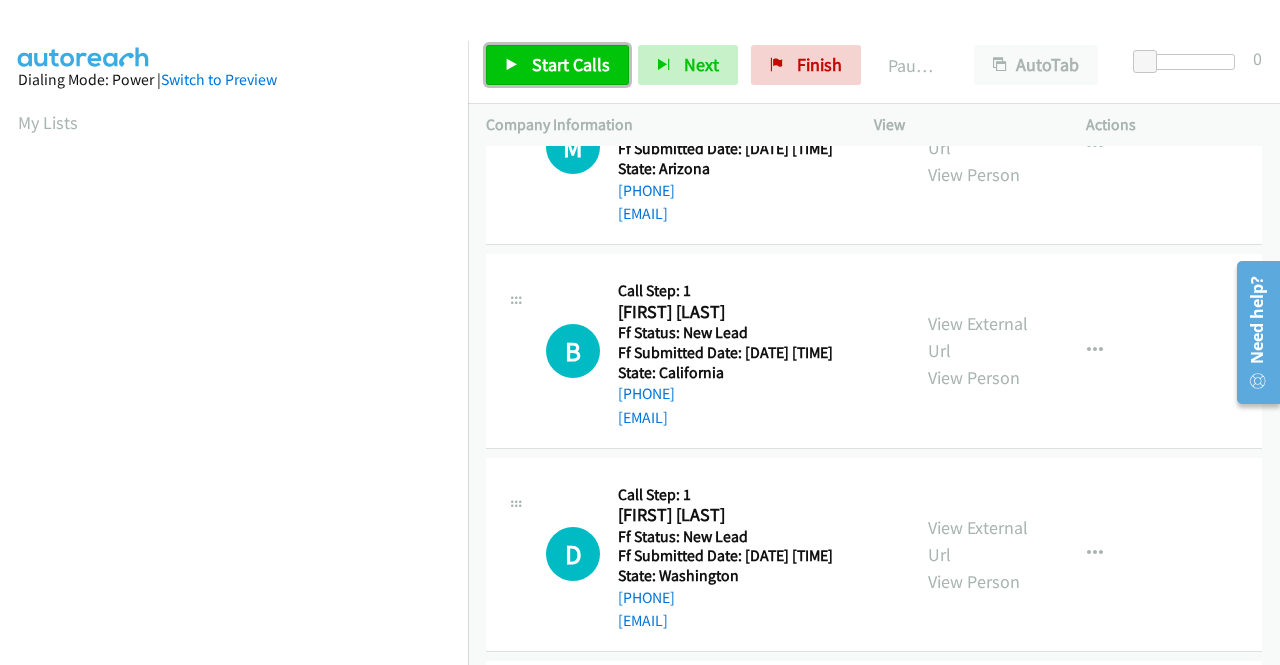 click on "Start Calls" at bounding box center [571, 64] 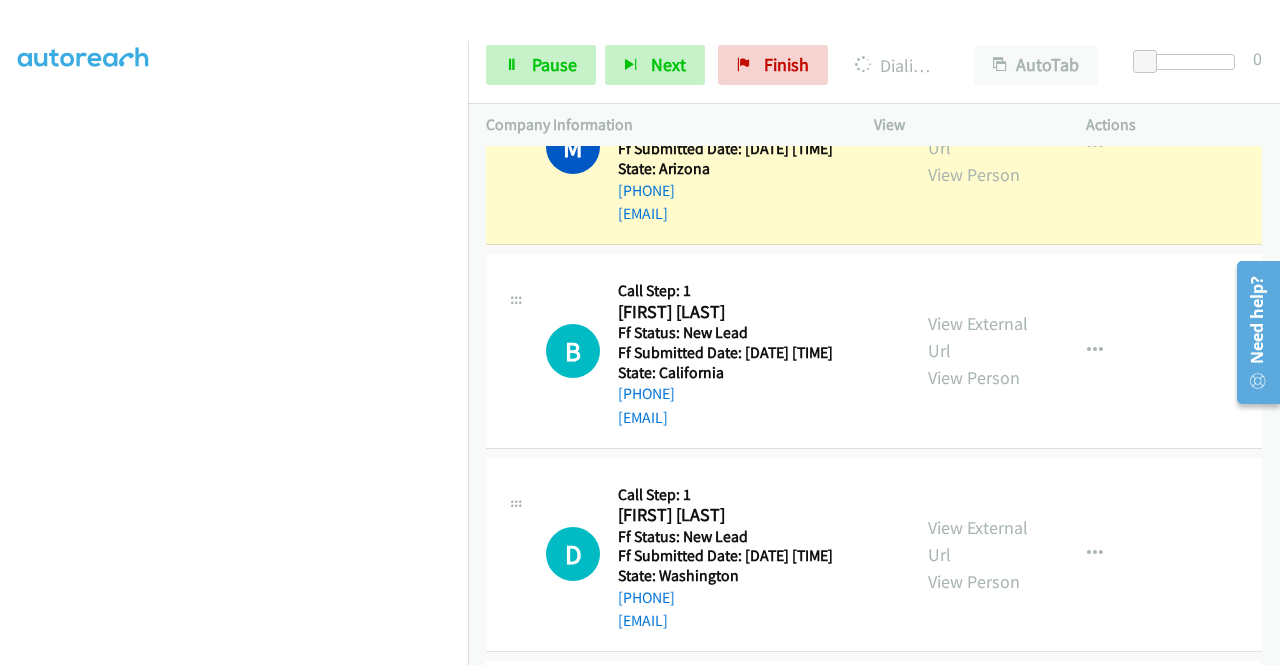 scroll, scrollTop: 456, scrollLeft: 0, axis: vertical 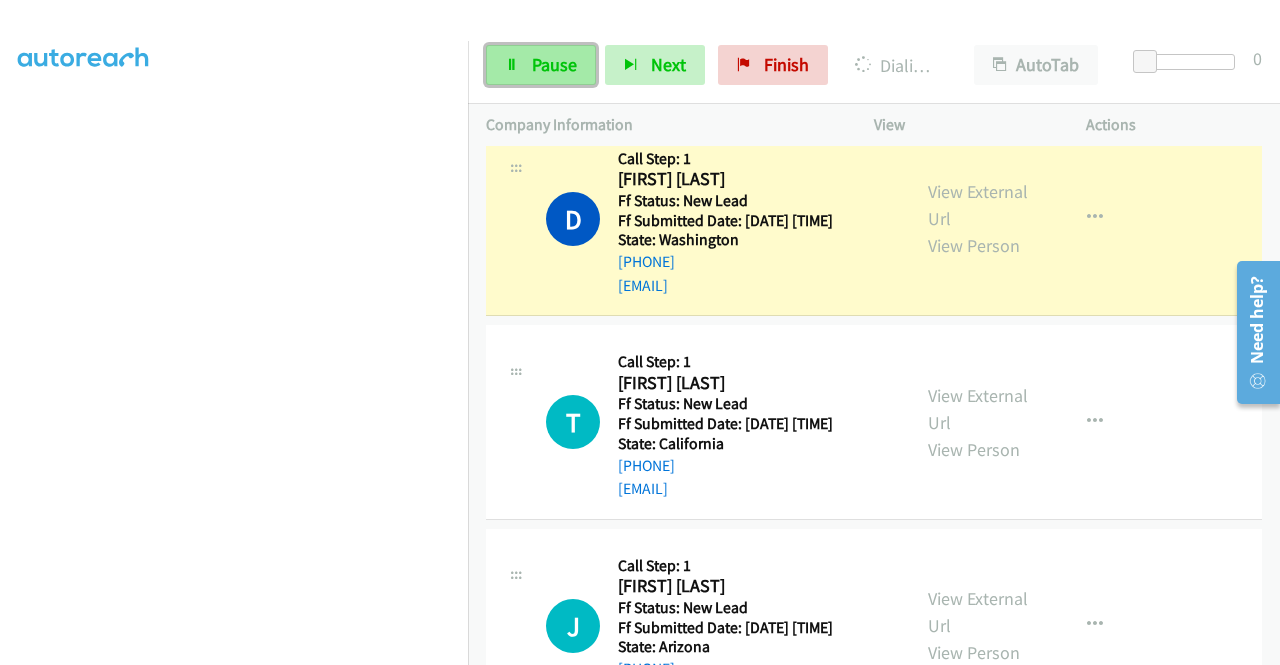 click on "Pause" at bounding box center (554, 64) 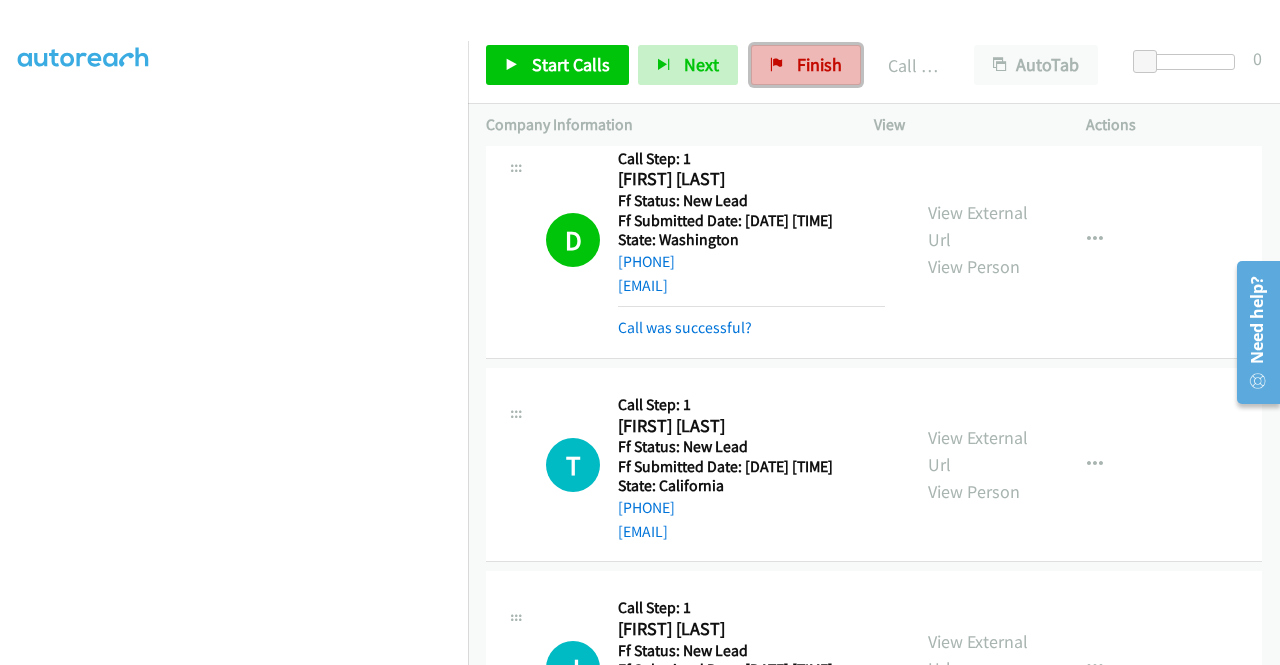 click on "Finish" at bounding box center [819, 64] 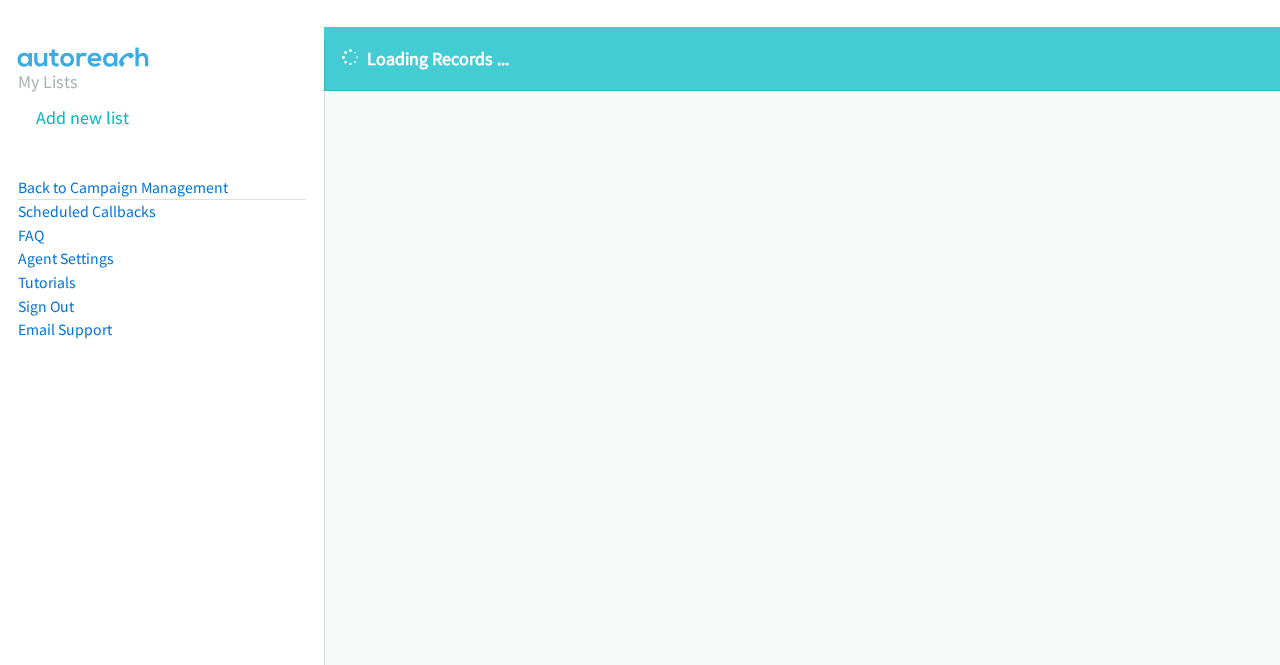 scroll, scrollTop: 0, scrollLeft: 0, axis: both 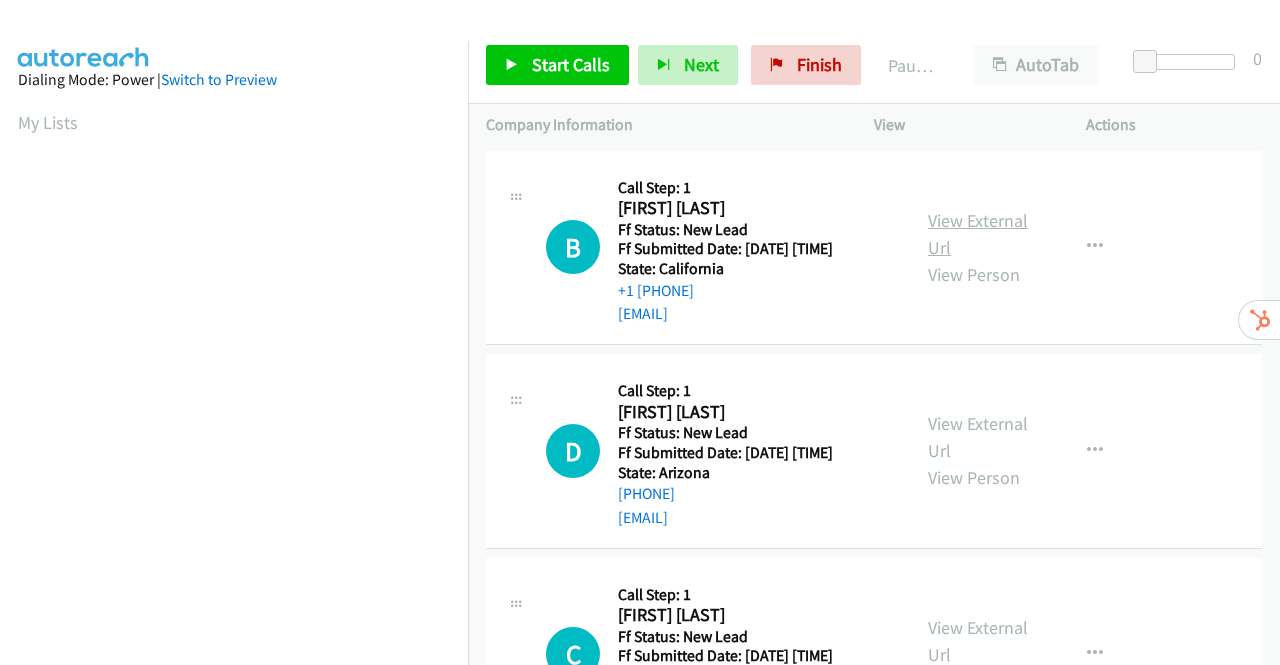 click on "View External Url" at bounding box center (978, 234) 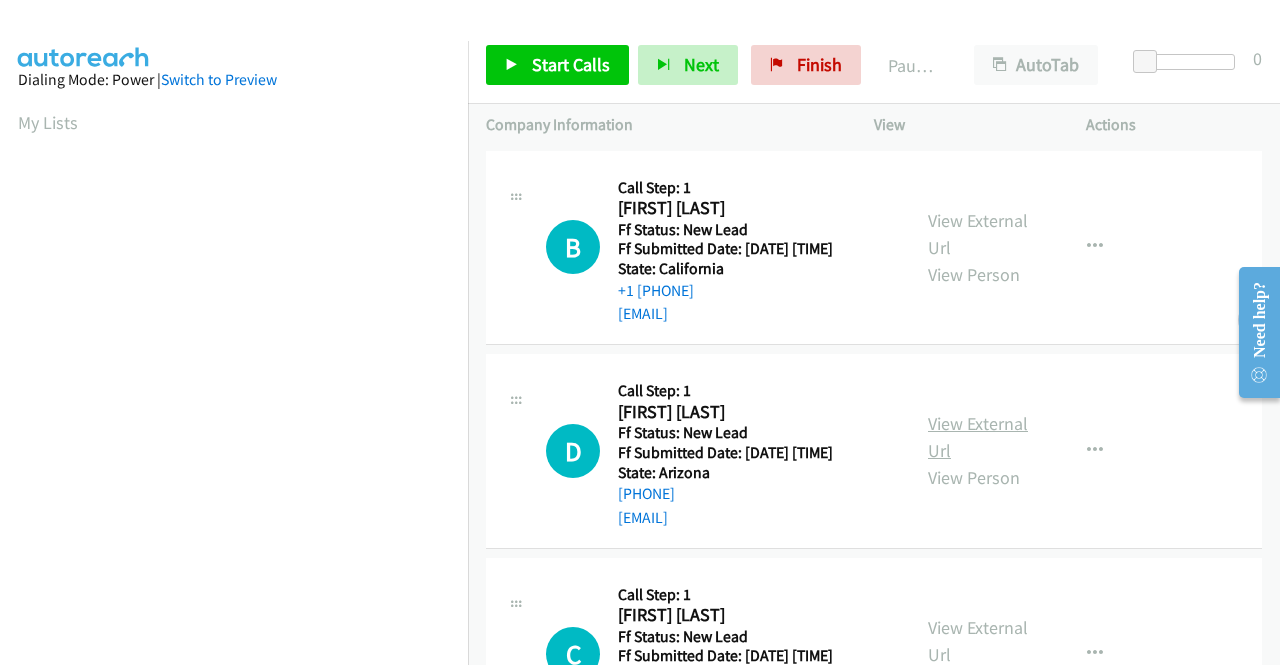 click on "View External Url" at bounding box center [978, 437] 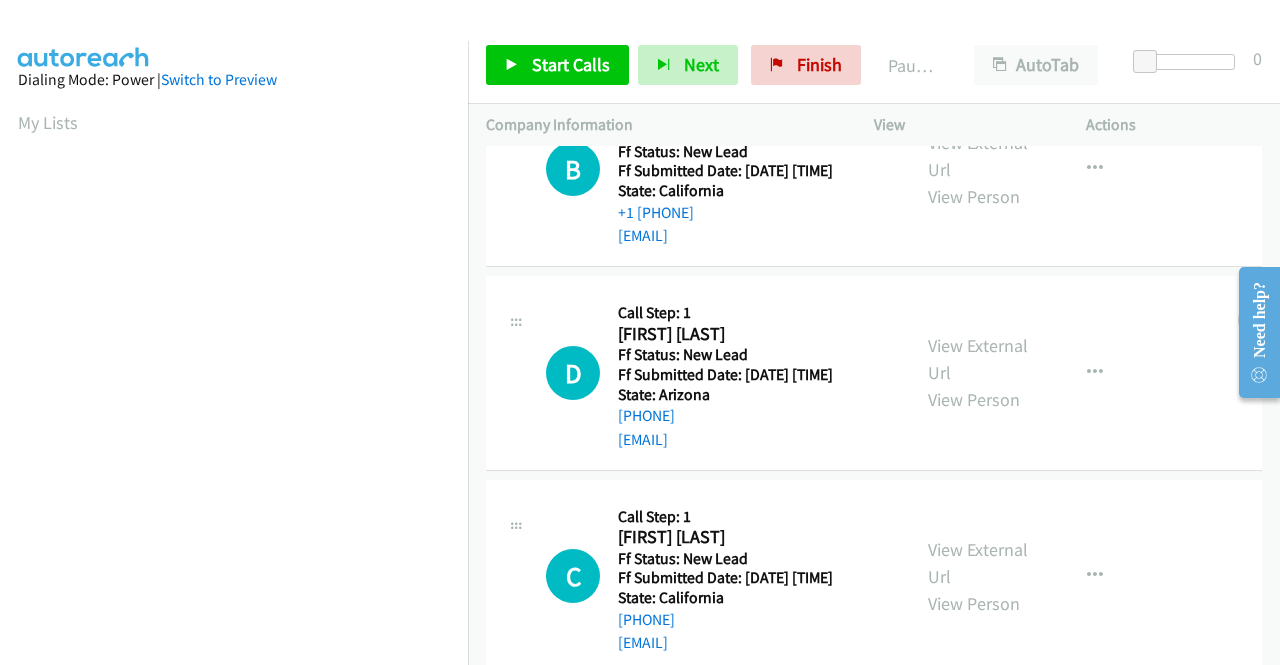 scroll, scrollTop: 200, scrollLeft: 0, axis: vertical 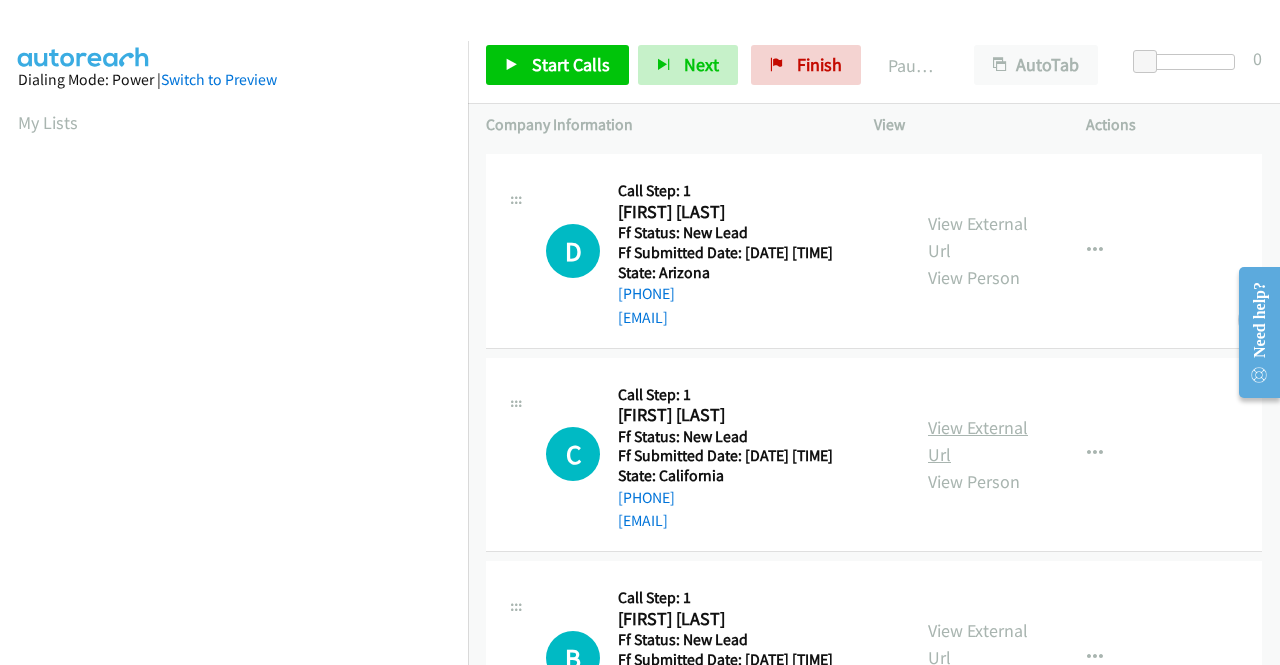 click on "View External Url" at bounding box center [978, 441] 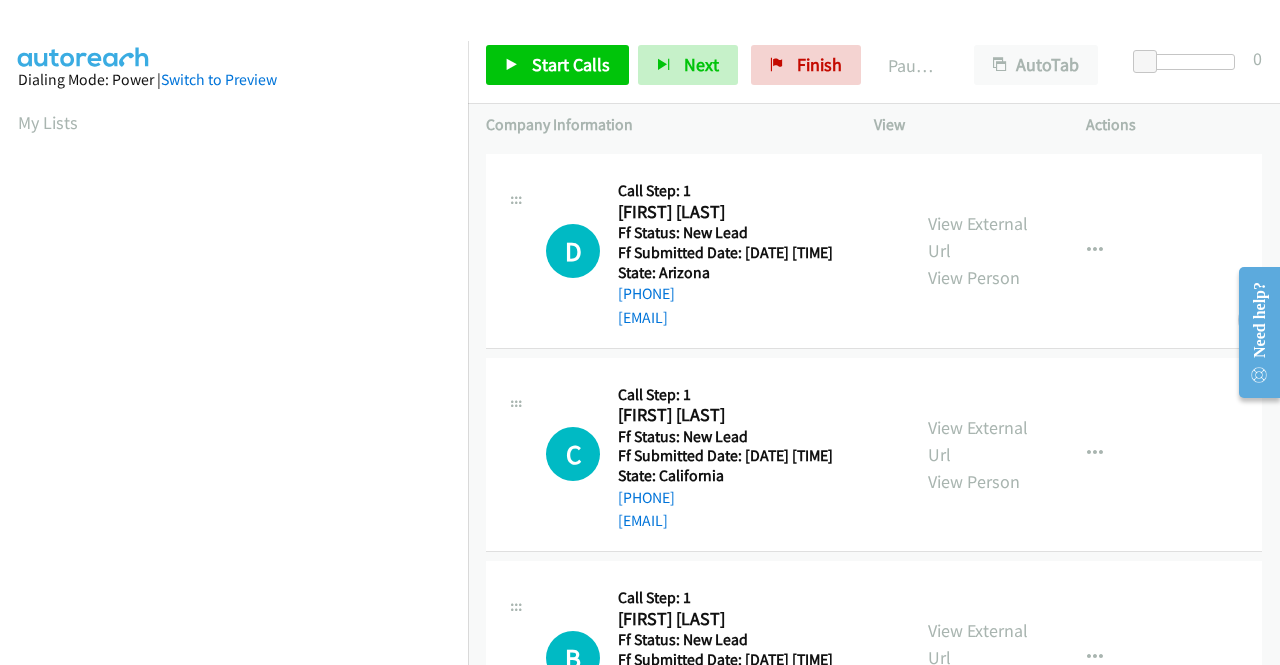 scroll, scrollTop: 500, scrollLeft: 0, axis: vertical 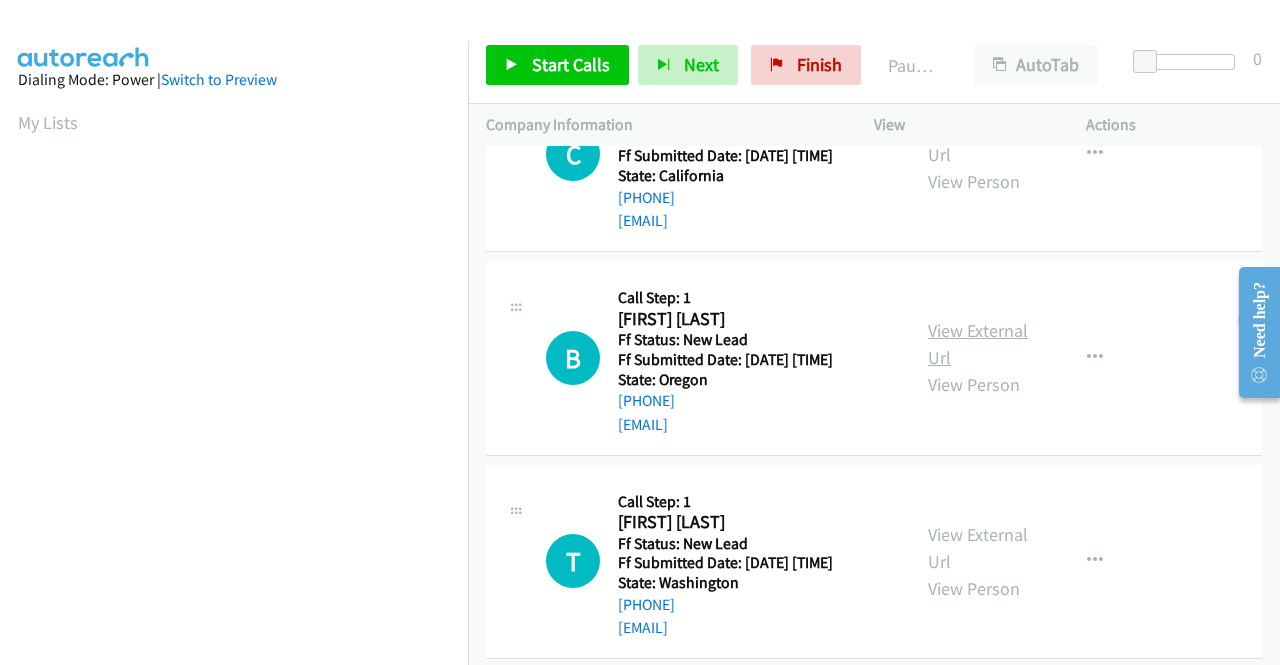 click on "View External Url" at bounding box center [978, 344] 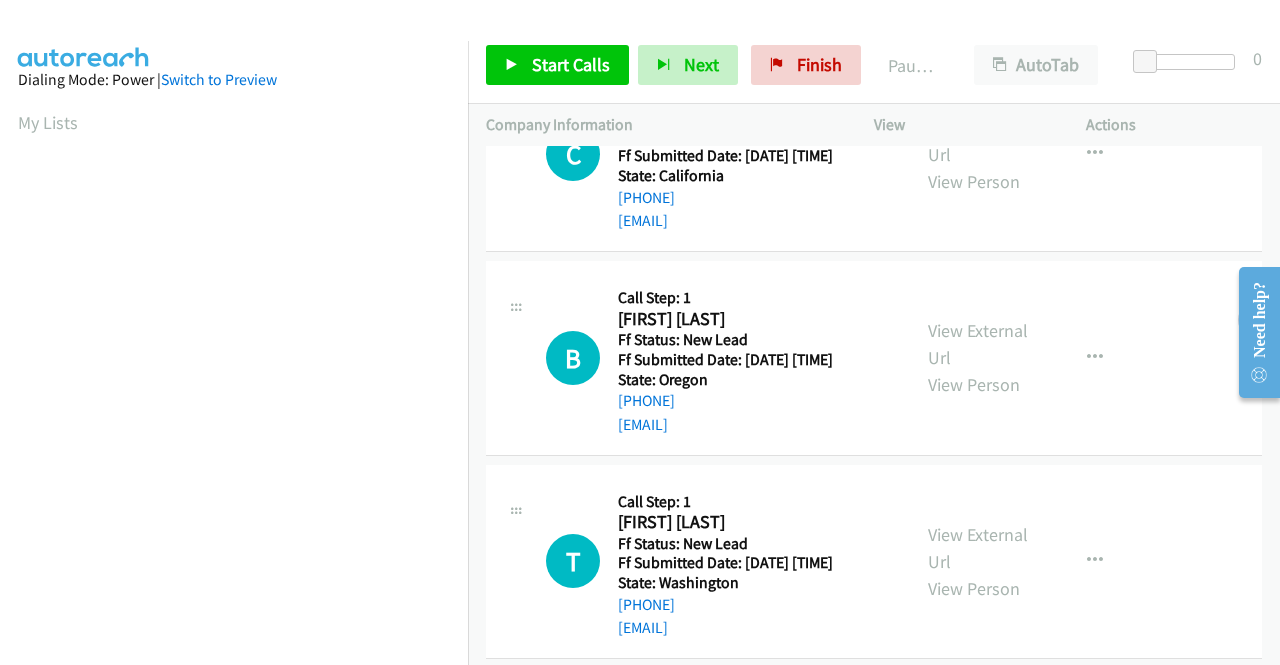 scroll, scrollTop: 620, scrollLeft: 0, axis: vertical 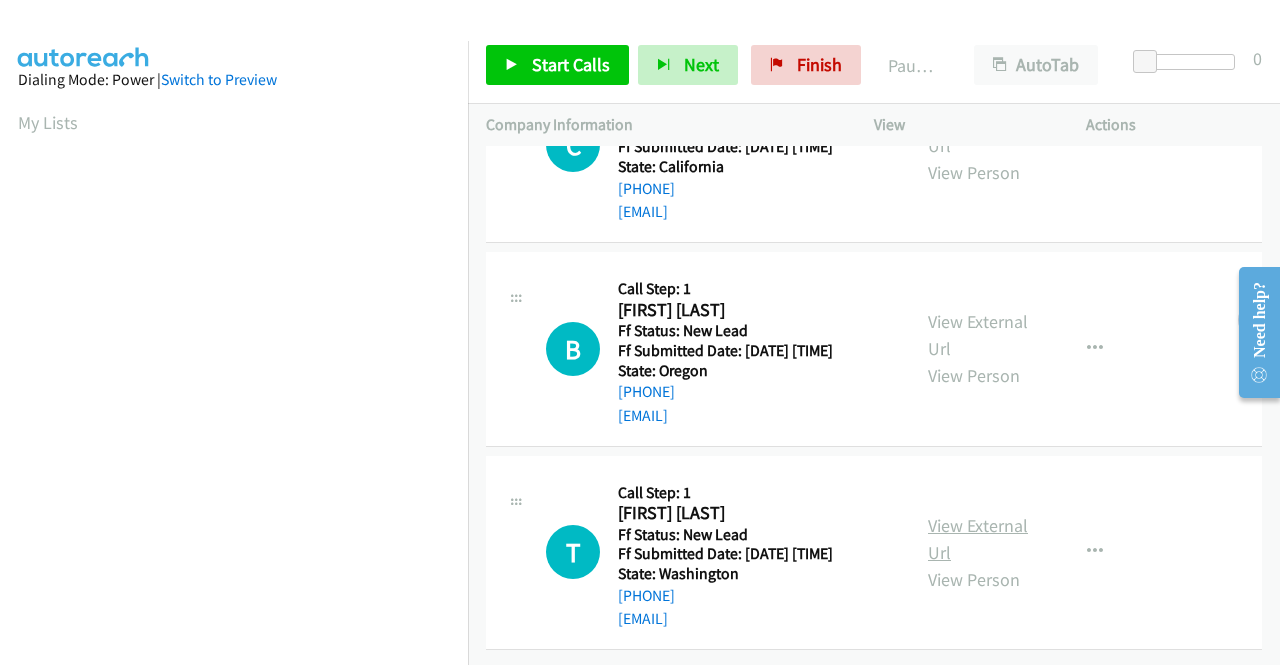 click on "View External Url" at bounding box center (978, 539) 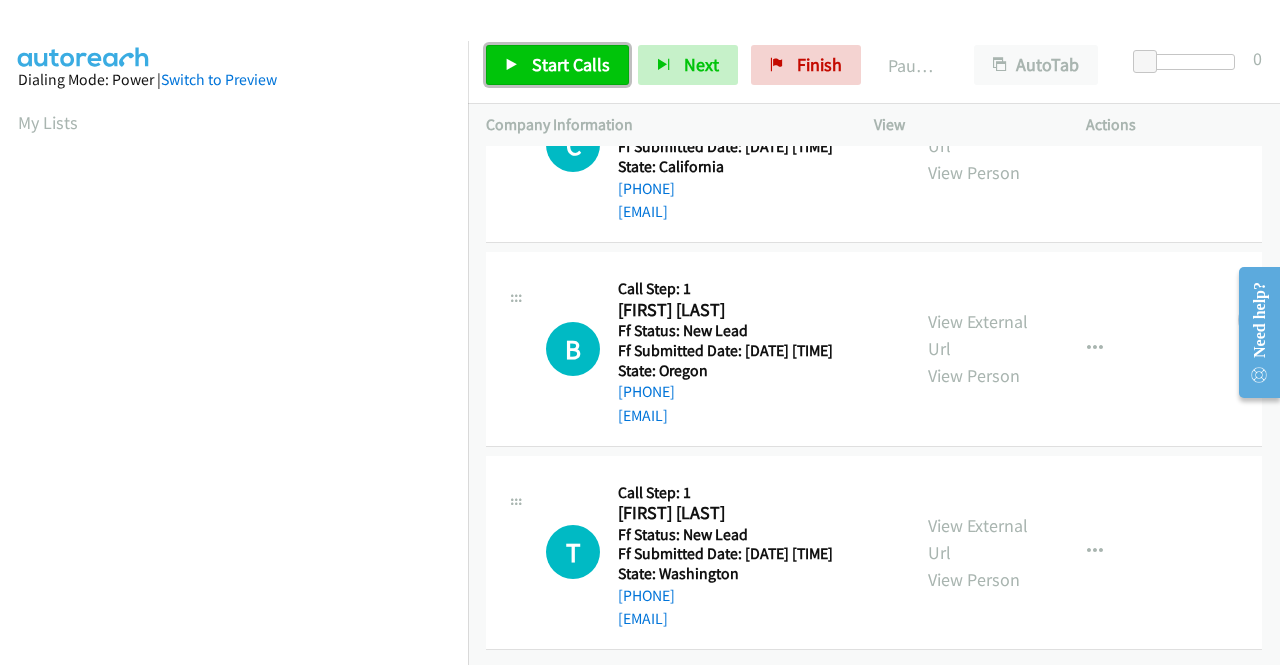 click on "Start Calls" at bounding box center [571, 64] 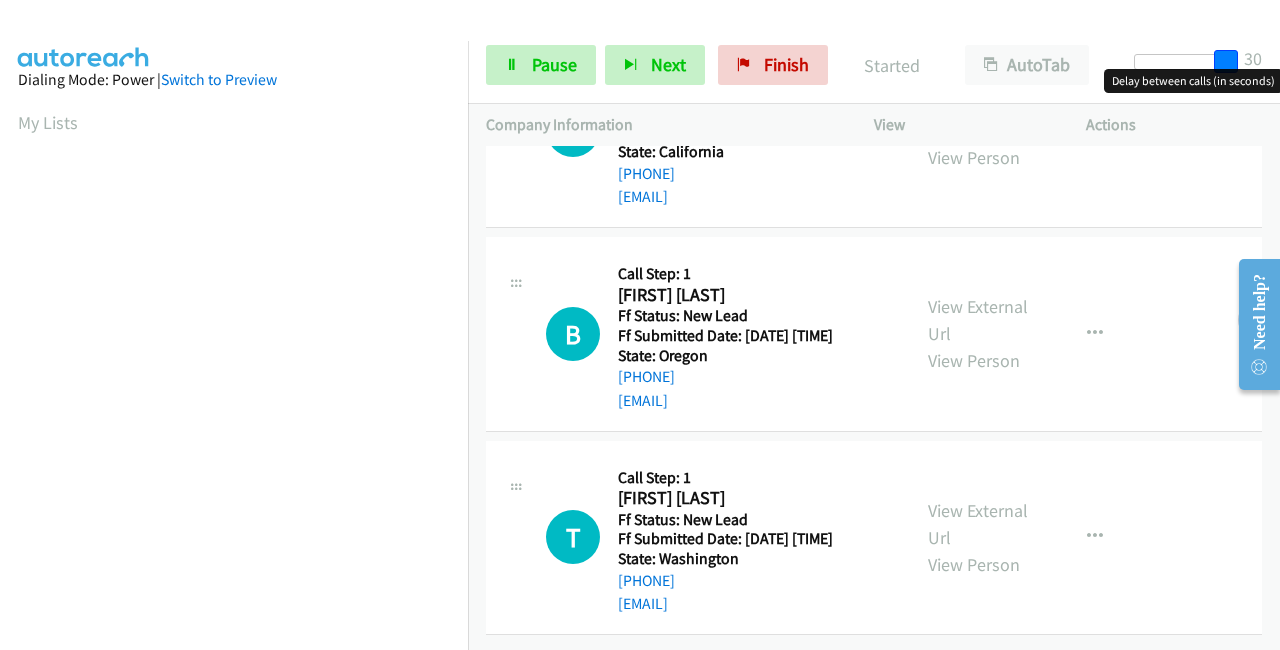 drag, startPoint x: 1143, startPoint y: 57, endPoint x: 1279, endPoint y: 74, distance: 137.05838 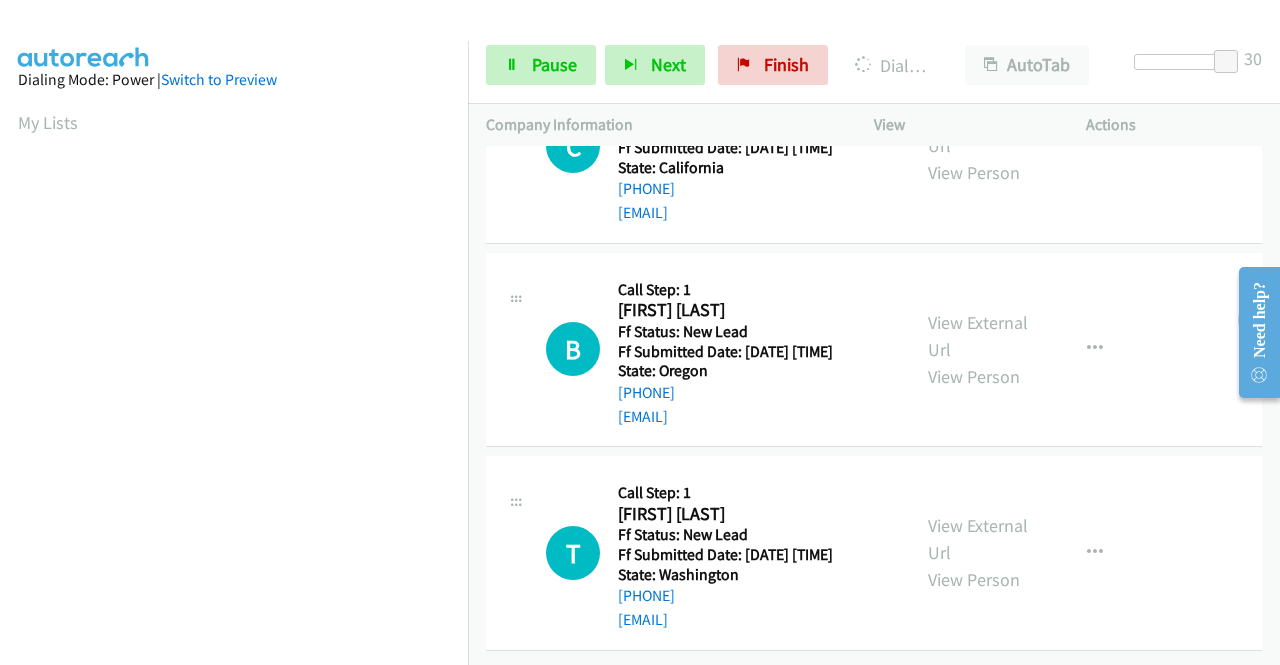 scroll, scrollTop: 456, scrollLeft: 0, axis: vertical 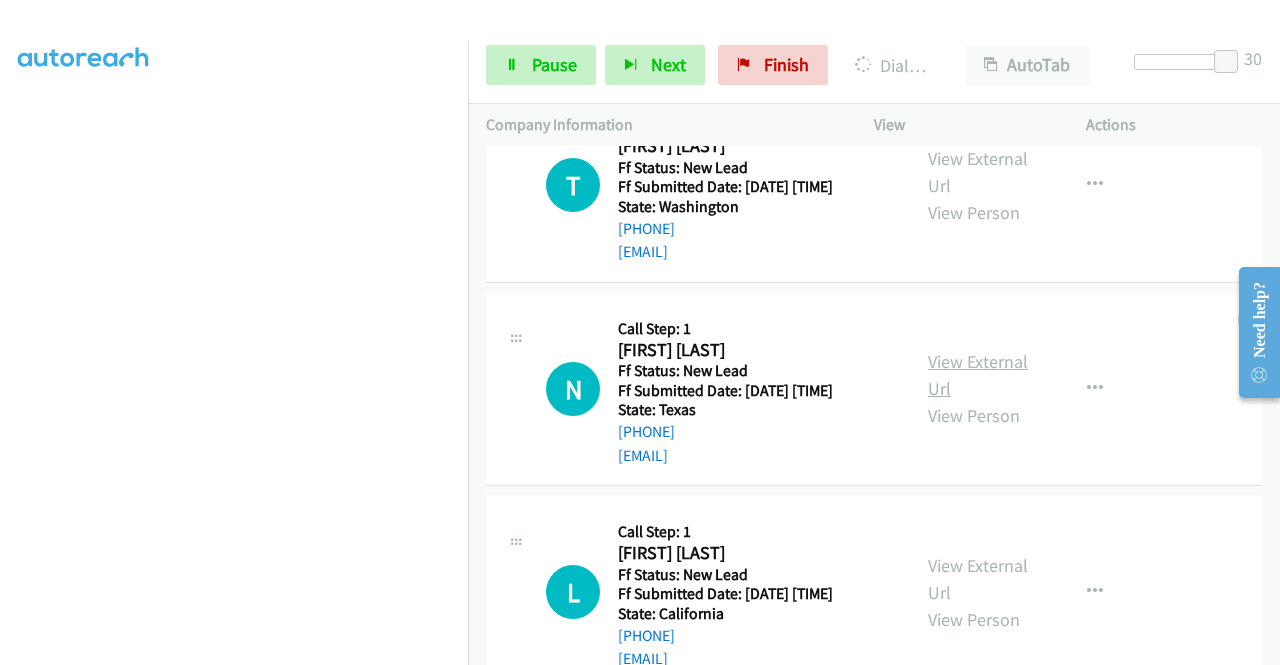 click on "View External Url" at bounding box center [978, 375] 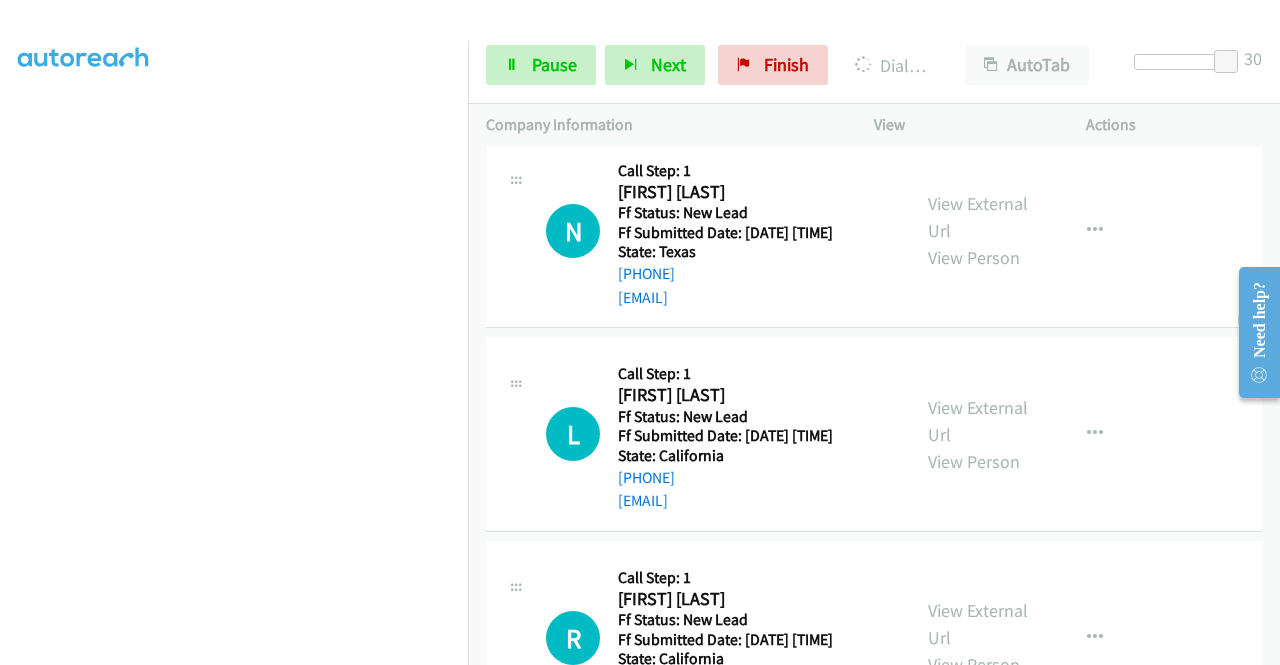 scroll, scrollTop: 1304, scrollLeft: 0, axis: vertical 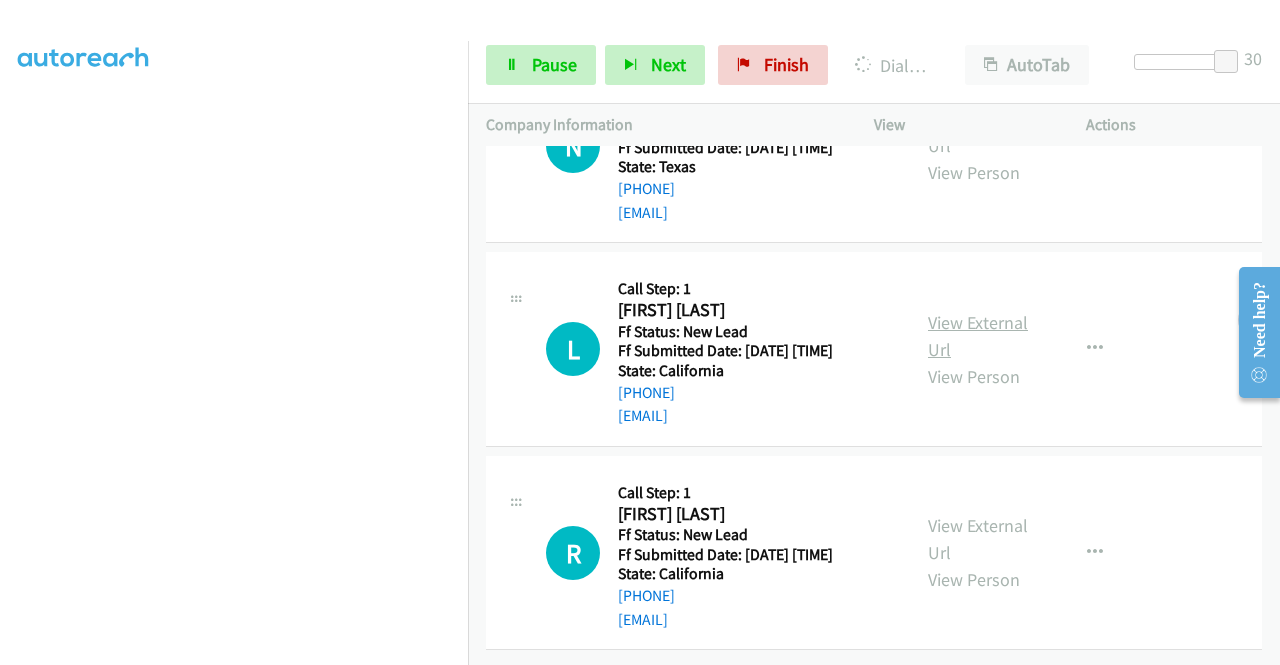 click on "View External Url" at bounding box center (978, 336) 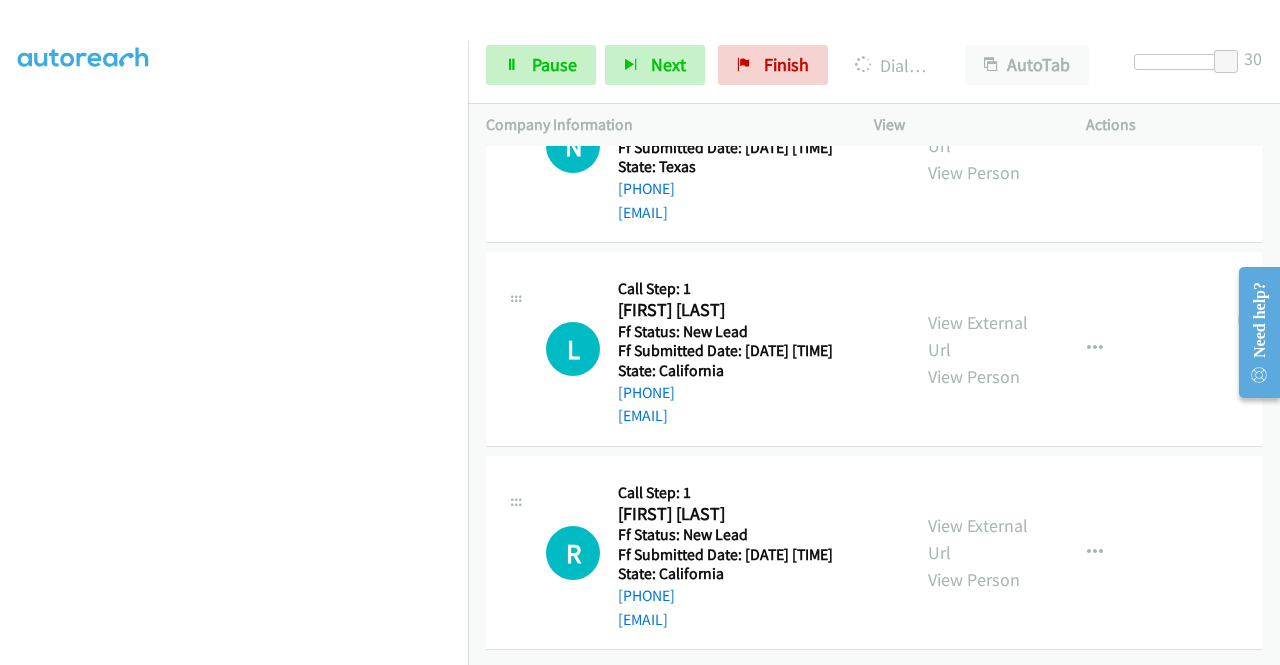 scroll, scrollTop: 1416, scrollLeft: 0, axis: vertical 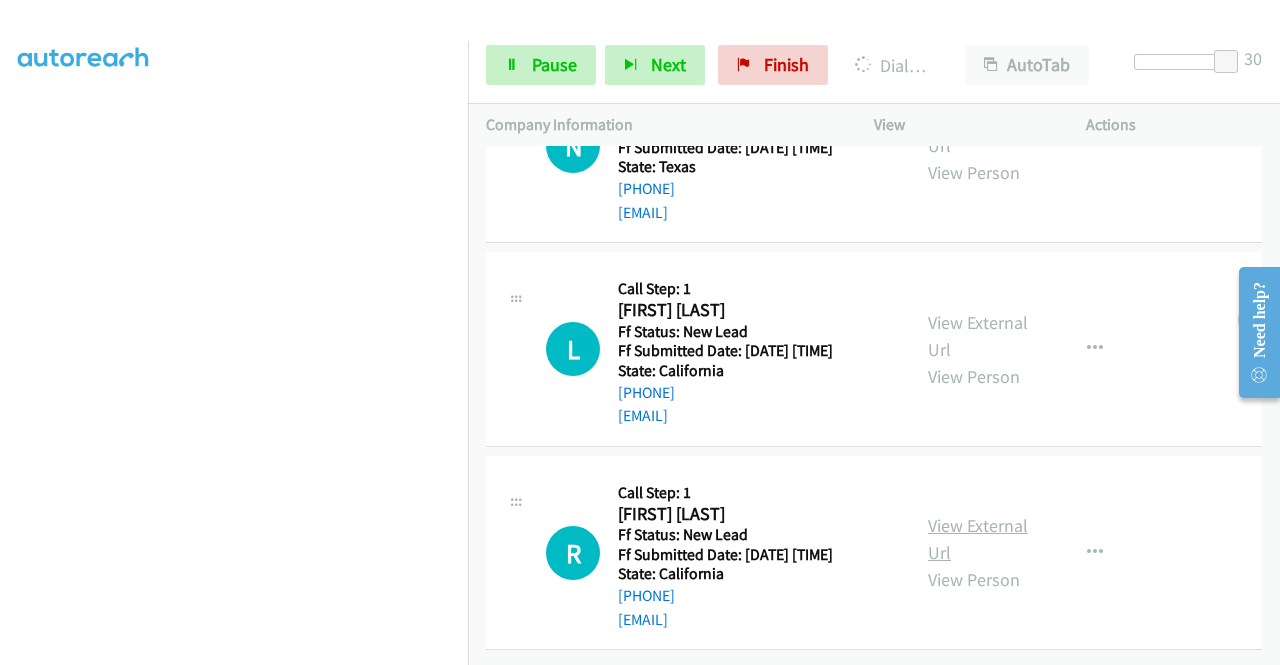 click on "View External Url" at bounding box center [978, 539] 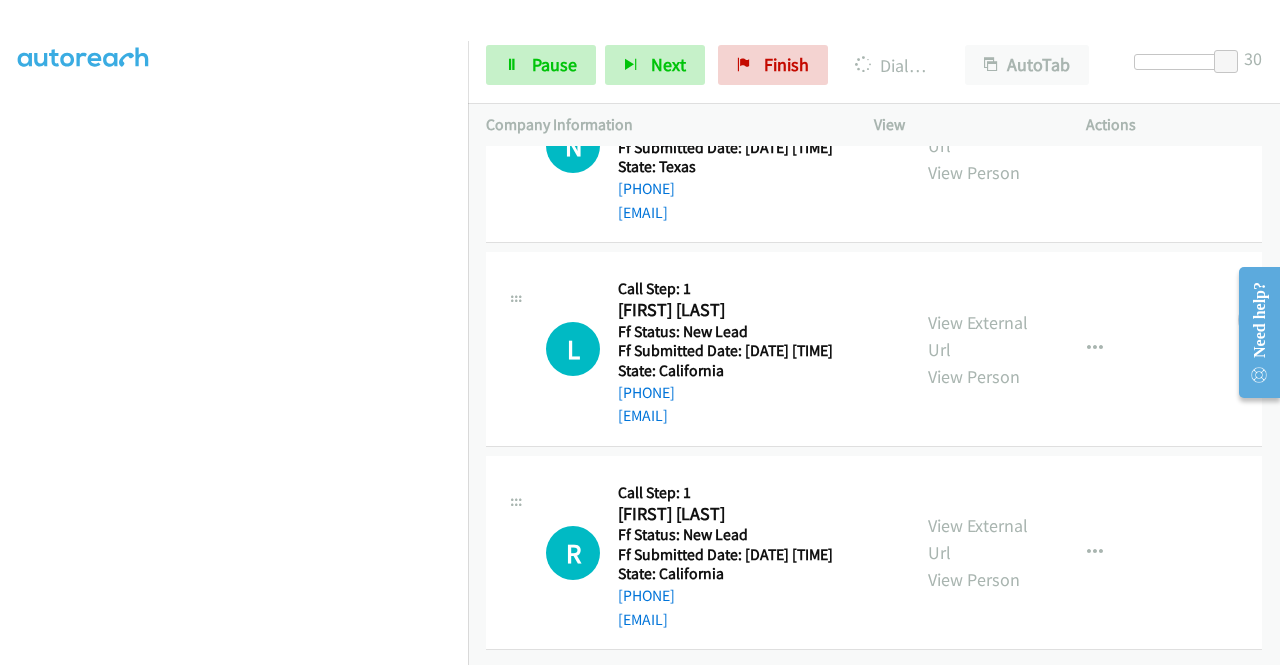 scroll, scrollTop: 456, scrollLeft: 0, axis: vertical 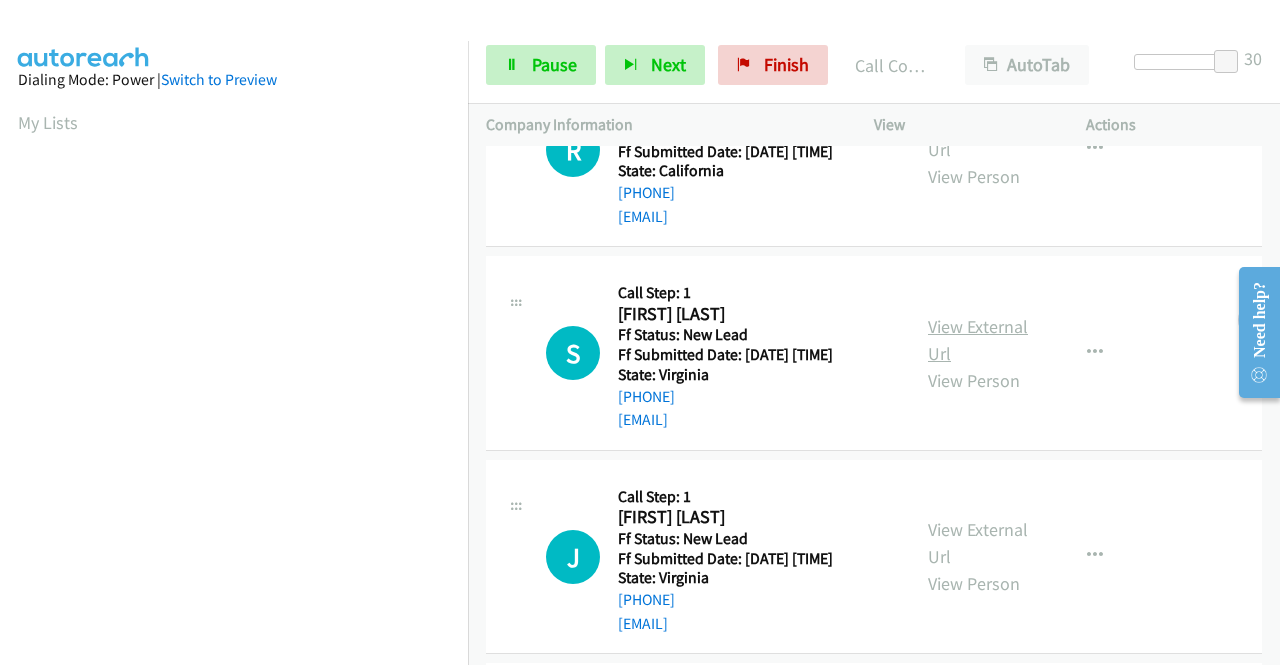 click on "View External Url" at bounding box center (978, 340) 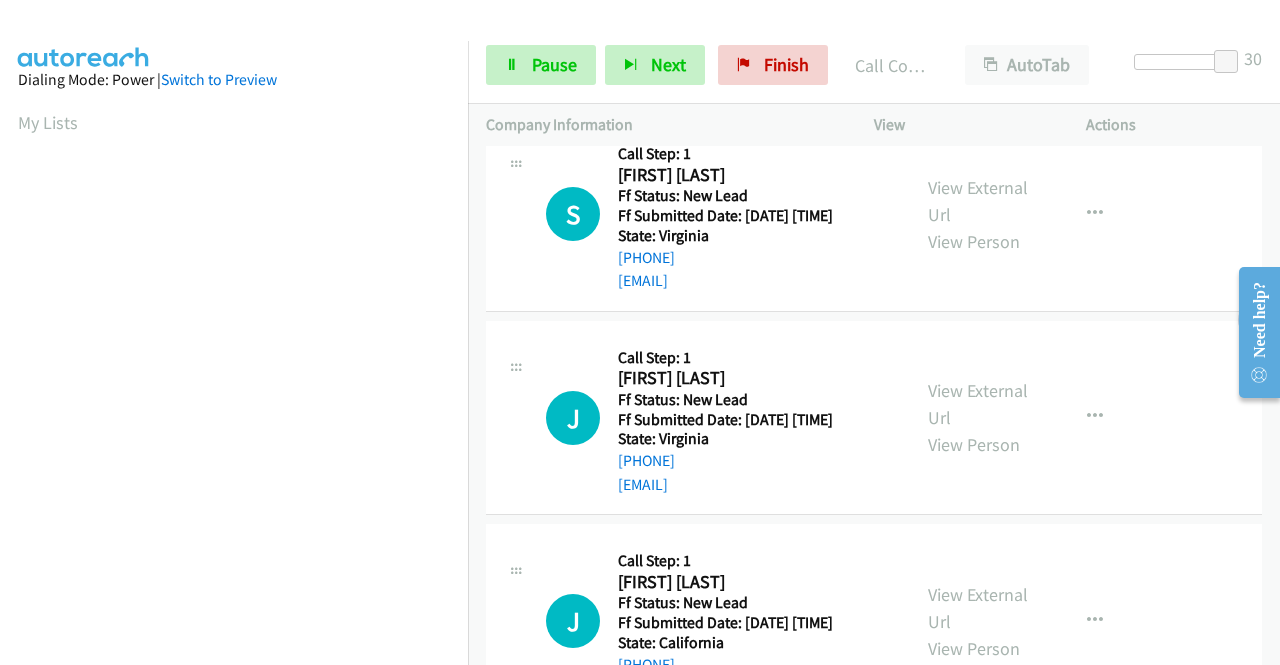 scroll, scrollTop: 2078, scrollLeft: 0, axis: vertical 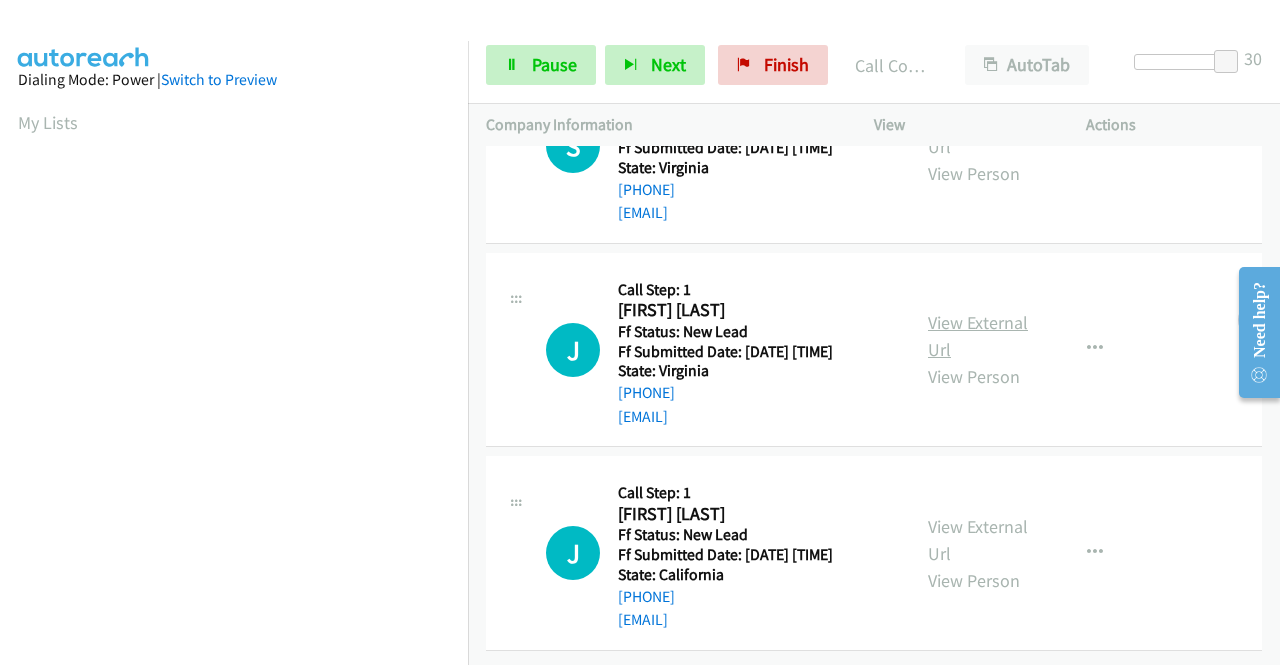 click on "View External Url" at bounding box center (978, 336) 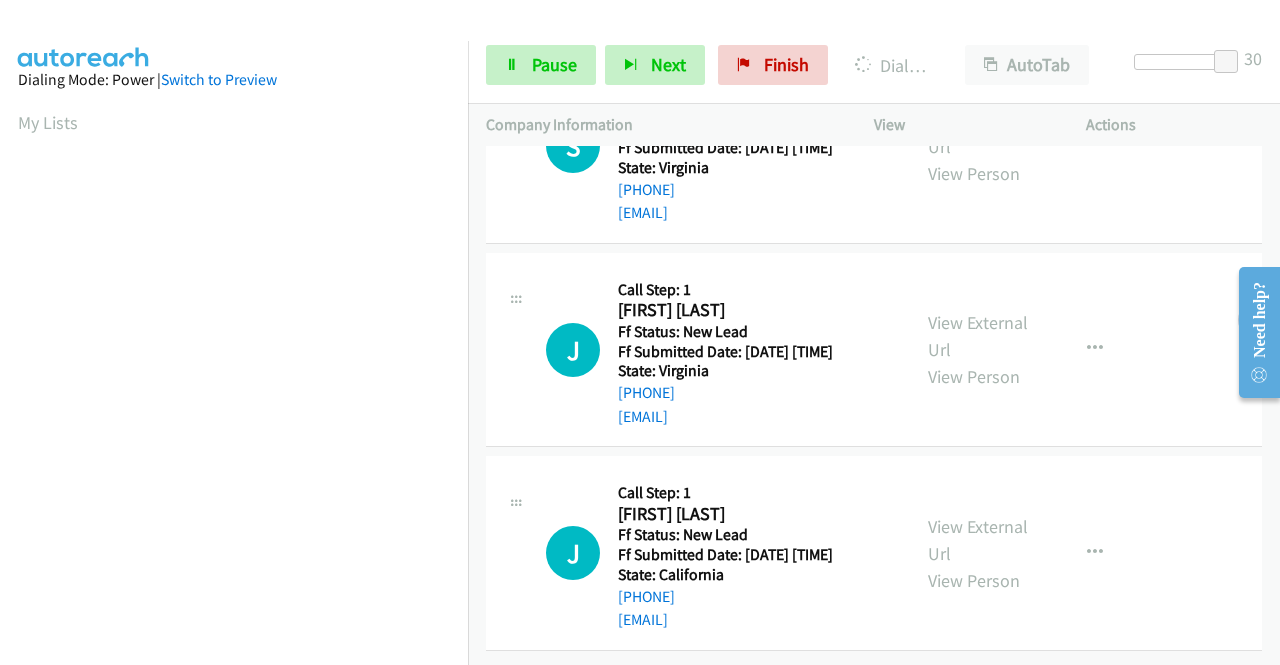 scroll, scrollTop: 2211, scrollLeft: 0, axis: vertical 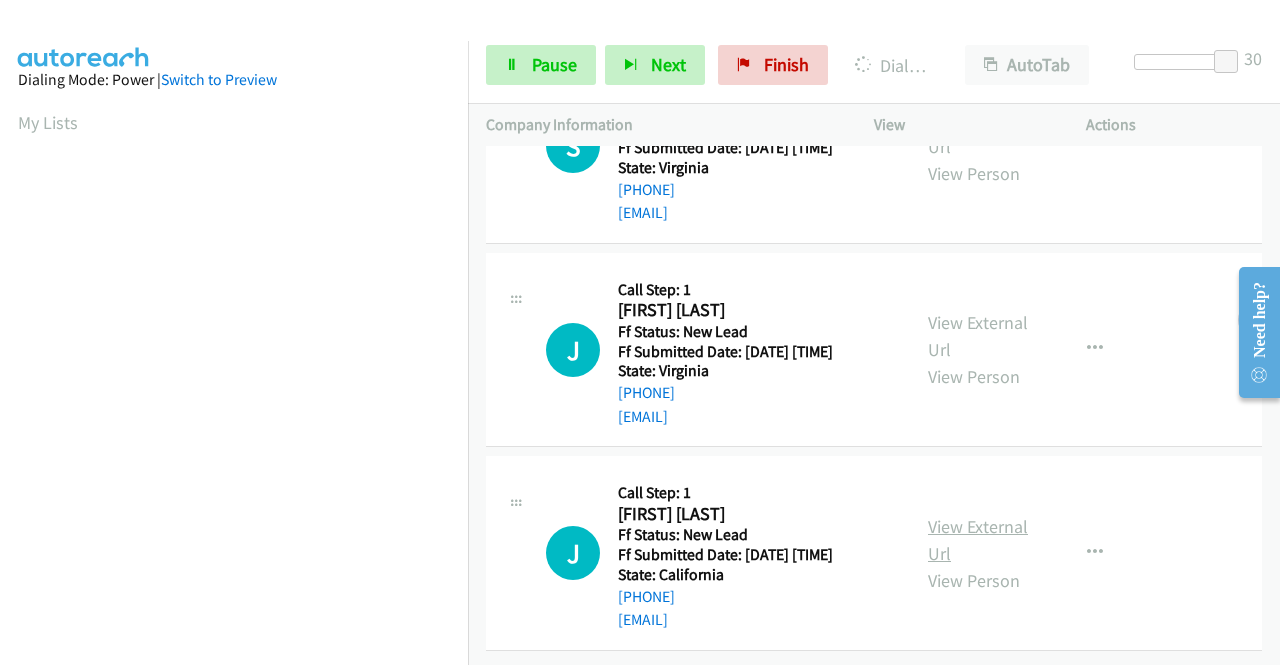 click on "View External Url" at bounding box center (978, 540) 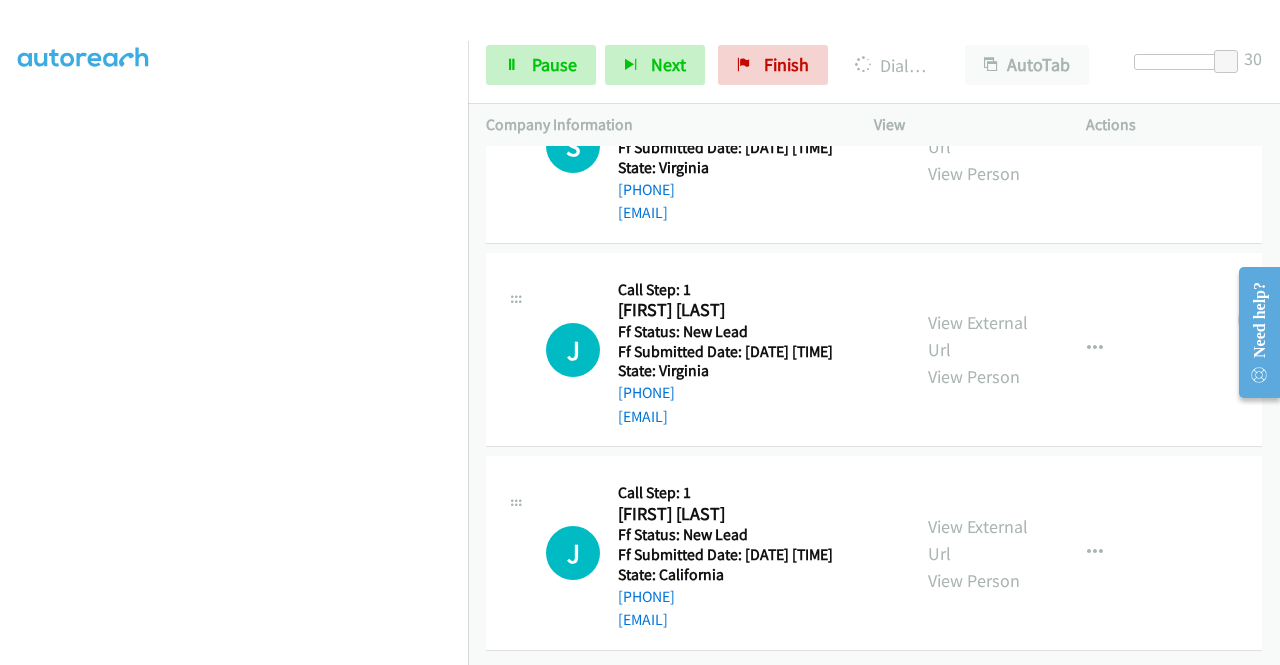 scroll, scrollTop: 456, scrollLeft: 0, axis: vertical 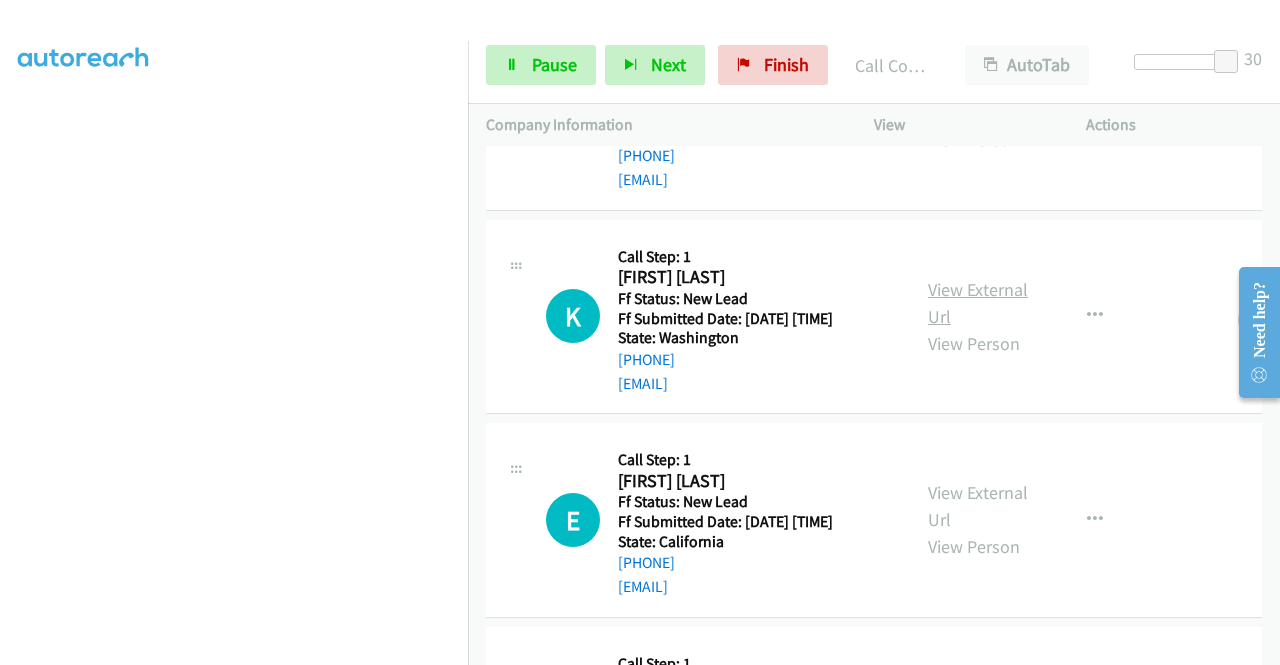 click on "View External Url" at bounding box center (978, 303) 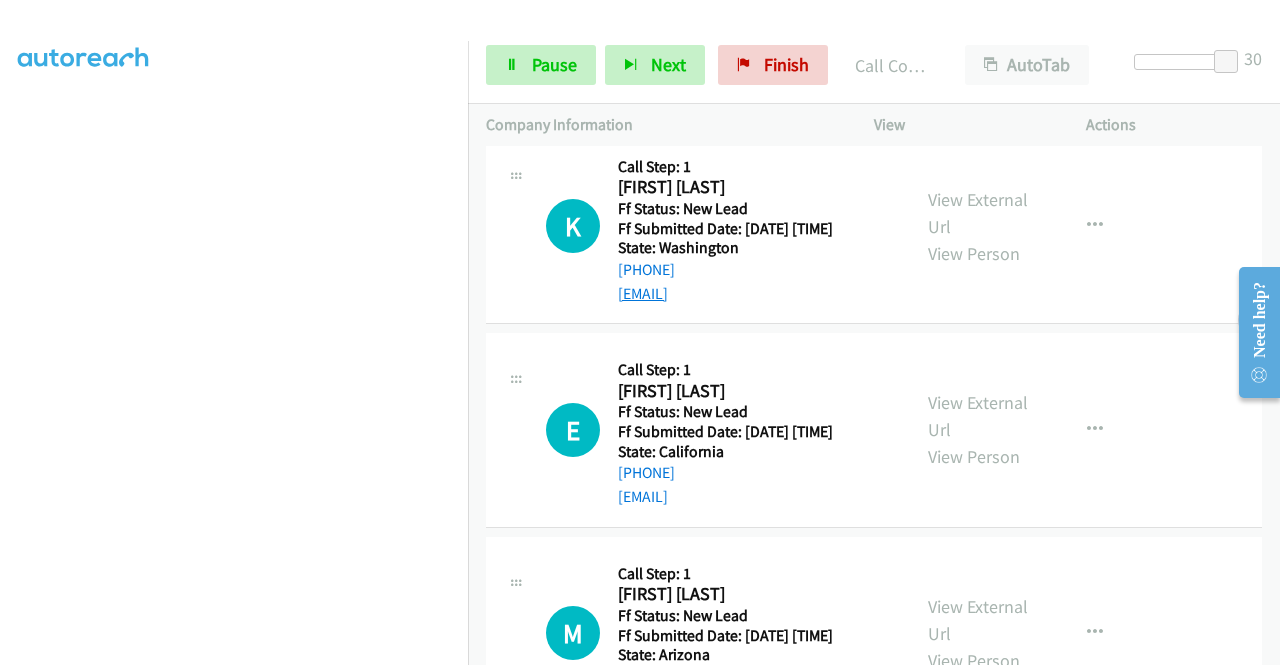 scroll, scrollTop: 2753, scrollLeft: 0, axis: vertical 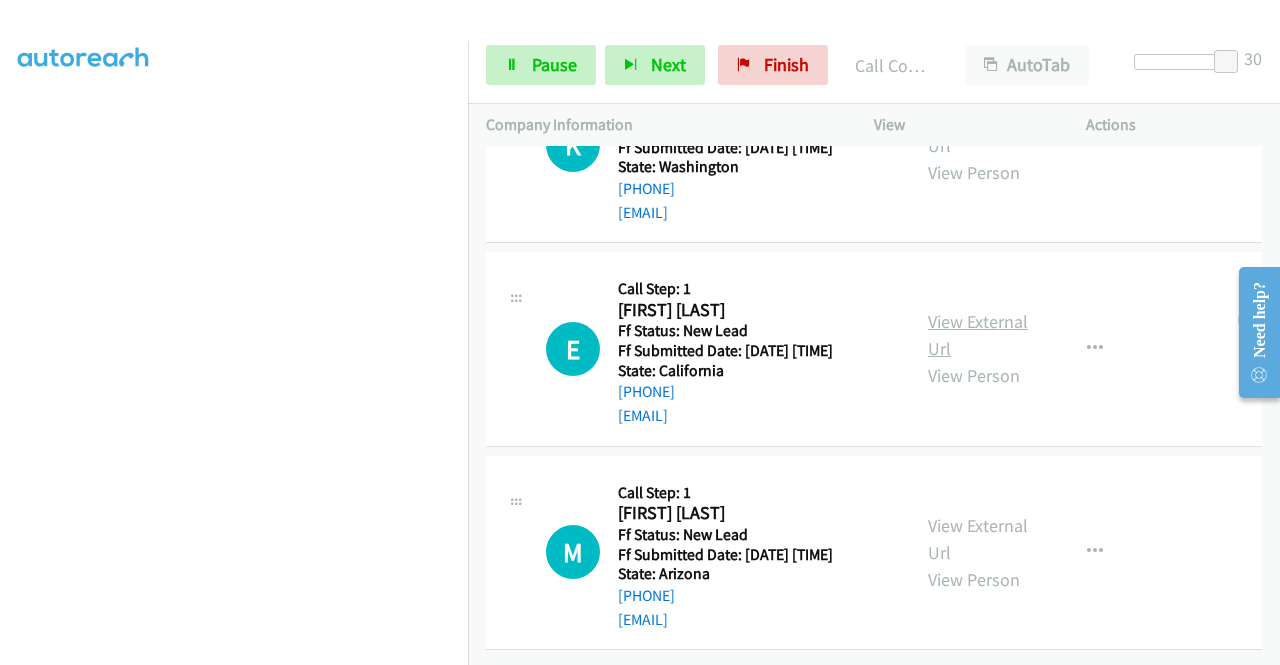 click on "View External Url" at bounding box center [978, 335] 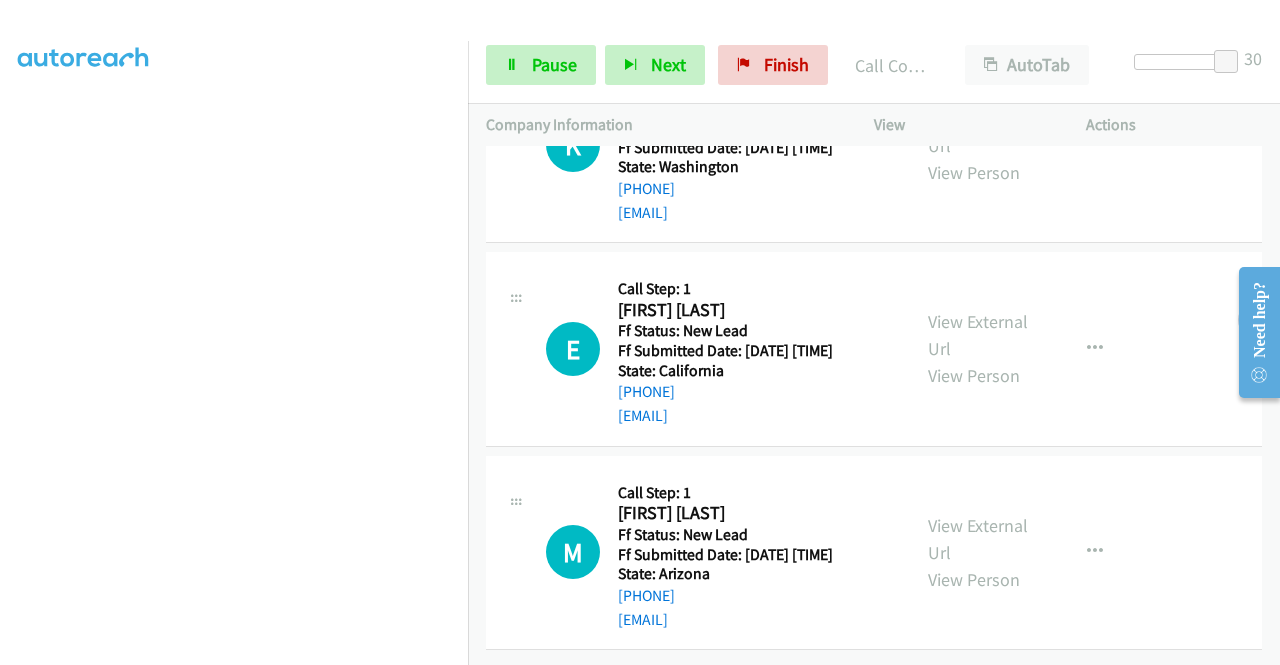 scroll, scrollTop: 3006, scrollLeft: 0, axis: vertical 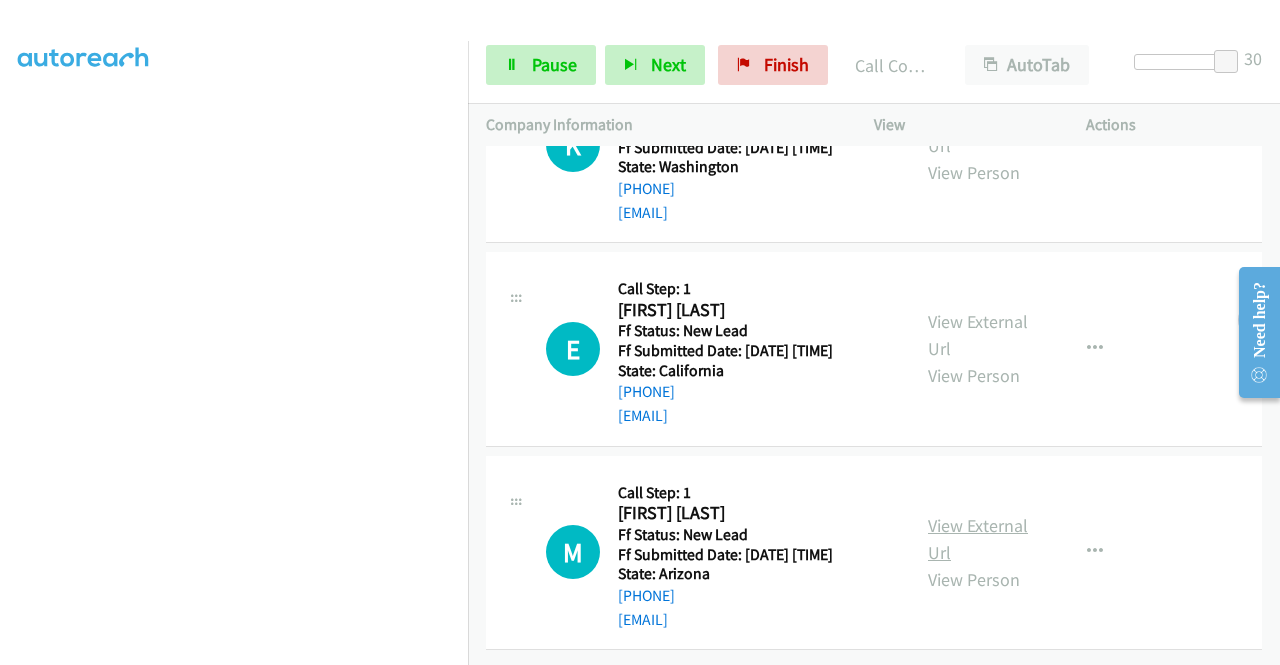 click on "View External Url" at bounding box center [978, 539] 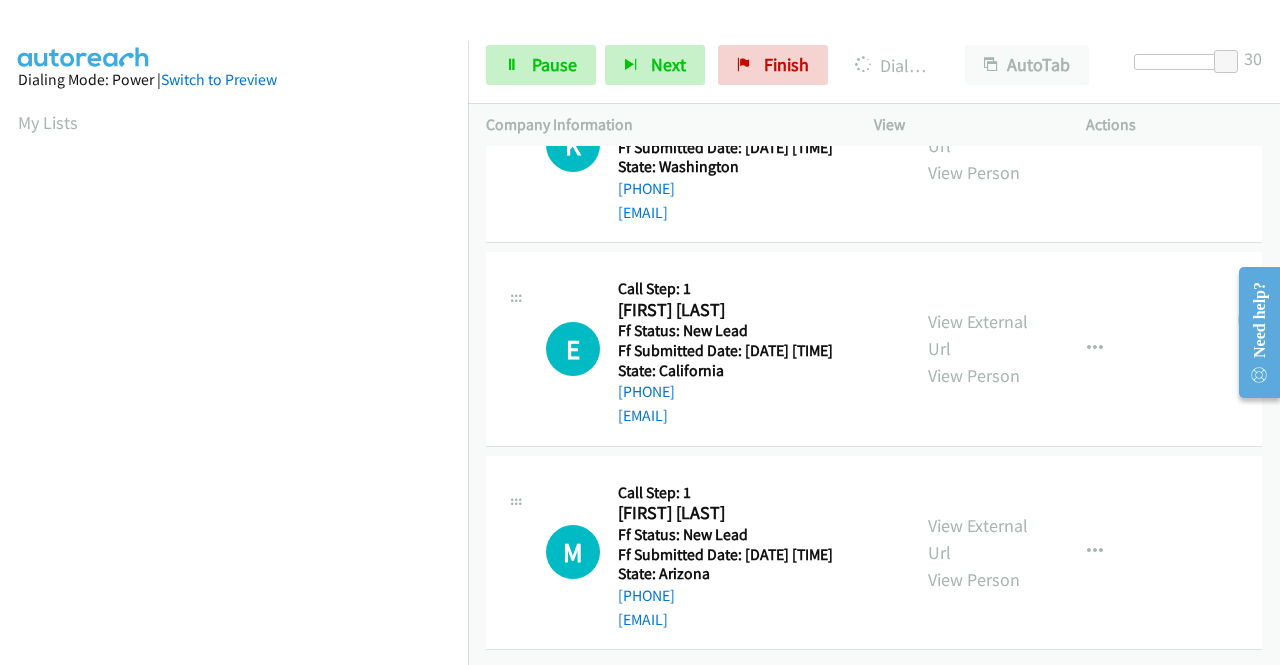 scroll, scrollTop: 456, scrollLeft: 0, axis: vertical 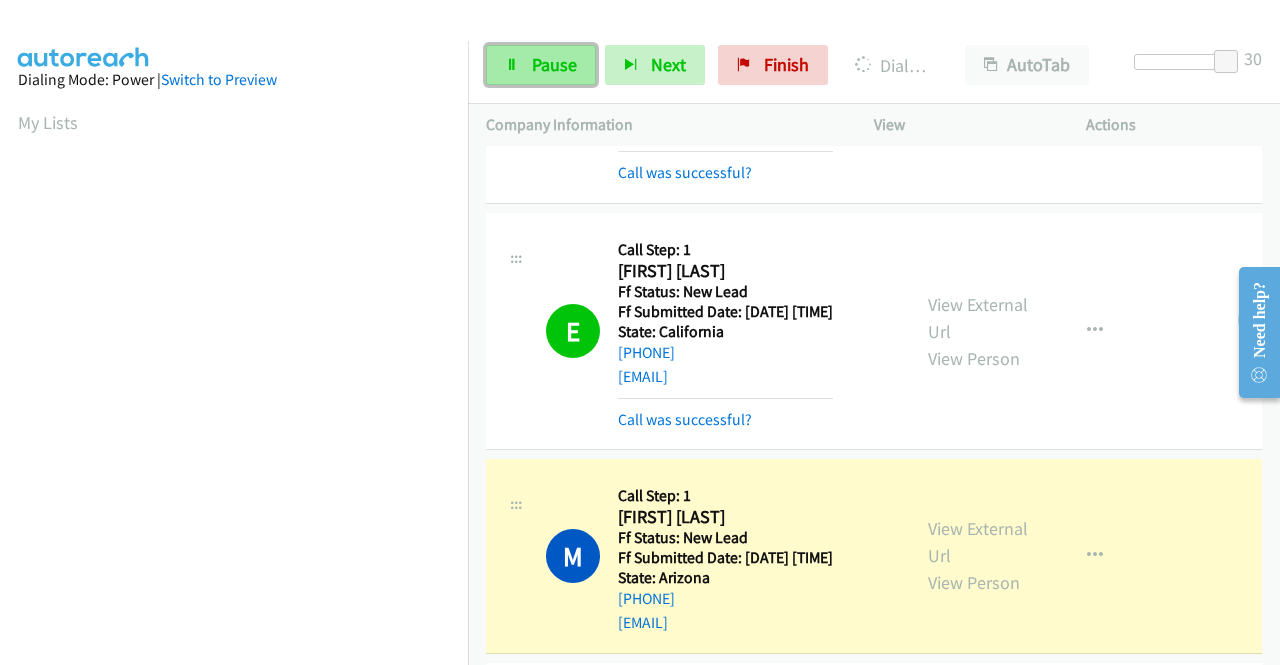 click on "Pause" at bounding box center [554, 64] 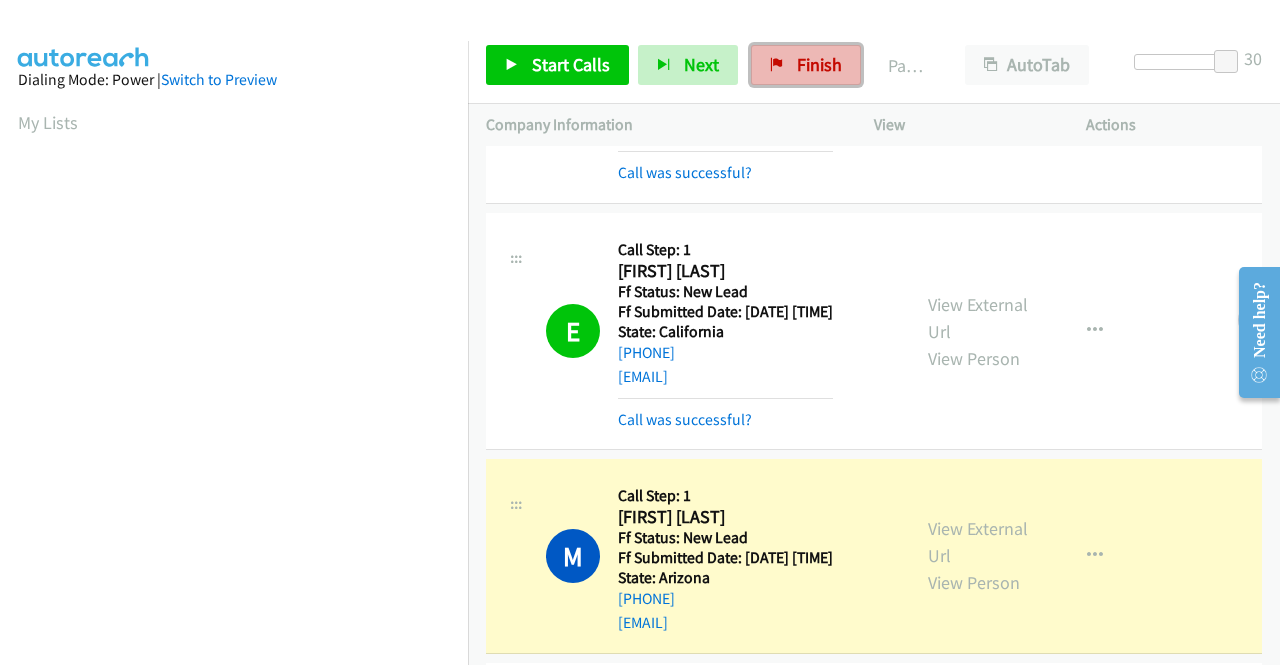 click on "Finish" at bounding box center (819, 64) 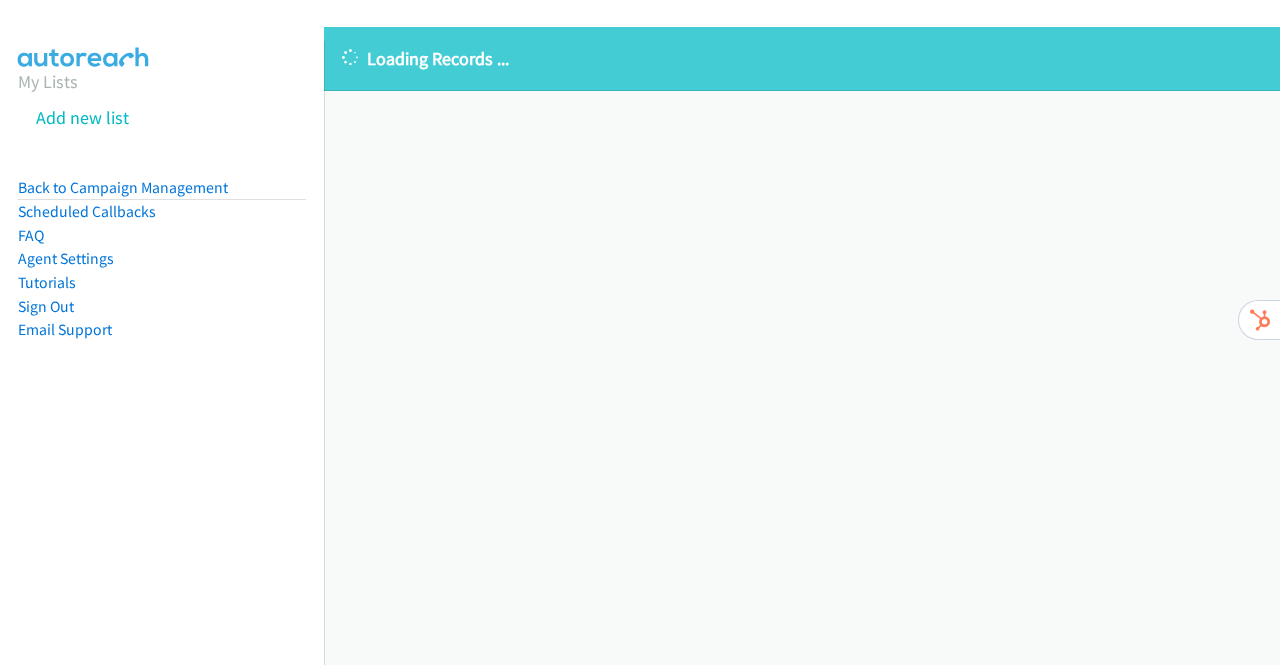 scroll, scrollTop: 0, scrollLeft: 0, axis: both 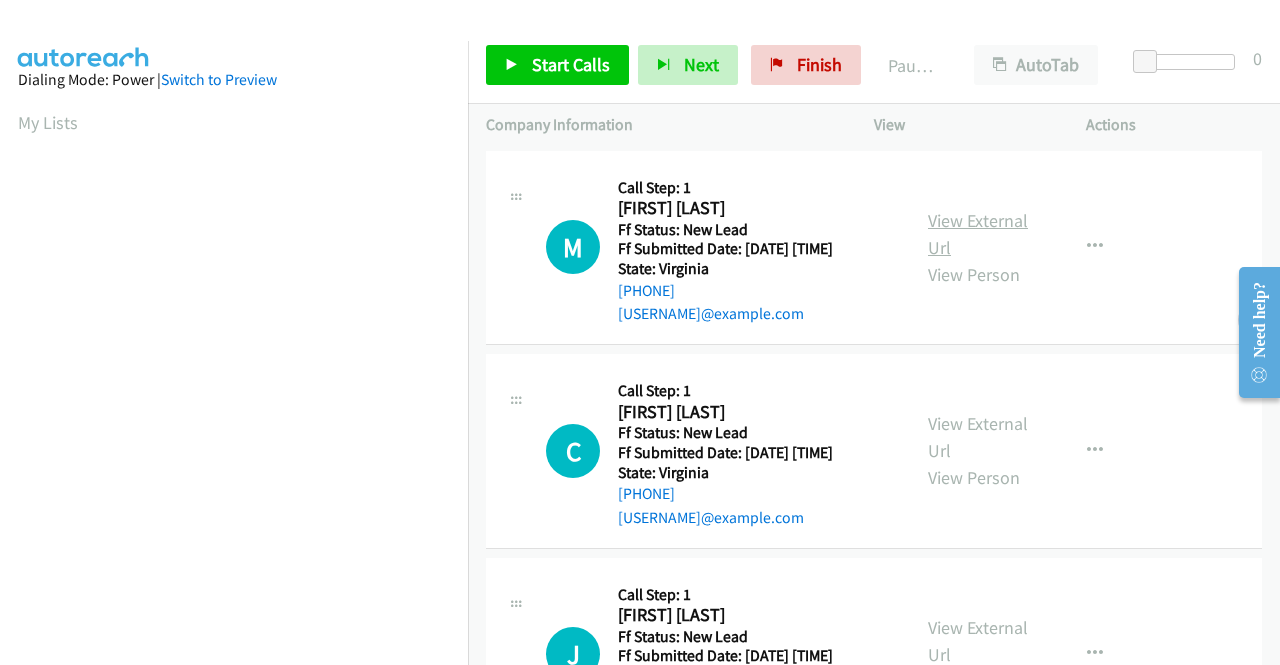 click on "View External Url" at bounding box center (978, 234) 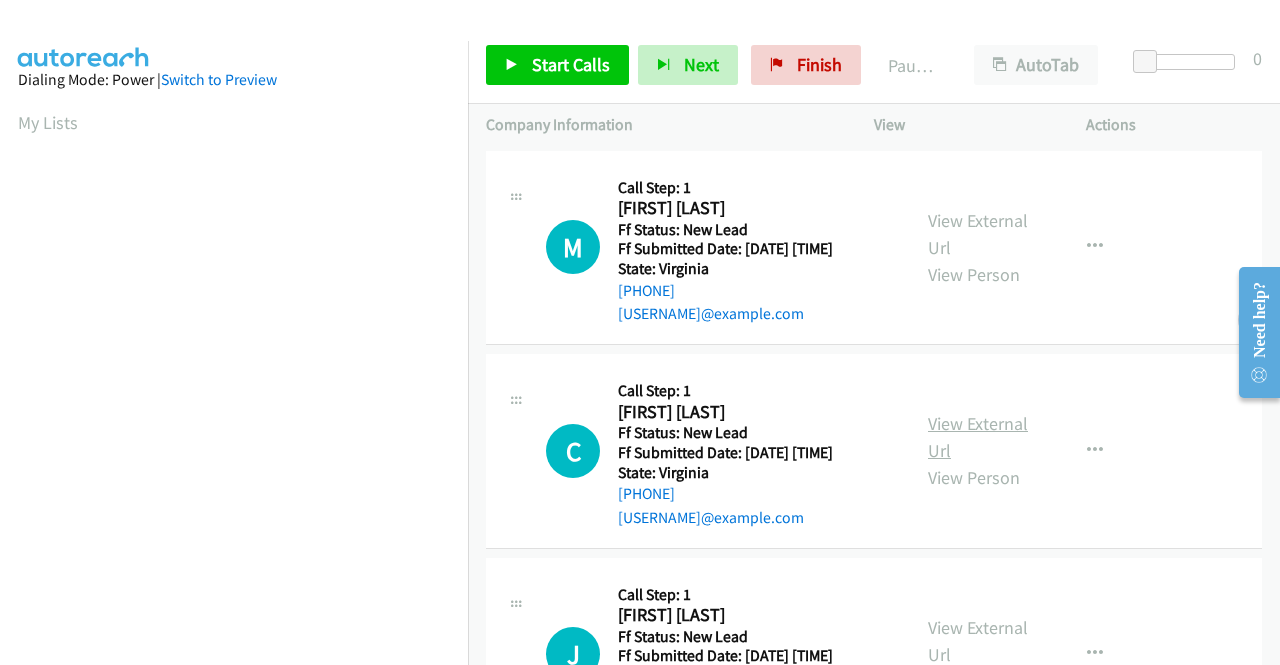 click on "View External Url" at bounding box center (978, 437) 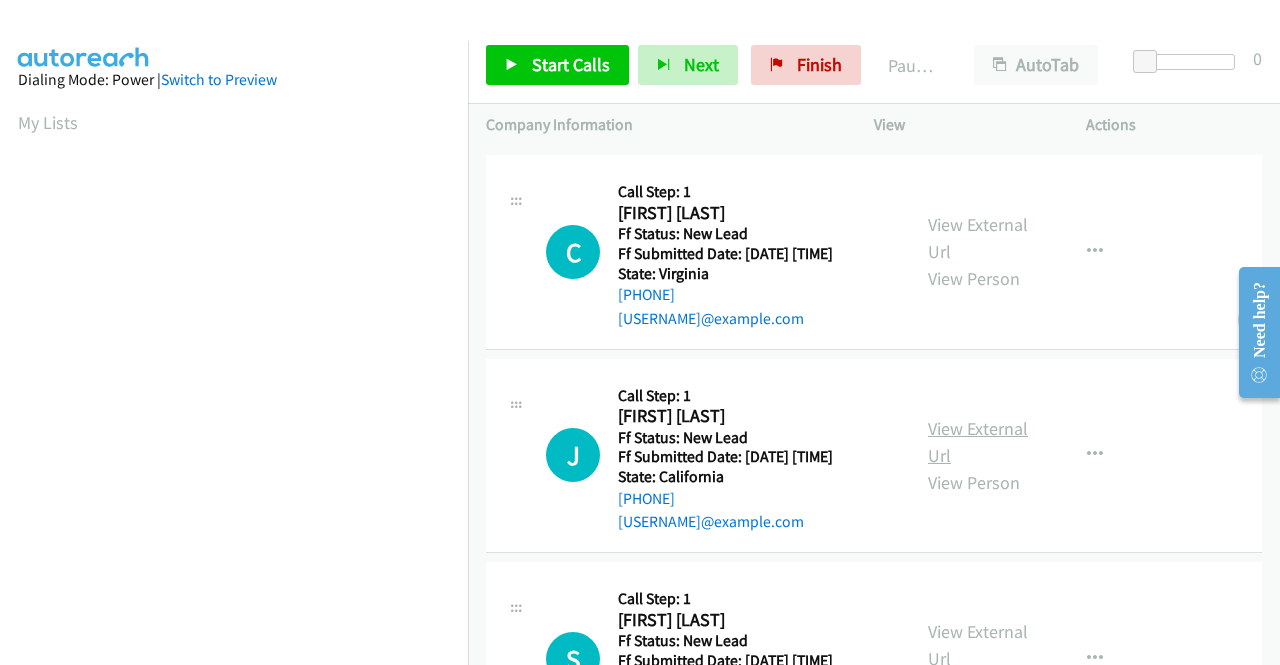 scroll, scrollTop: 200, scrollLeft: 0, axis: vertical 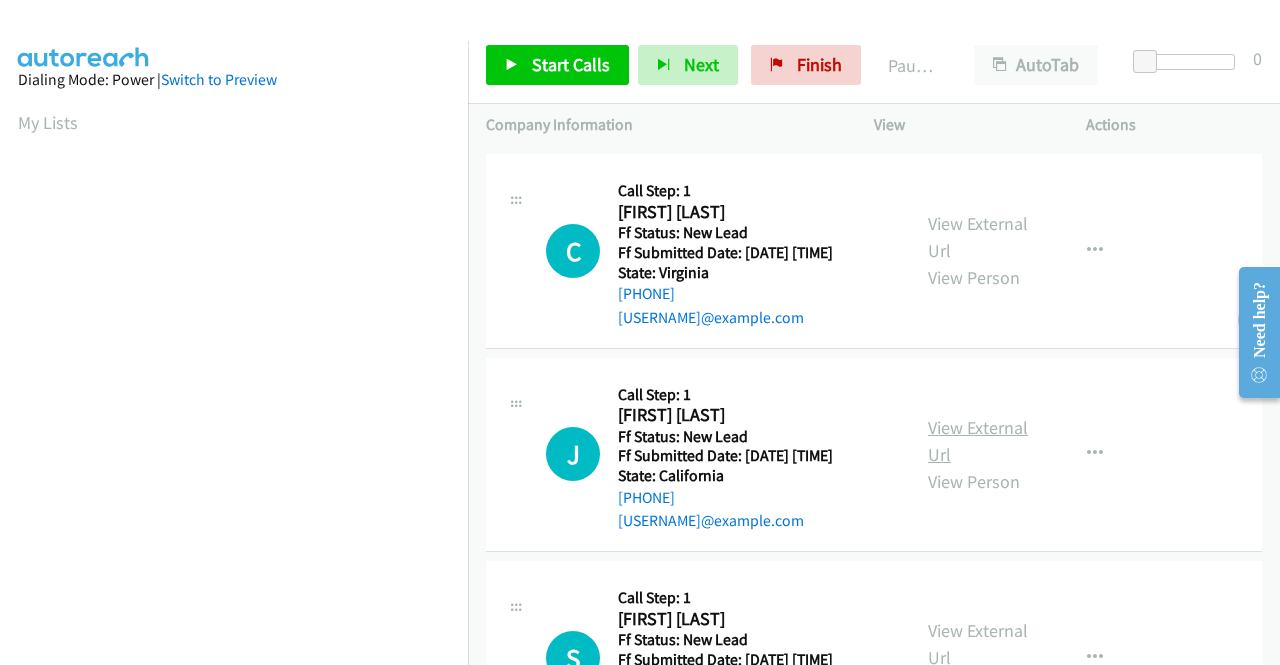 click on "View External Url" at bounding box center (978, 441) 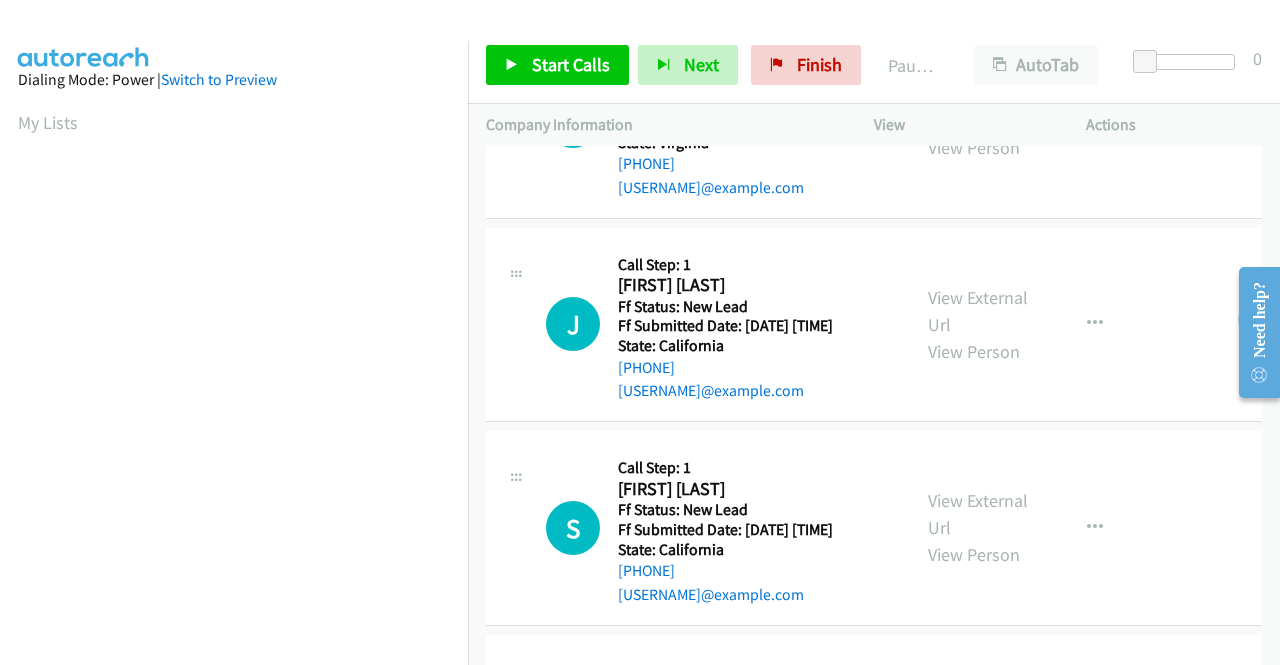 scroll, scrollTop: 500, scrollLeft: 0, axis: vertical 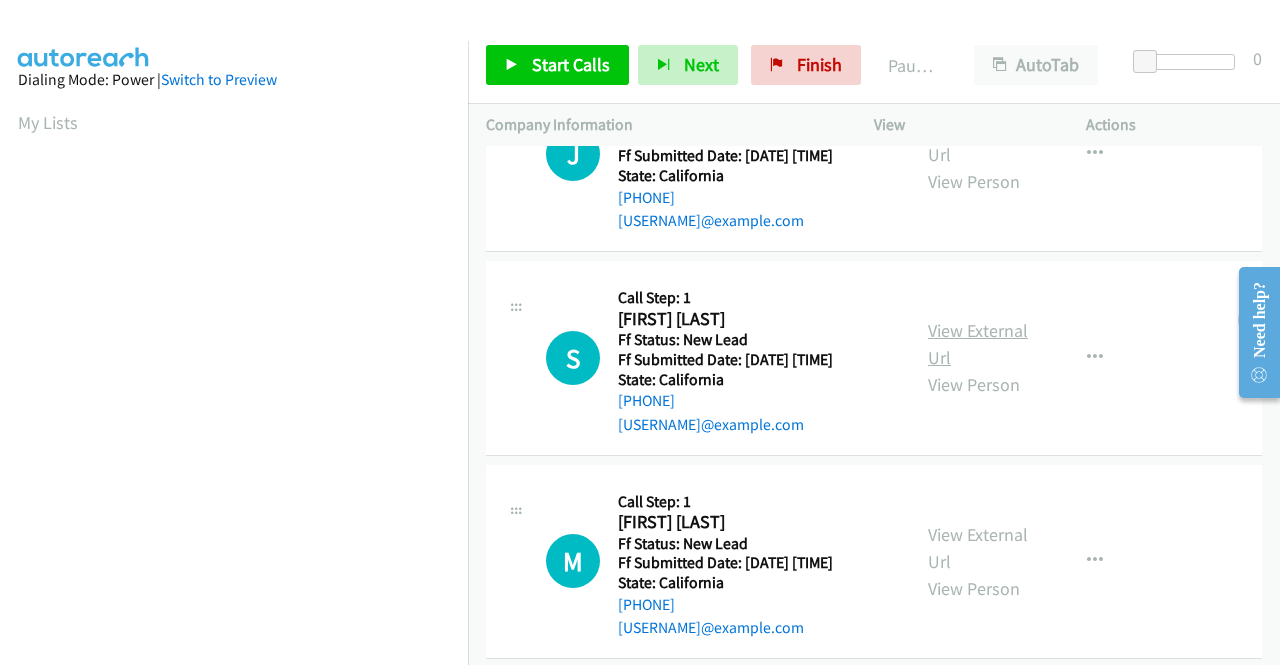 click on "View External Url" at bounding box center [978, 344] 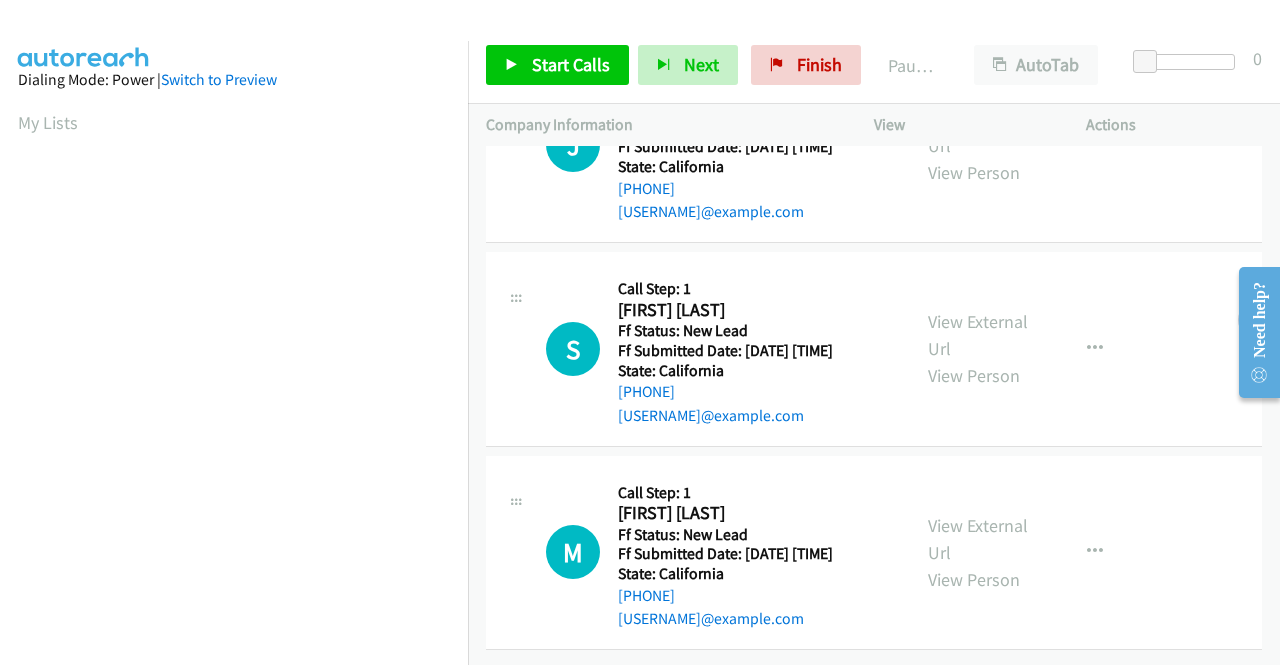 scroll, scrollTop: 620, scrollLeft: 0, axis: vertical 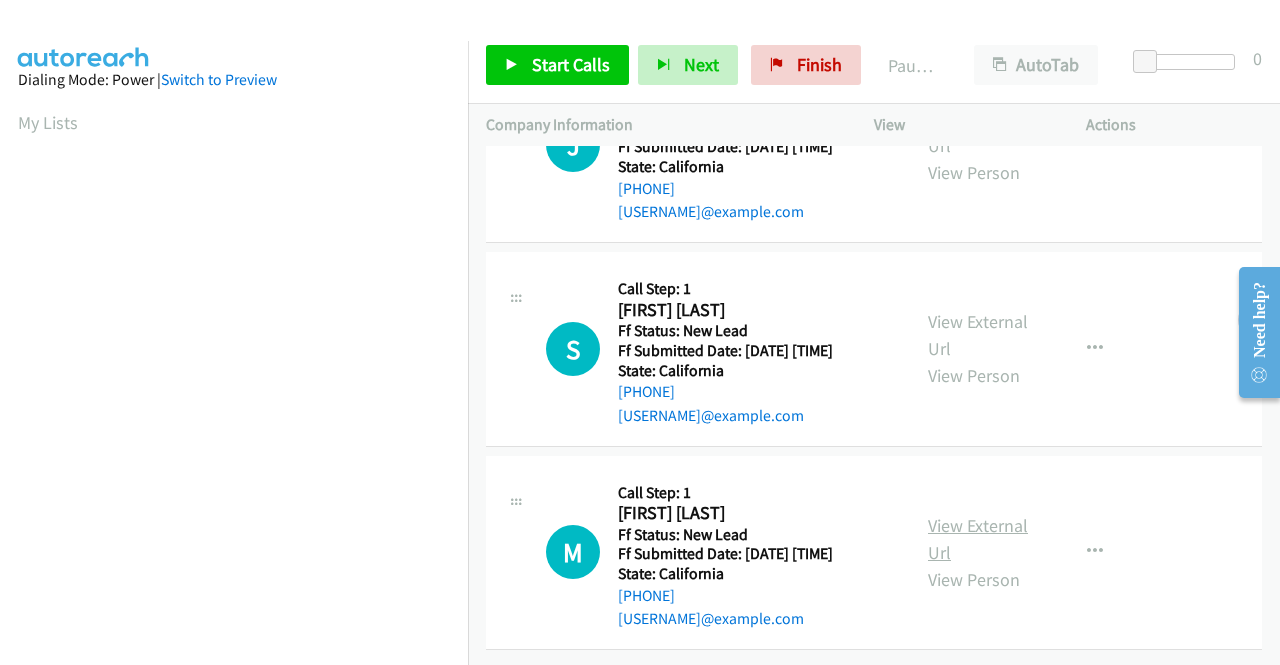 click on "View External Url" at bounding box center (978, 539) 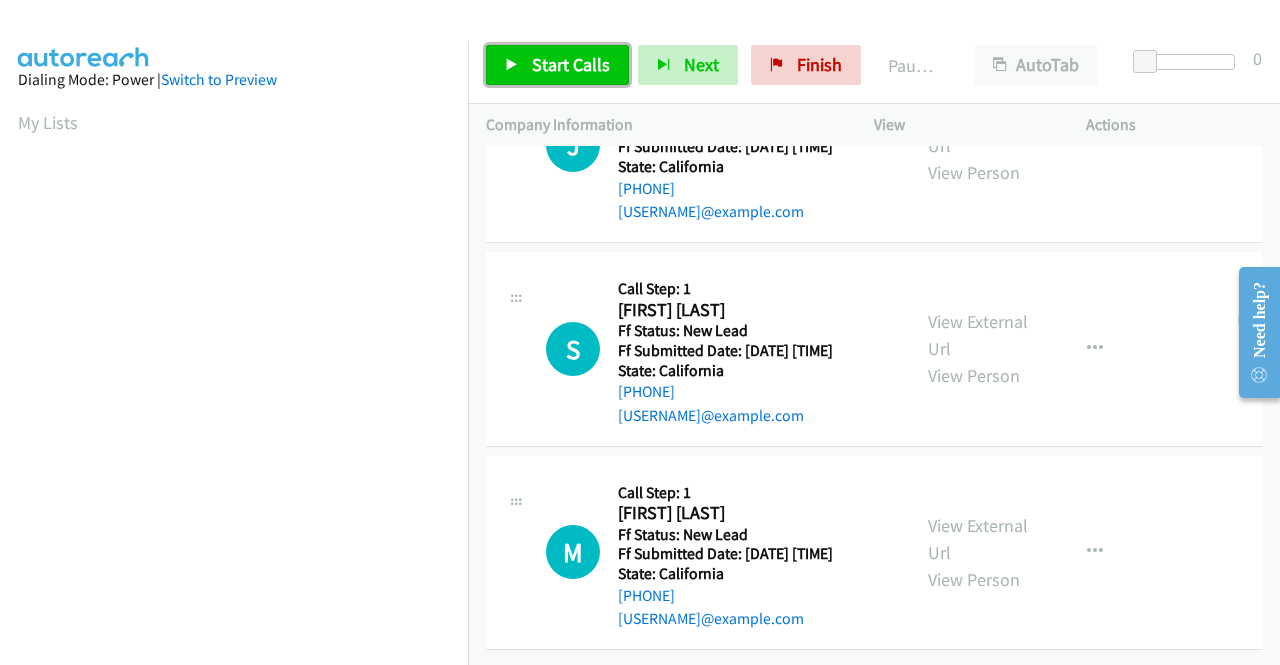click on "Start Calls" at bounding box center [571, 64] 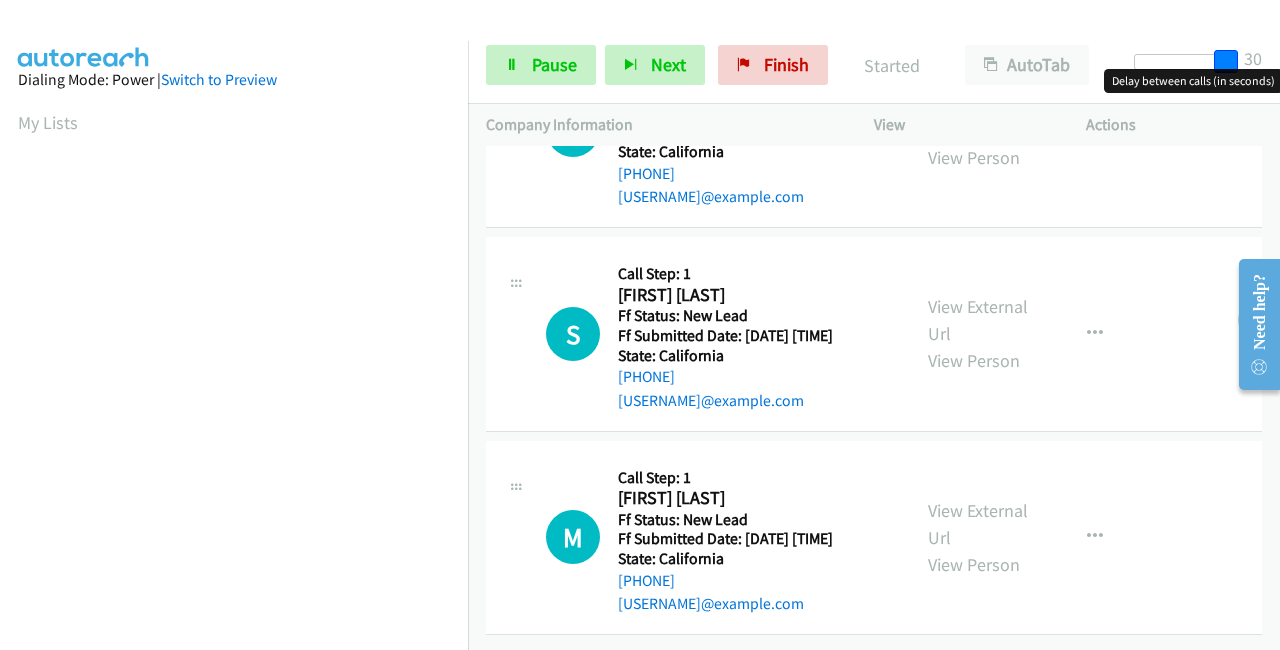 drag, startPoint x: 1237, startPoint y: 61, endPoint x: 1268, endPoint y: 61, distance: 31 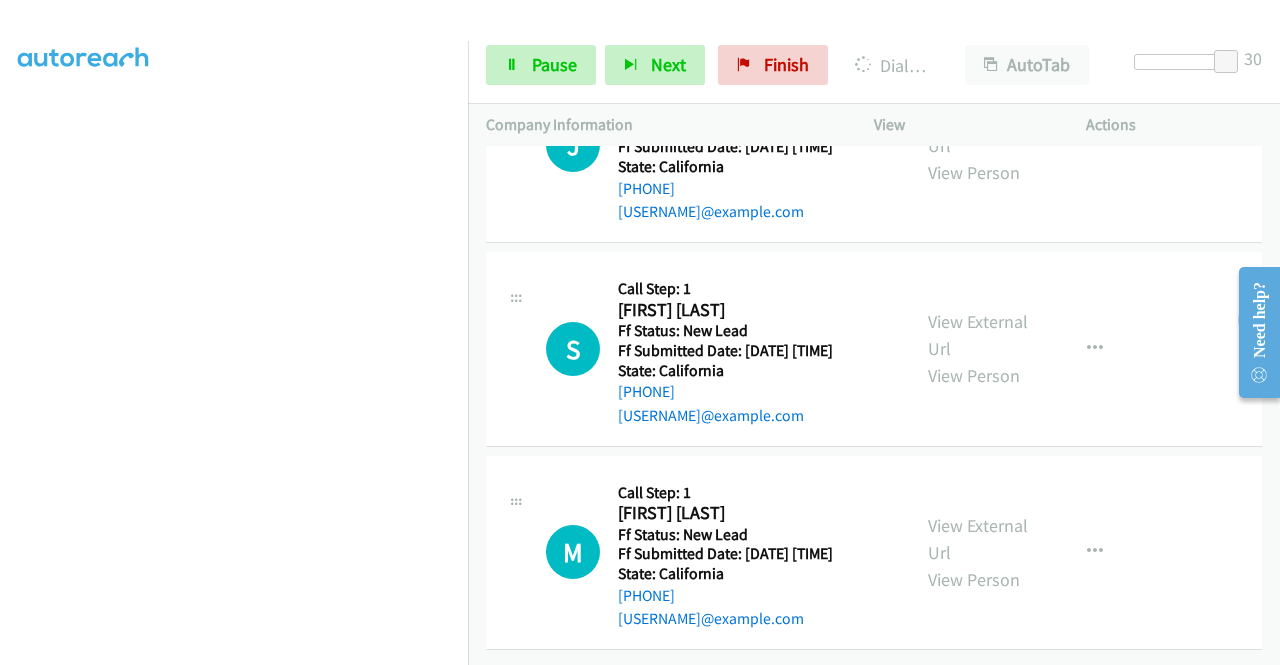 scroll, scrollTop: 456, scrollLeft: 0, axis: vertical 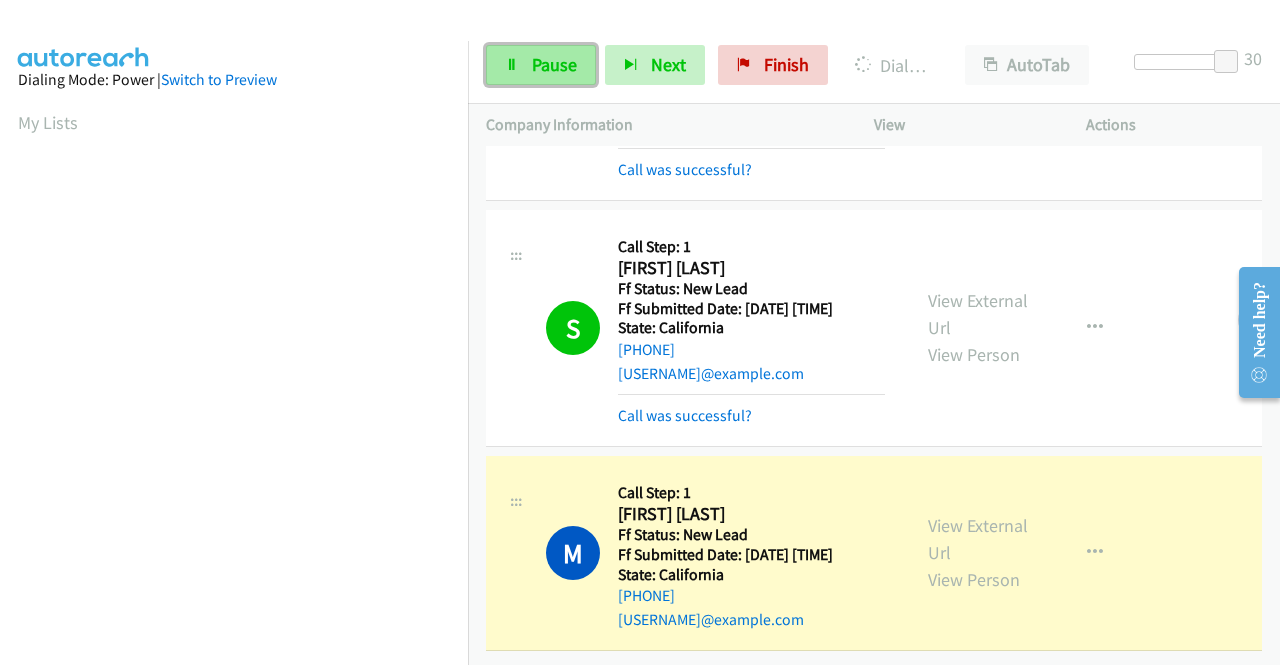 click on "Pause" at bounding box center [554, 64] 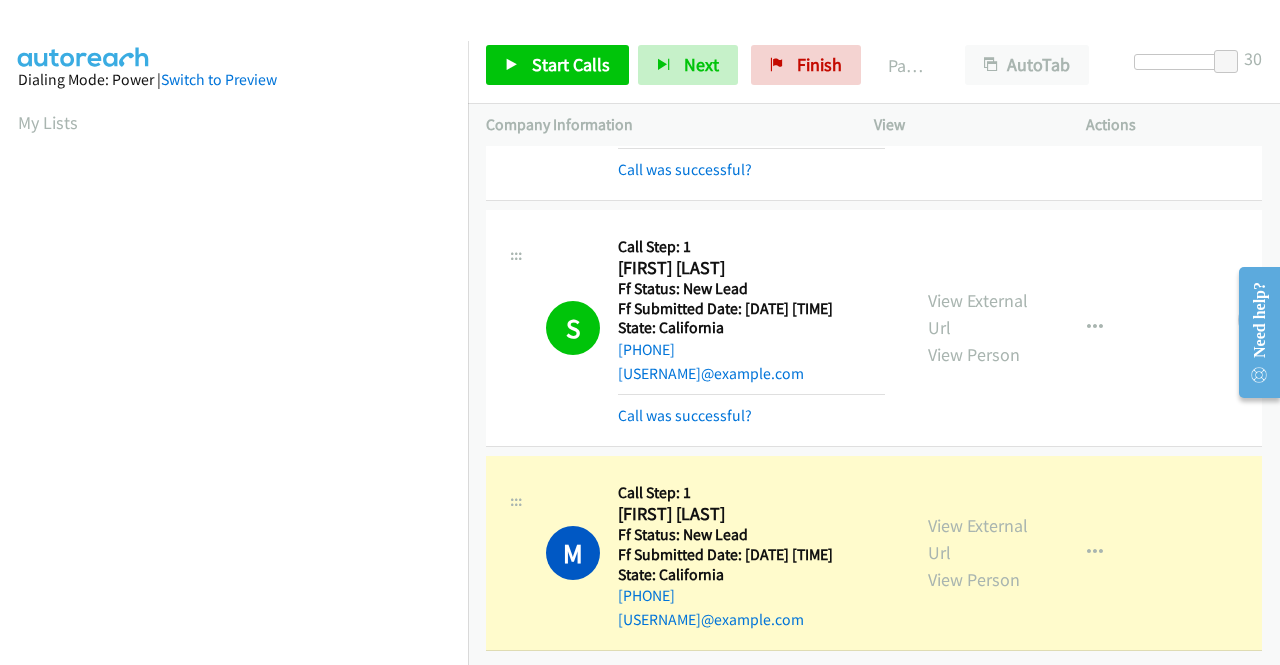 scroll, scrollTop: 456, scrollLeft: 0, axis: vertical 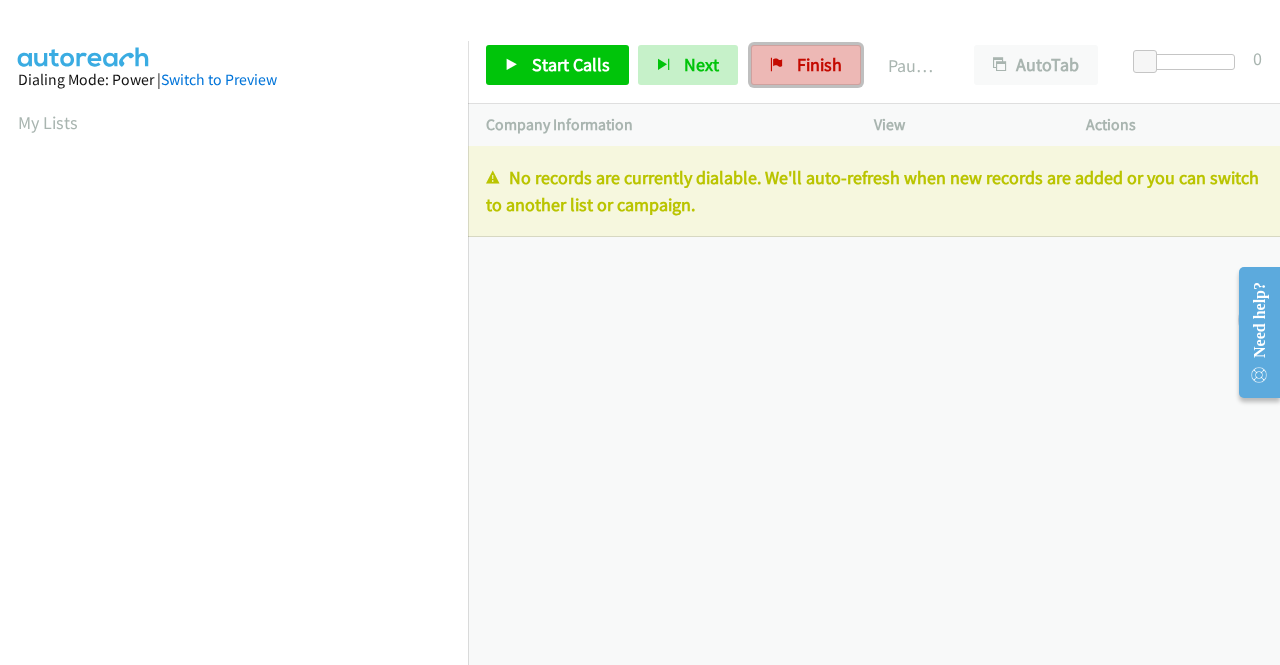 click on "Finish" at bounding box center (819, 64) 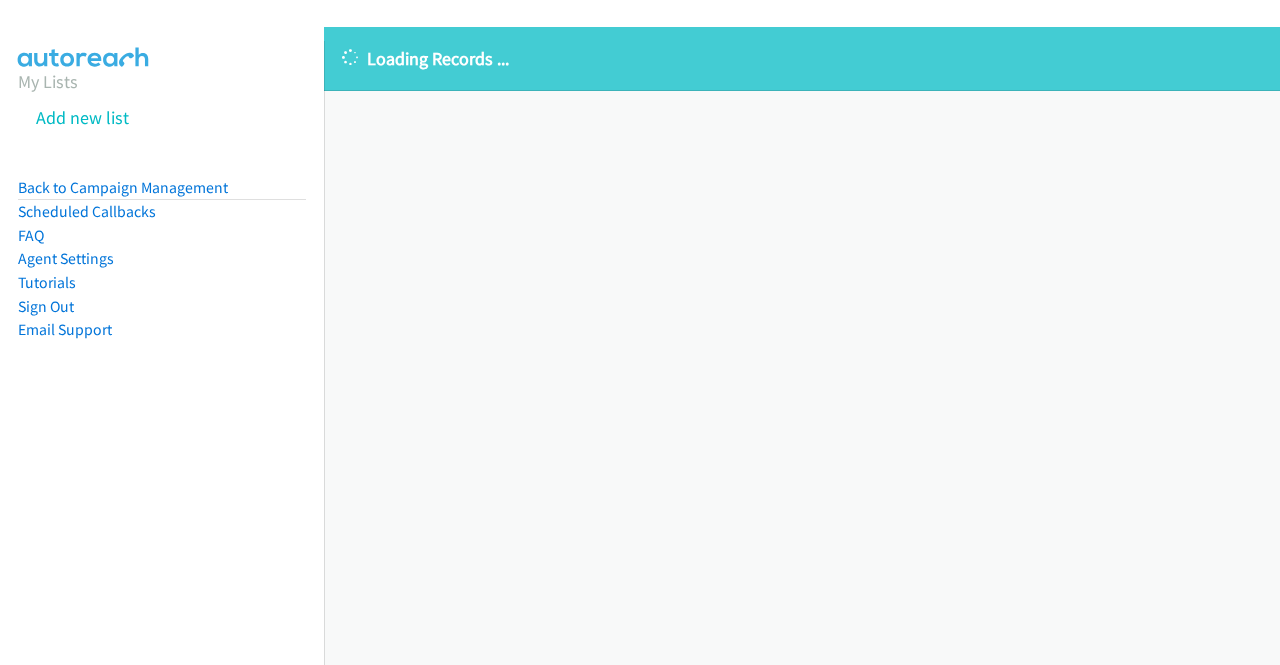 scroll, scrollTop: 0, scrollLeft: 0, axis: both 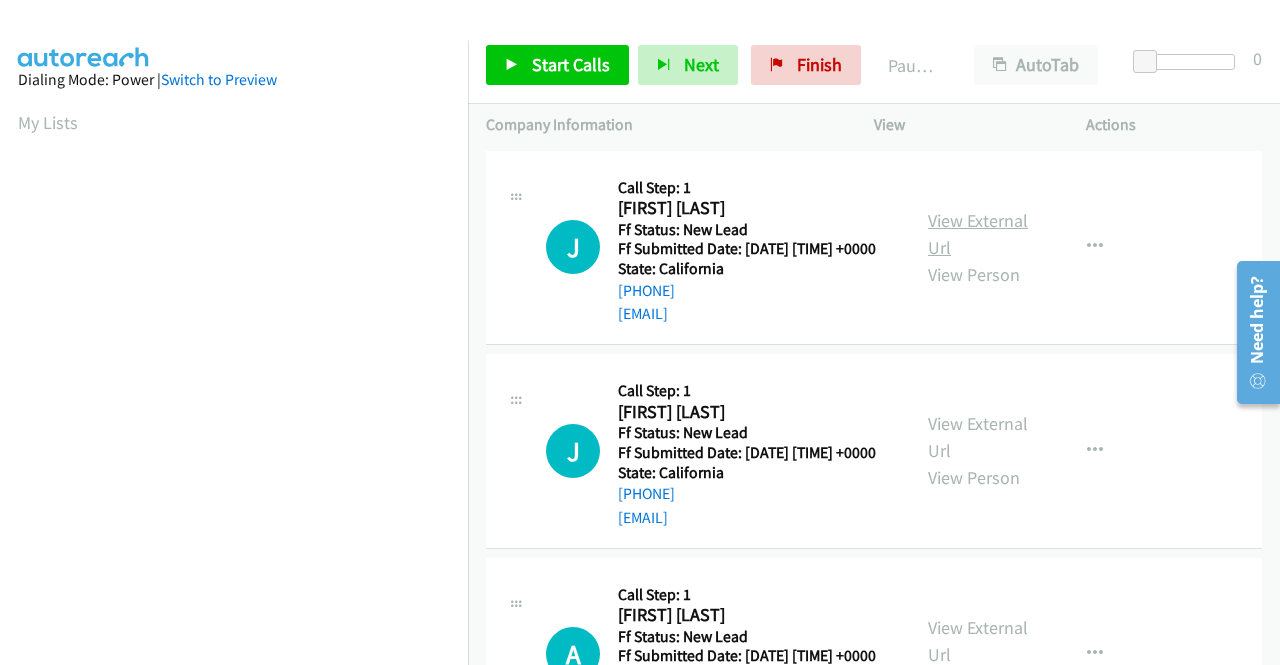 click on "View External Url" at bounding box center (978, 234) 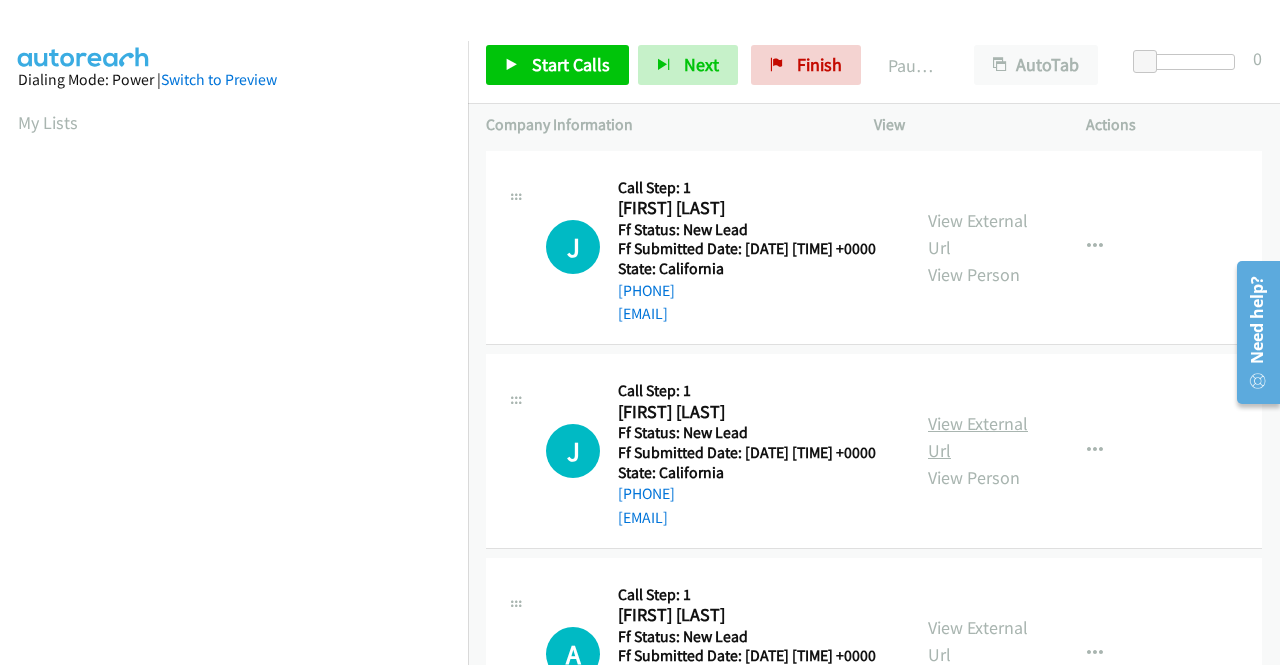 click on "View External Url" at bounding box center [978, 437] 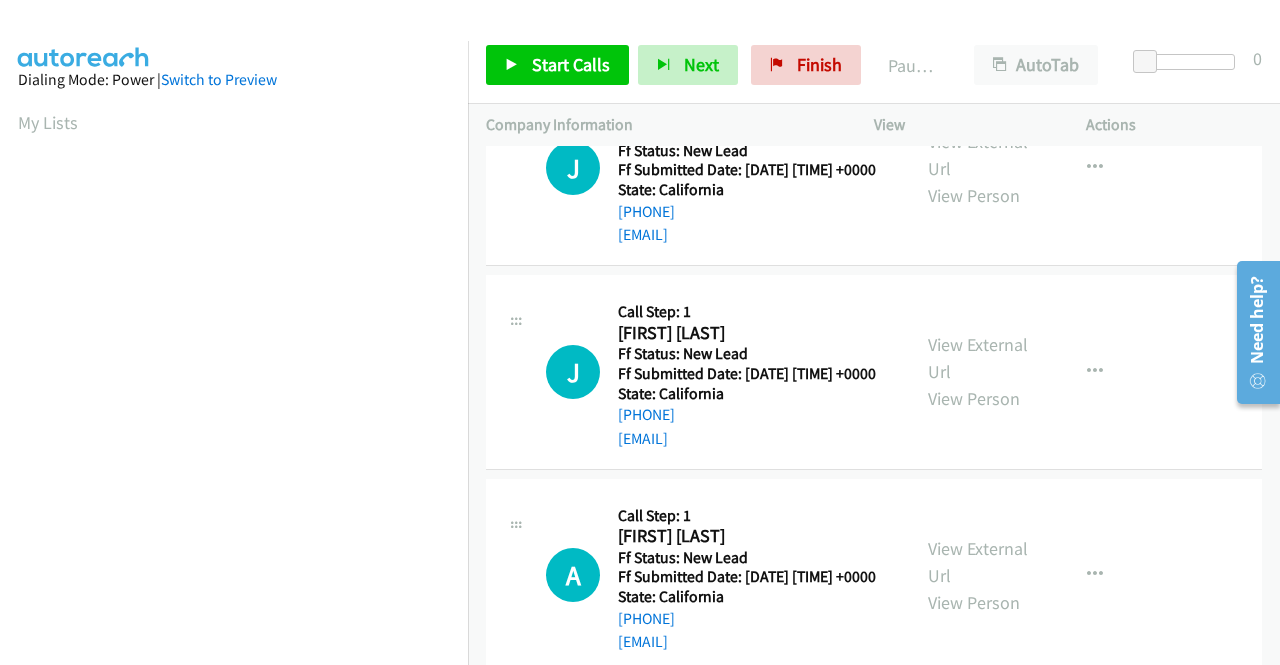 scroll, scrollTop: 200, scrollLeft: 0, axis: vertical 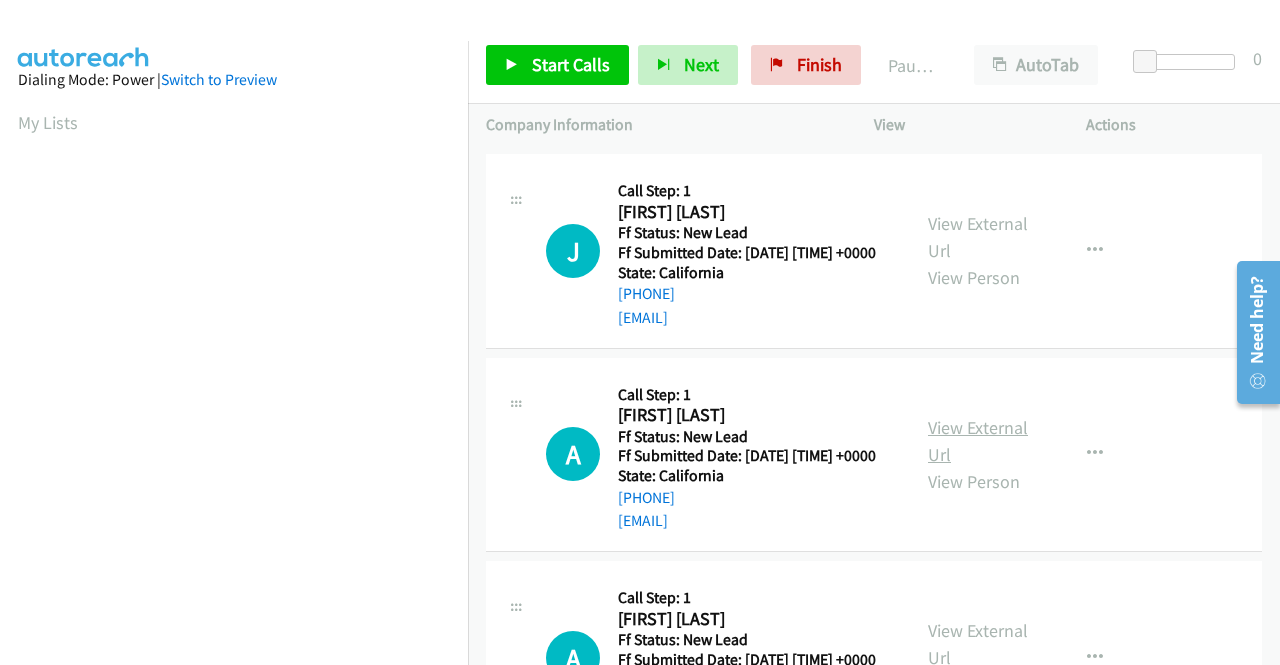 click on "View External Url" at bounding box center (978, 441) 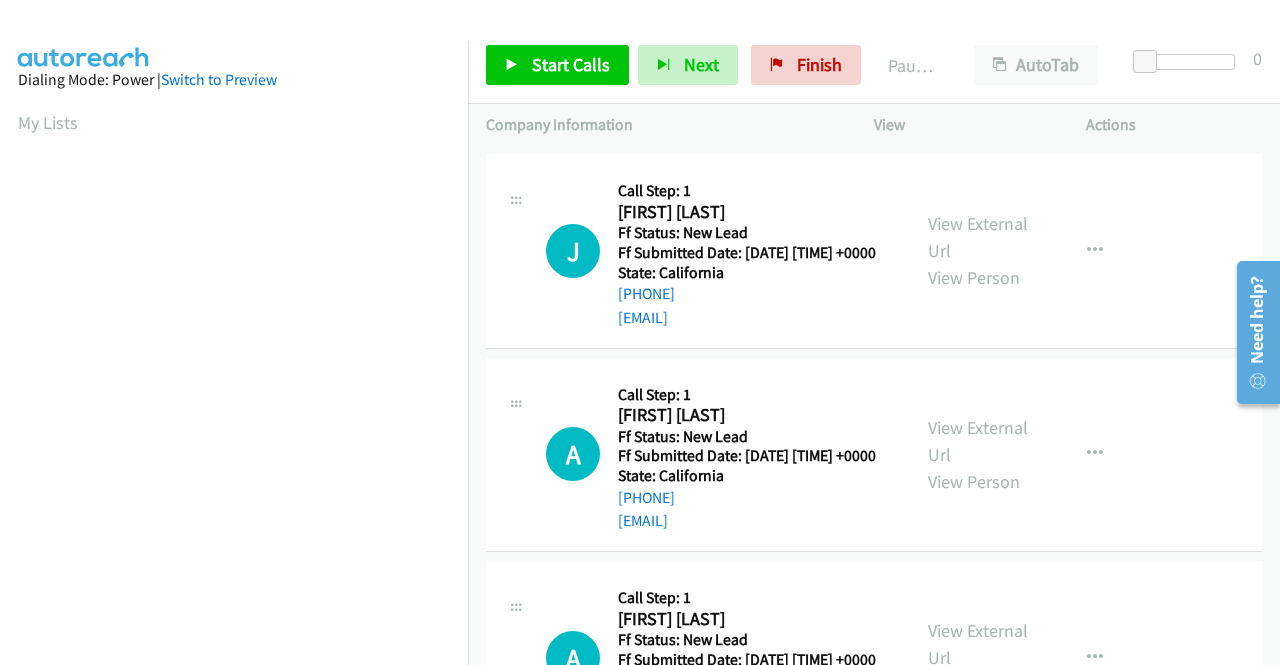 scroll, scrollTop: 400, scrollLeft: 0, axis: vertical 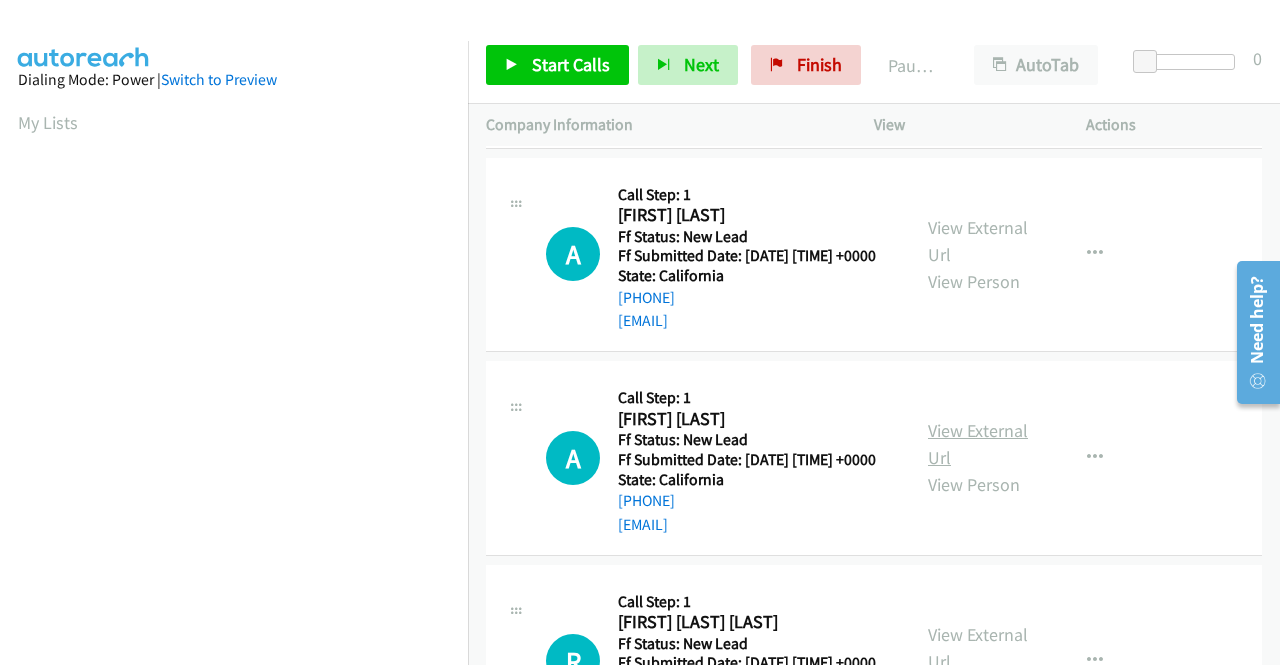 click on "View External Url" at bounding box center (978, 444) 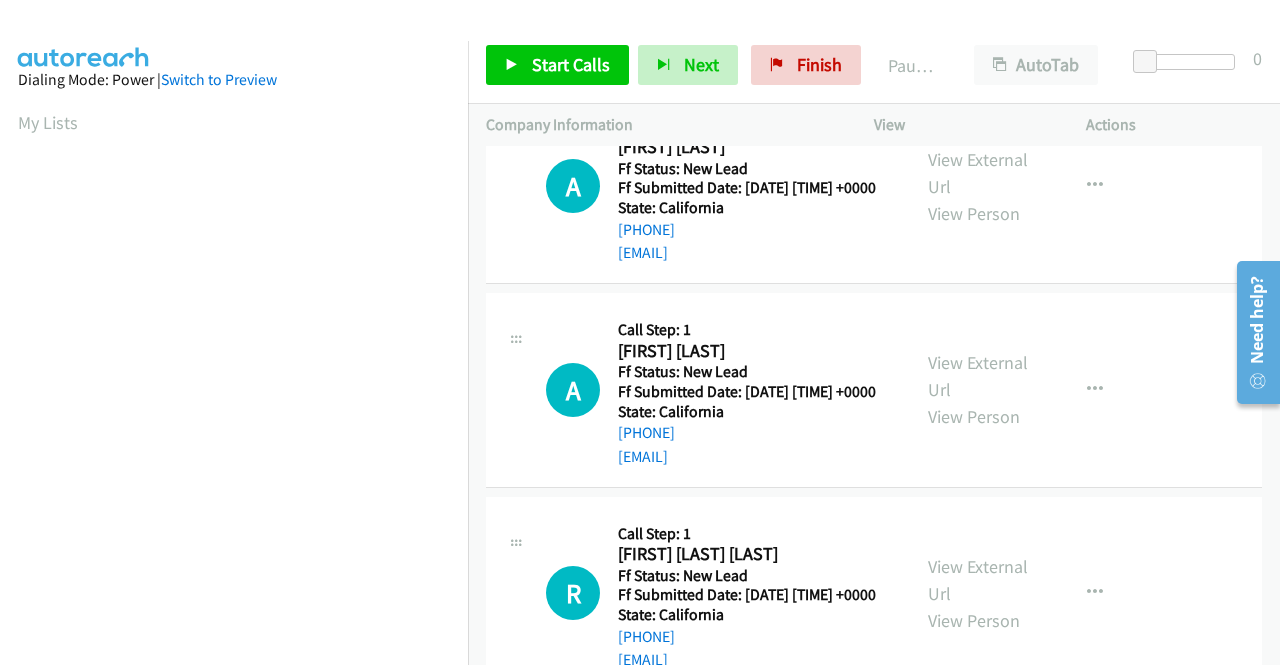 scroll, scrollTop: 500, scrollLeft: 0, axis: vertical 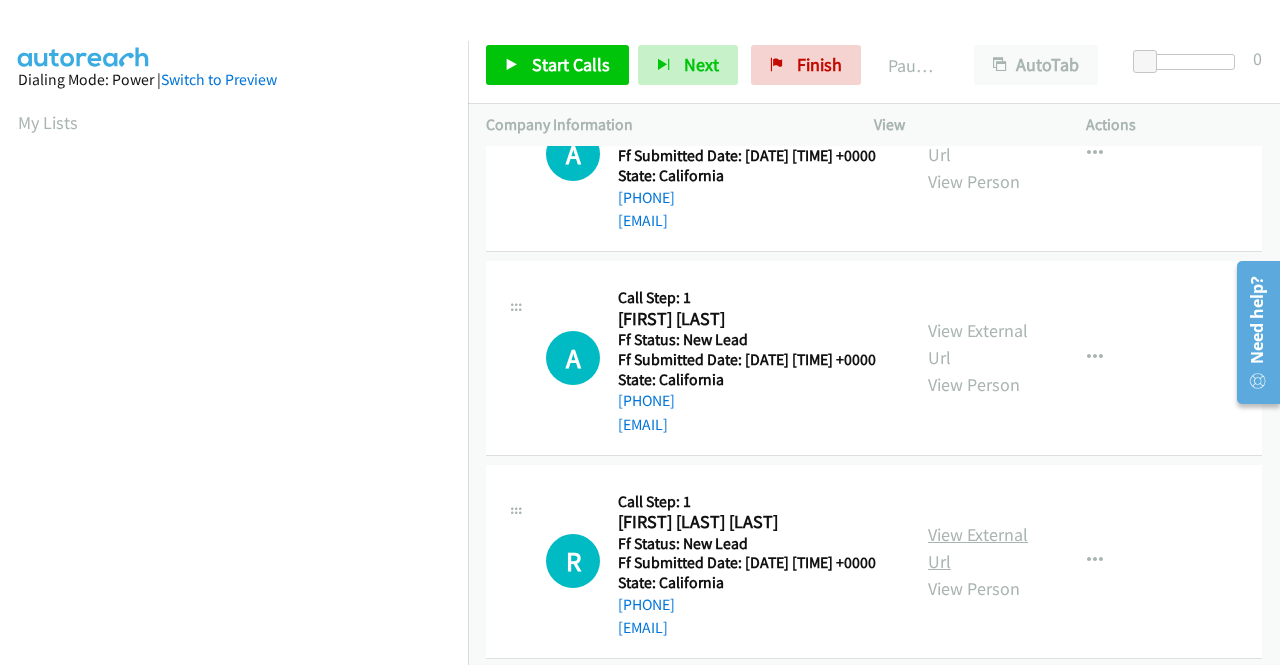 click on "View External Url" at bounding box center [978, 548] 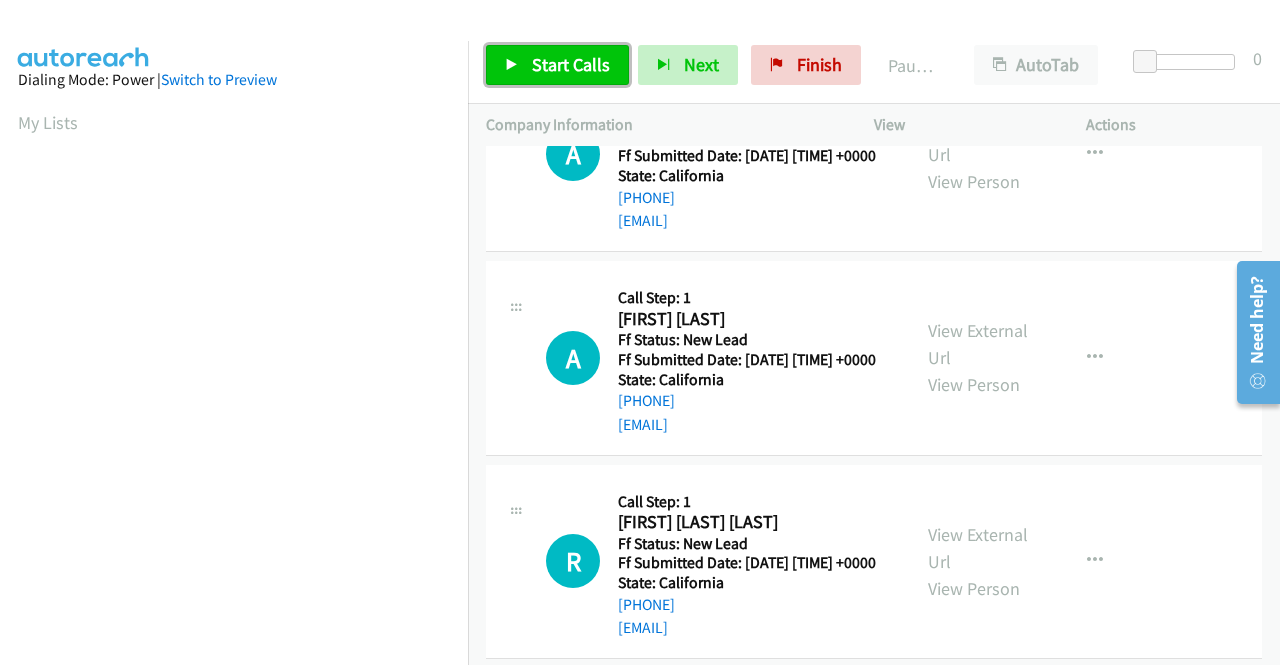 click on "Start Calls" at bounding box center [571, 64] 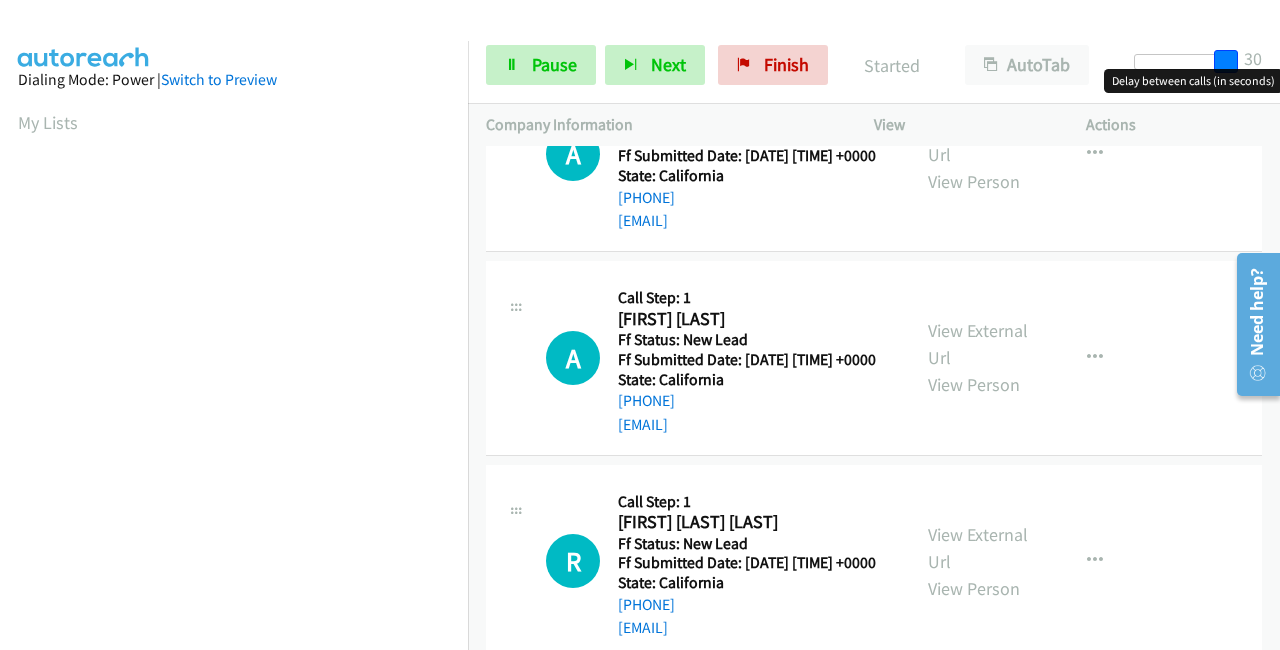 drag, startPoint x: 1138, startPoint y: 58, endPoint x: 1272, endPoint y: 51, distance: 134.18271 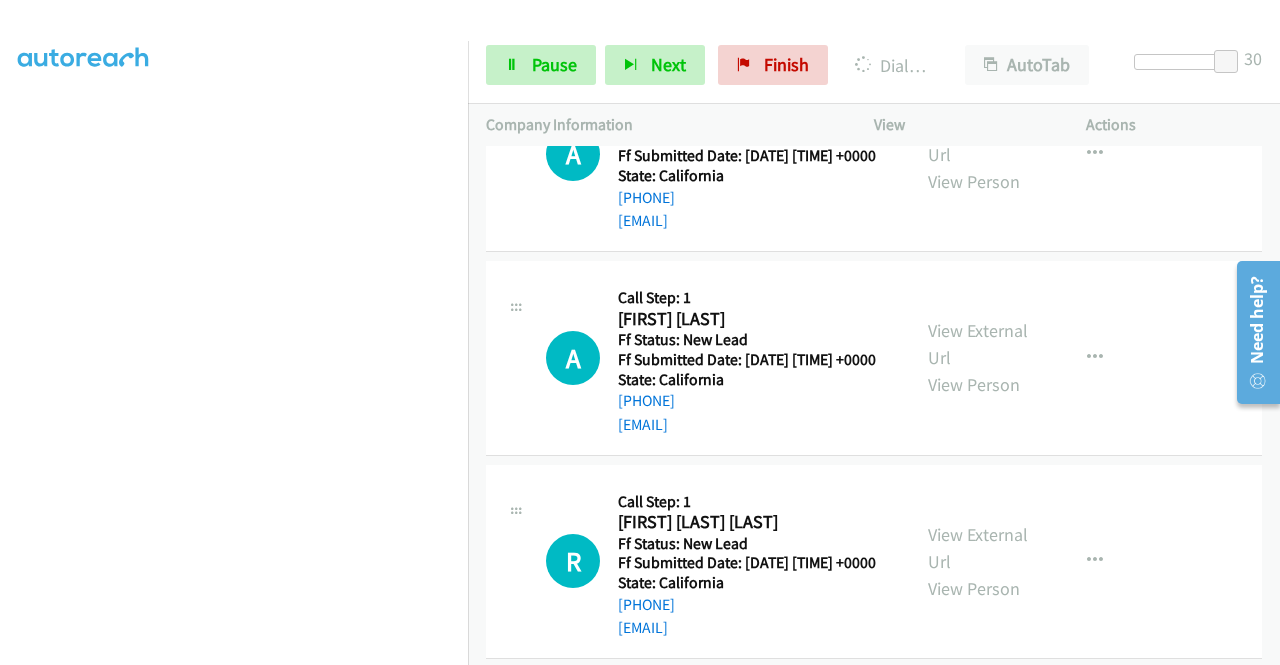 scroll, scrollTop: 0, scrollLeft: 0, axis: both 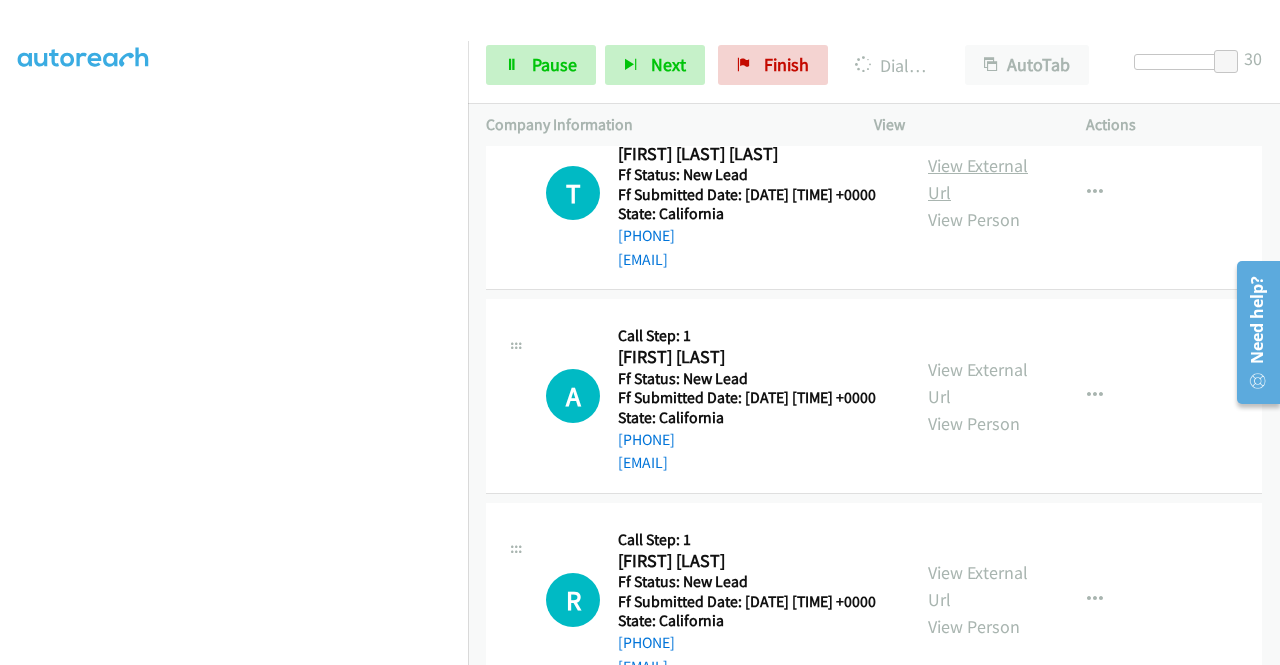 click on "View External Url" at bounding box center (978, 179) 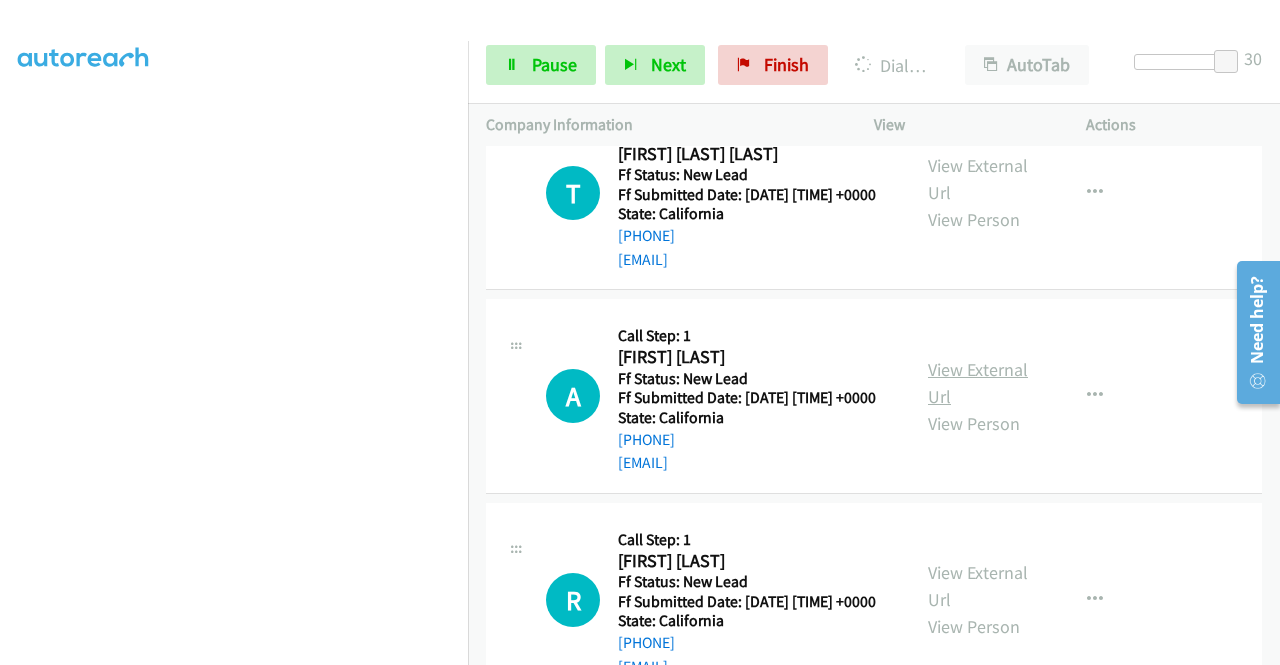 click on "View External Url" at bounding box center [978, 383] 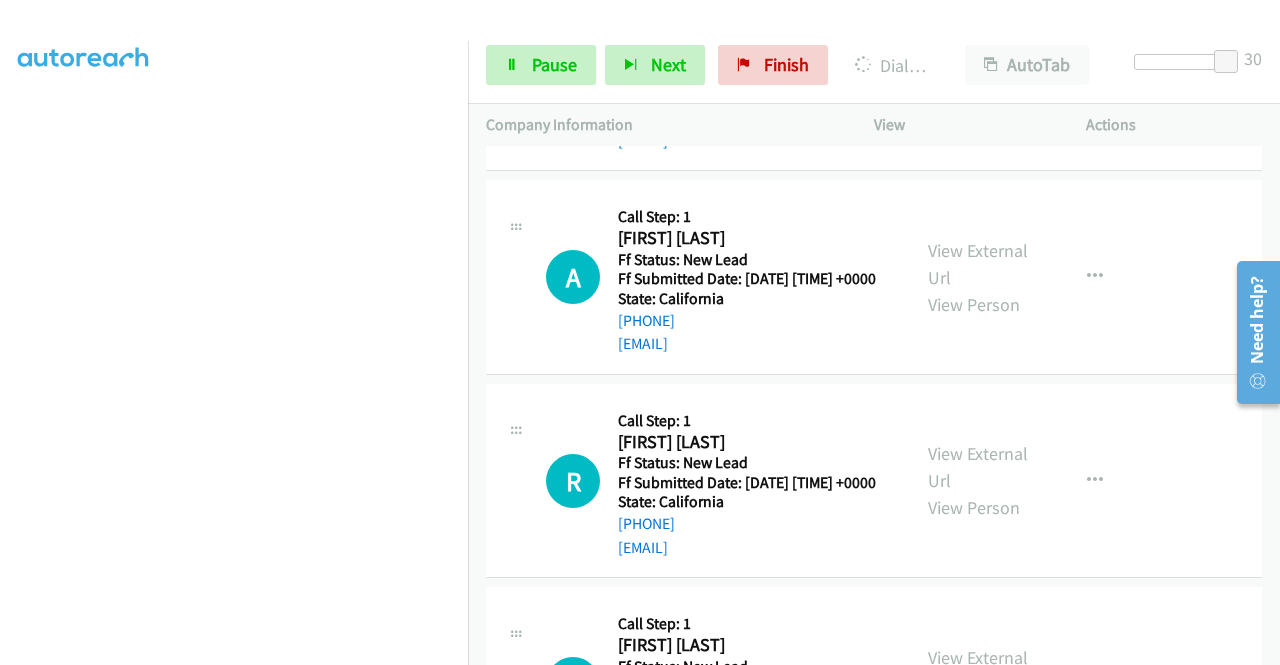 scroll, scrollTop: 1500, scrollLeft: 0, axis: vertical 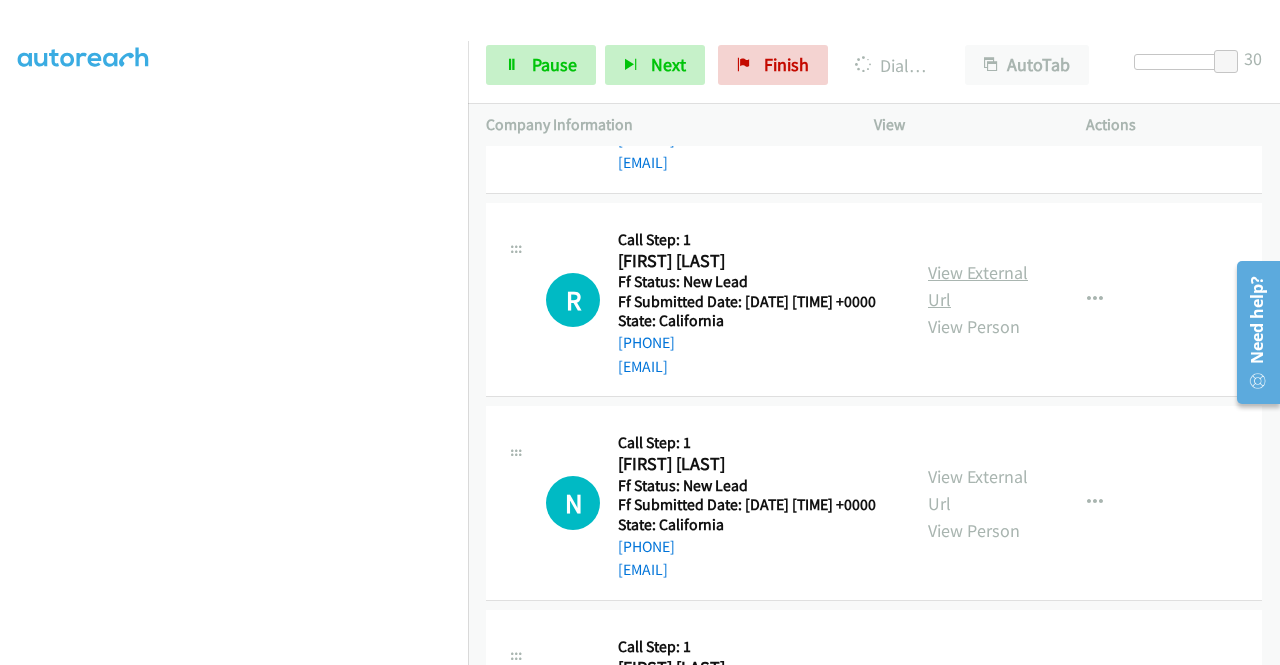 click on "View External Url" at bounding box center (978, 286) 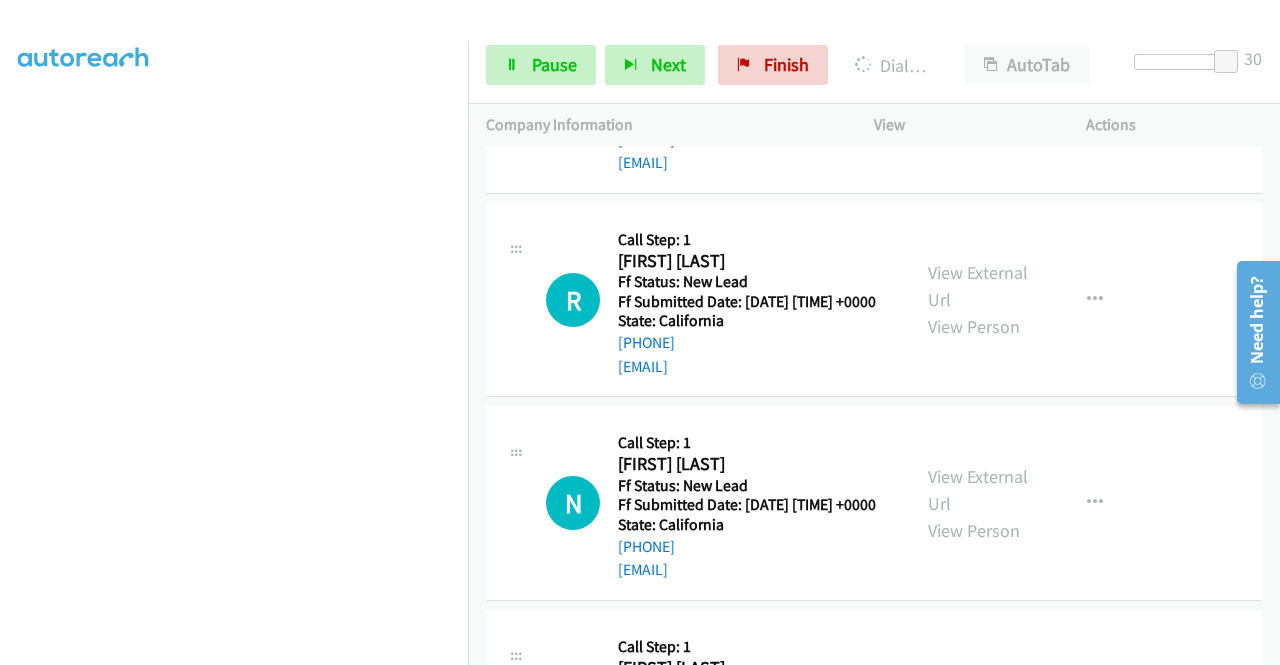 scroll, scrollTop: 456, scrollLeft: 0, axis: vertical 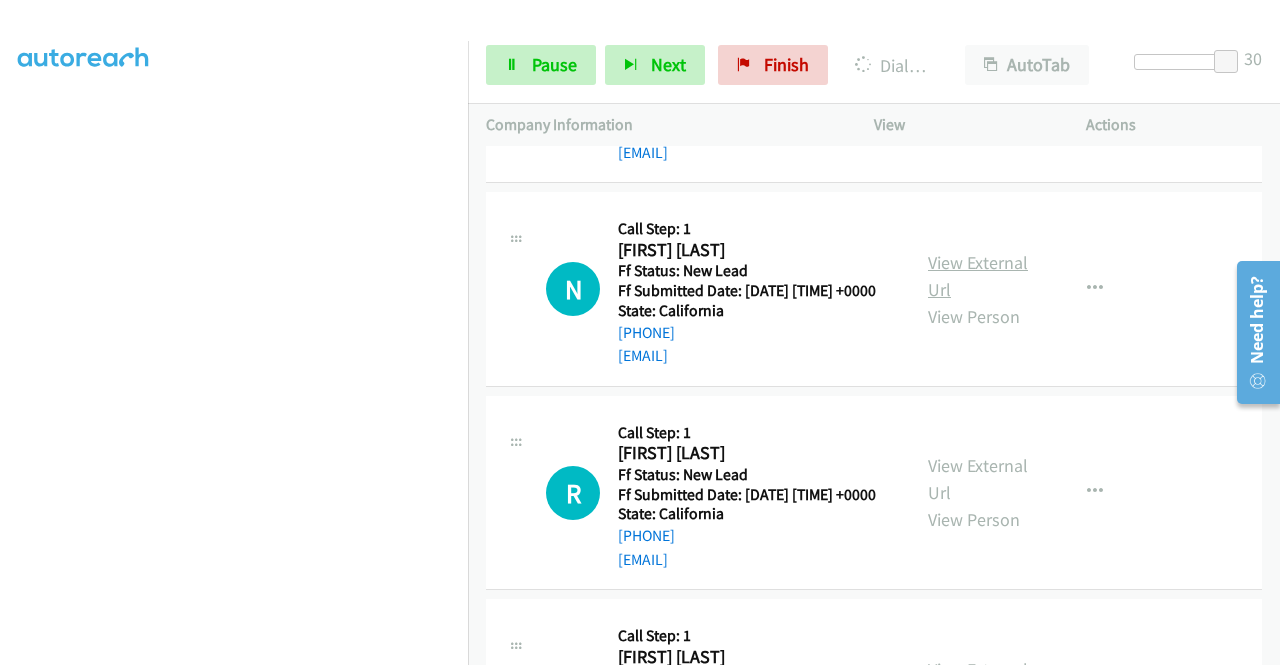 click on "View External Url" at bounding box center [978, 276] 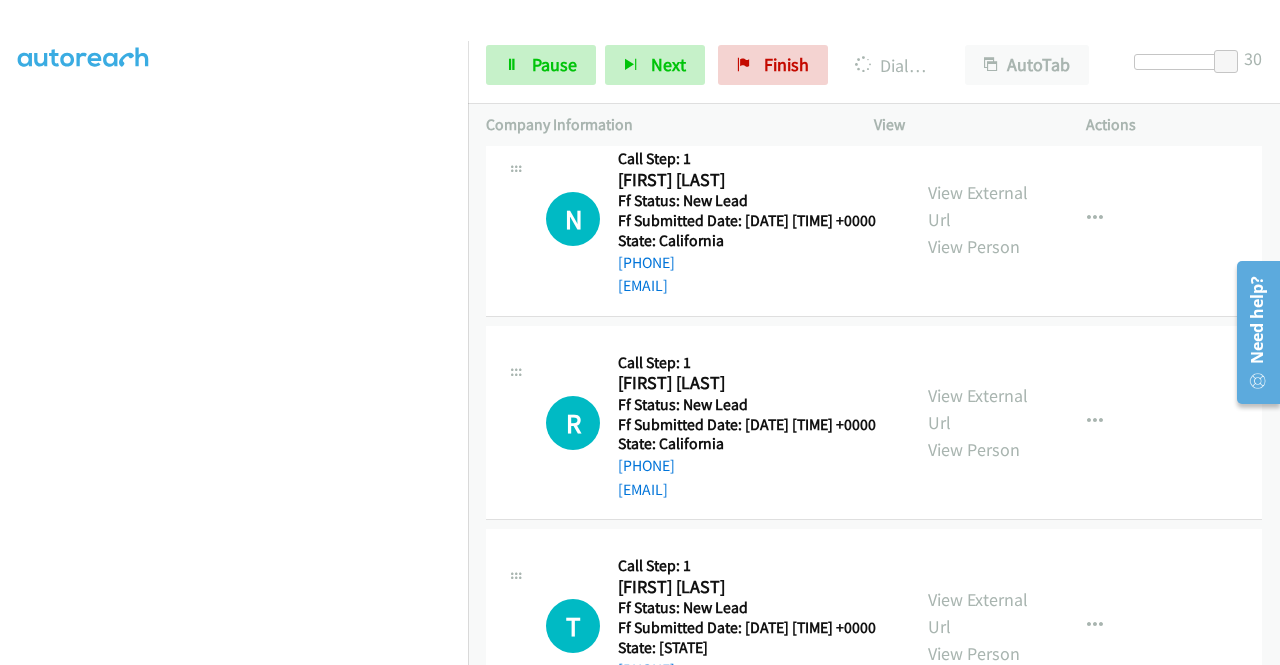 scroll, scrollTop: 1942, scrollLeft: 0, axis: vertical 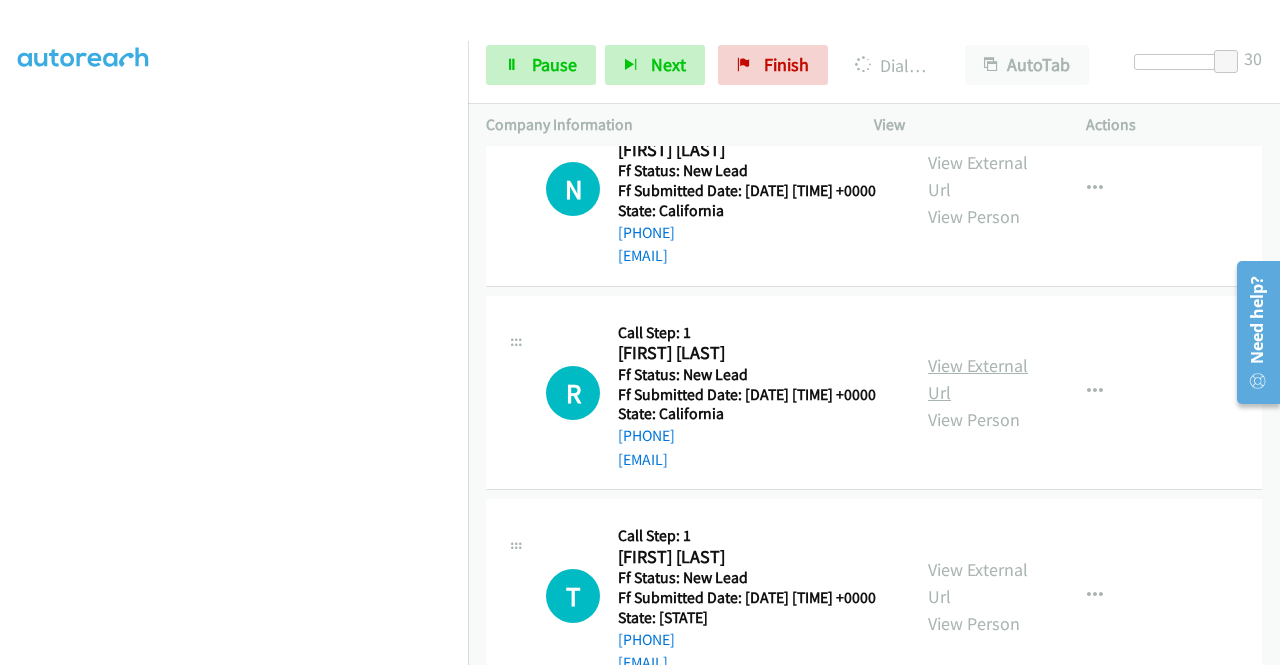 click on "View External Url" at bounding box center (978, 379) 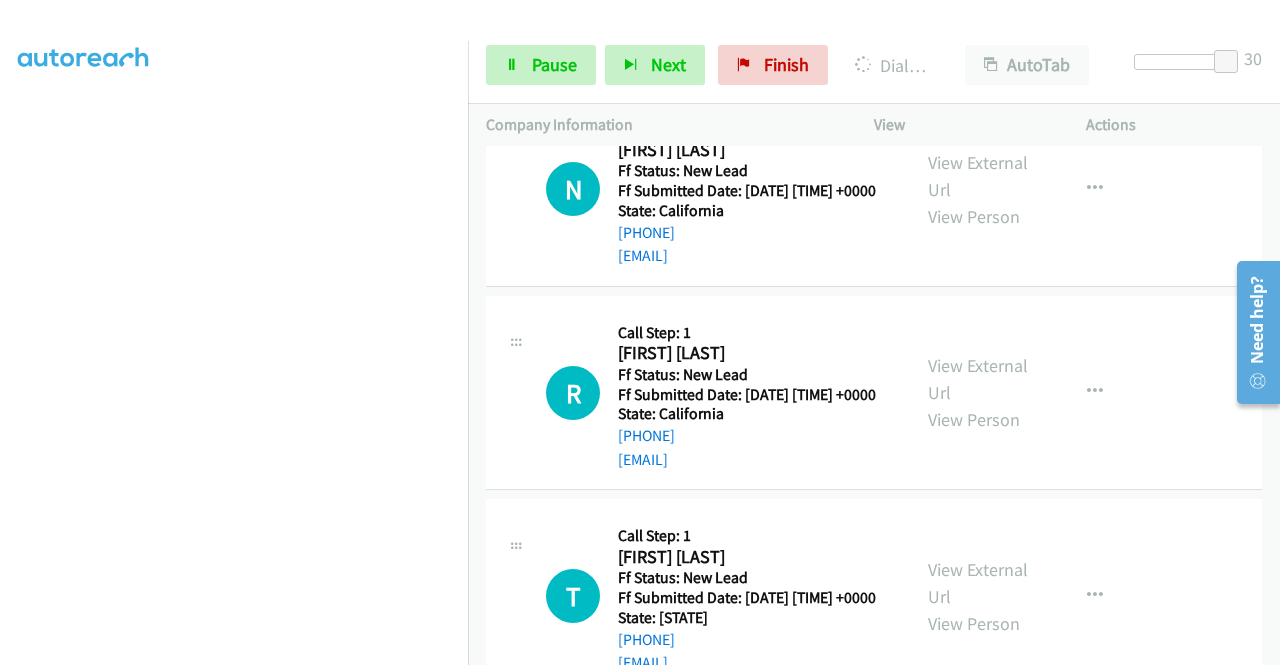 scroll, scrollTop: 456, scrollLeft: 0, axis: vertical 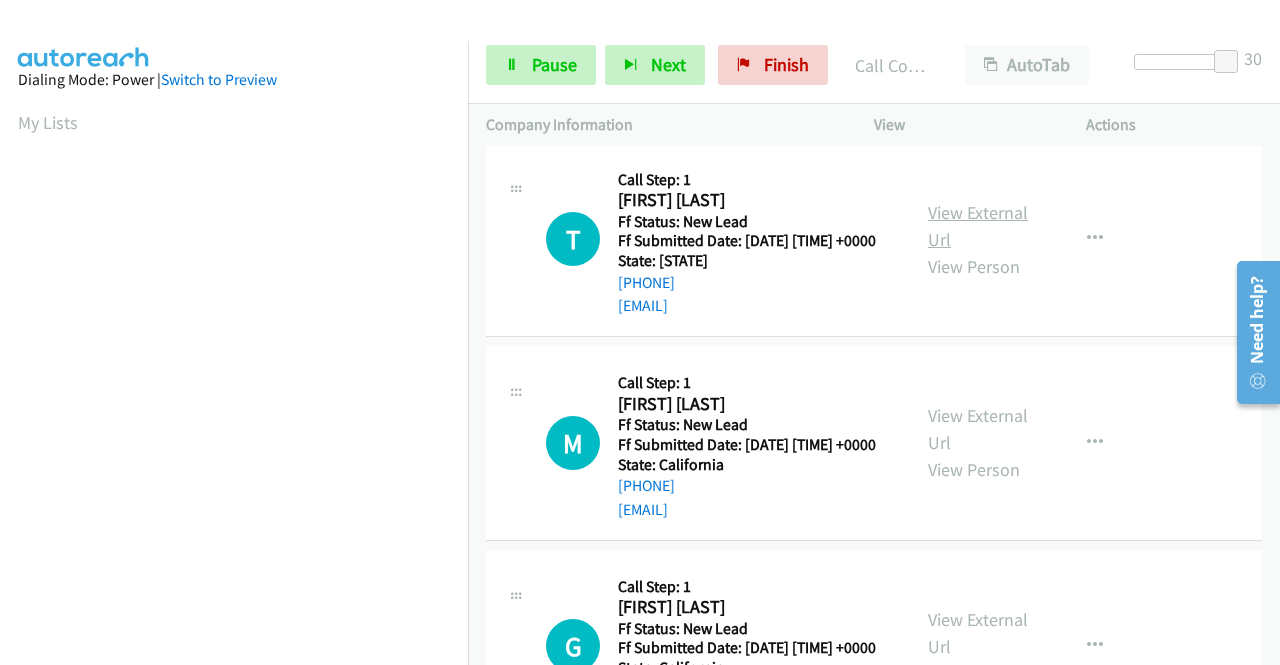 click on "View External Url" at bounding box center (978, 226) 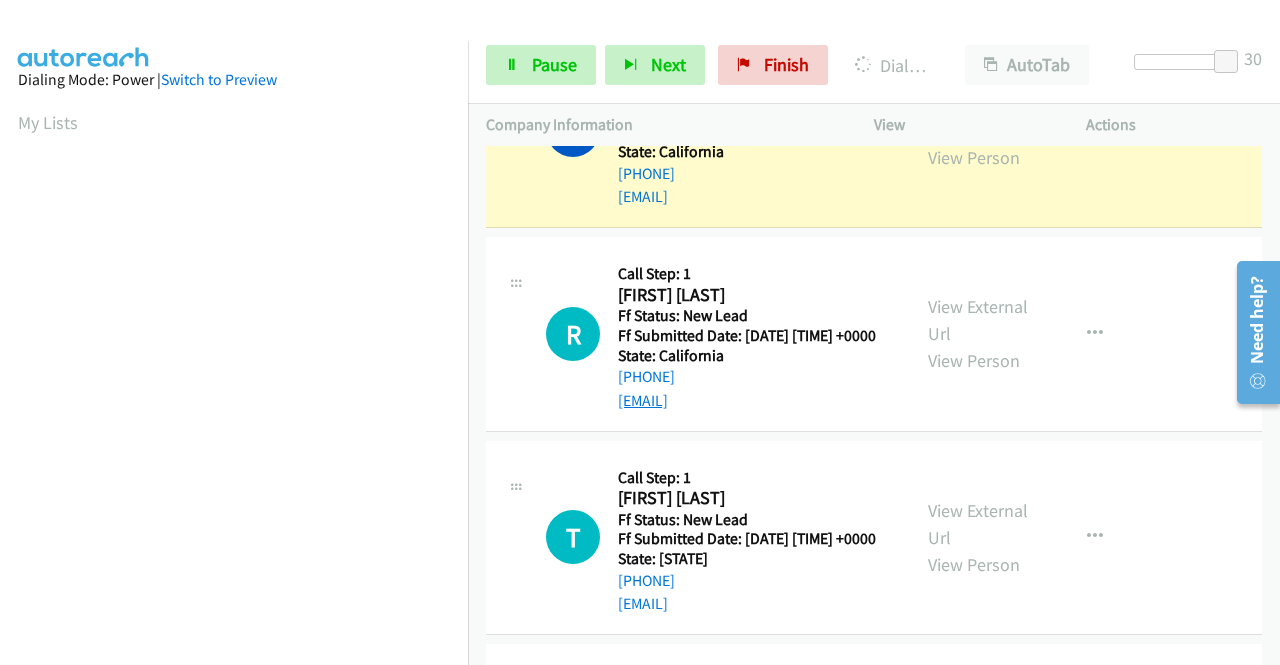 scroll, scrollTop: 2084, scrollLeft: 0, axis: vertical 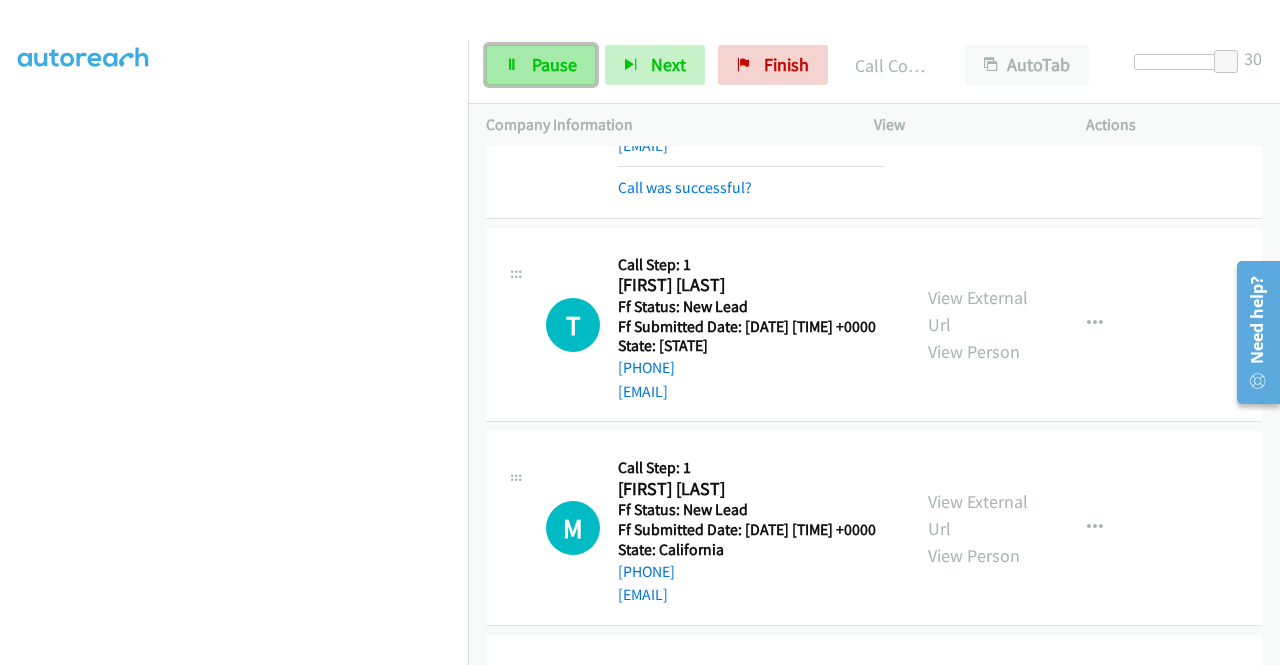 click on "Pause" at bounding box center (541, 65) 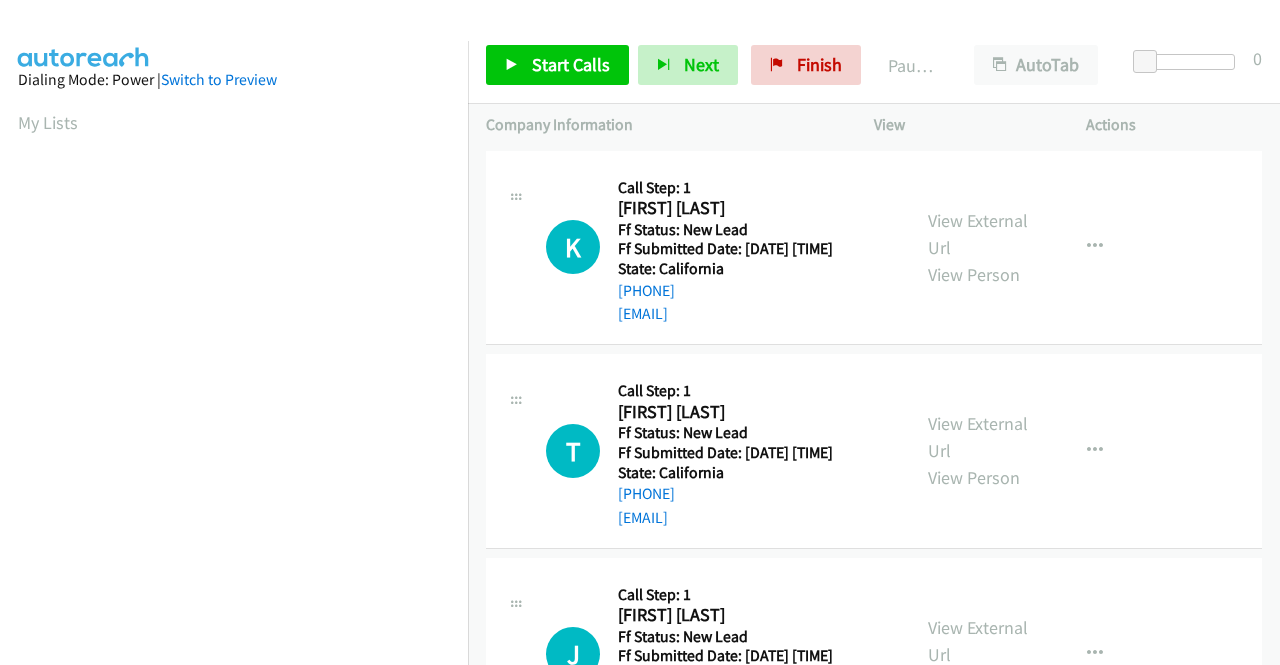 scroll, scrollTop: 0, scrollLeft: 0, axis: both 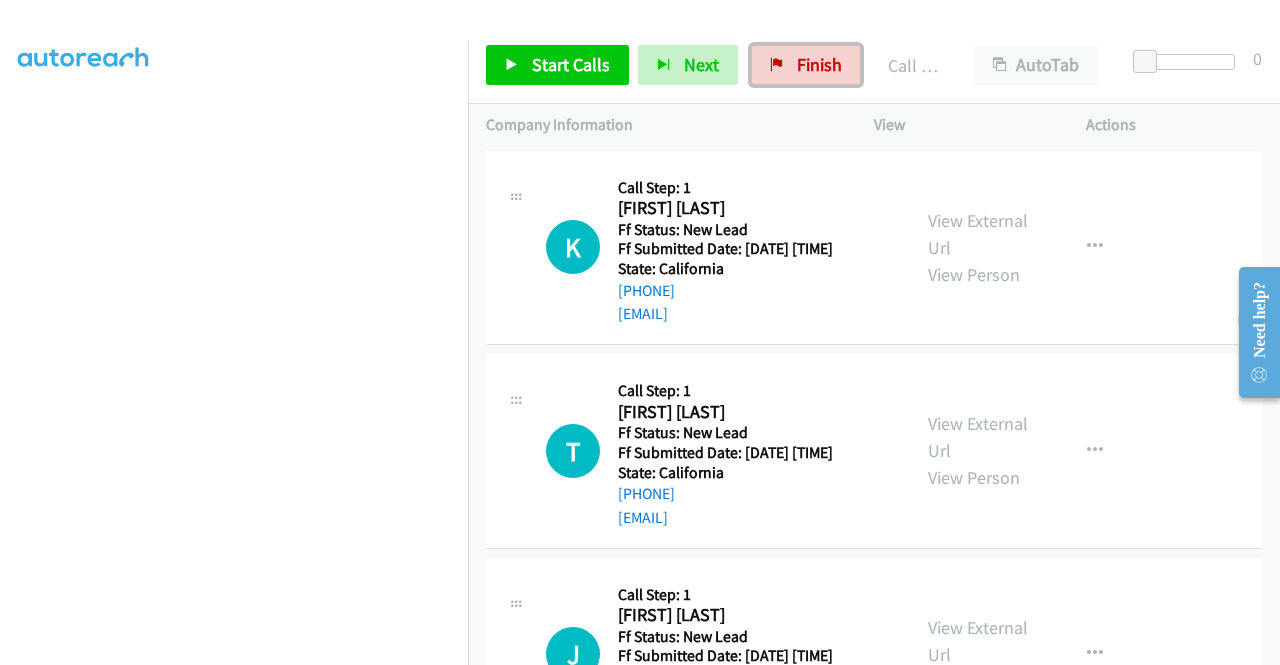 drag, startPoint x: 828, startPoint y: 61, endPoint x: 638, endPoint y: 101, distance: 194.16487 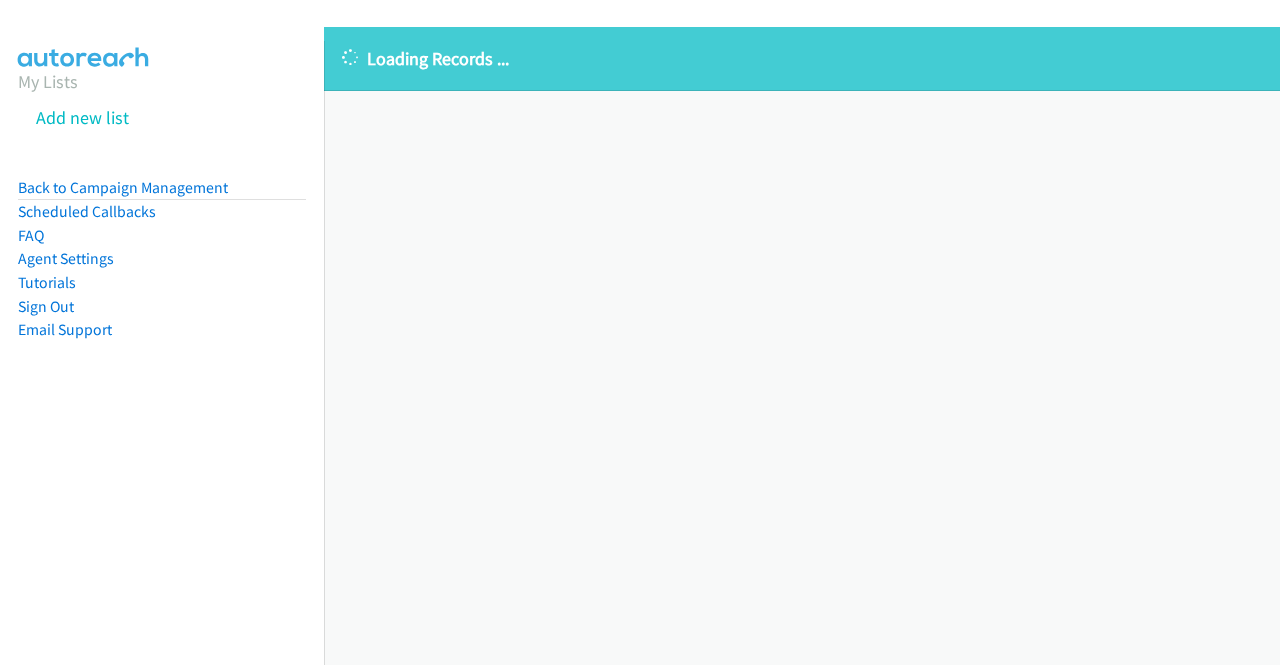 scroll, scrollTop: 0, scrollLeft: 0, axis: both 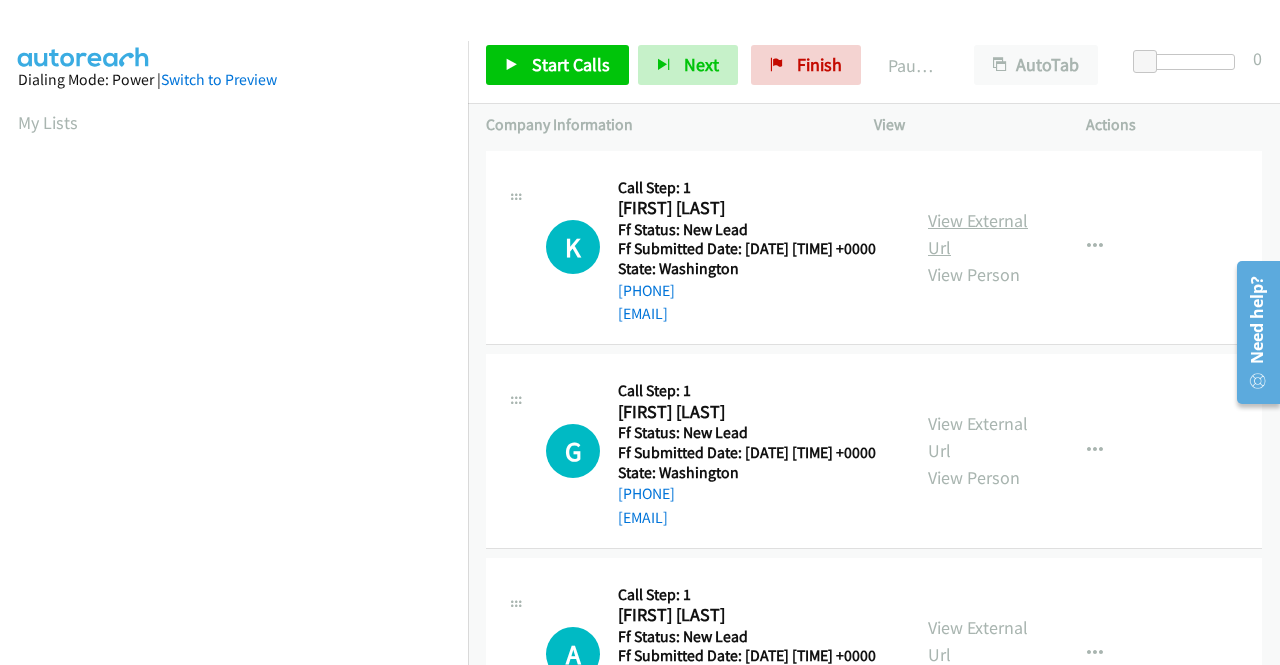 click on "View External Url" at bounding box center [978, 234] 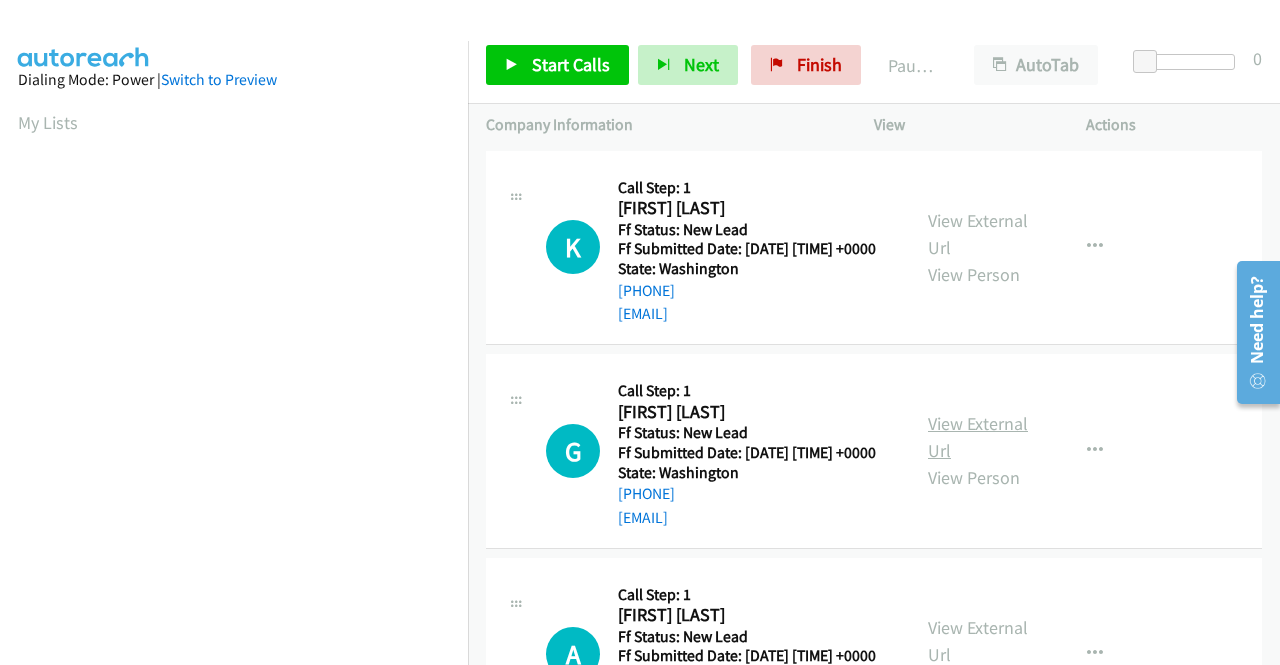 click on "View External Url" at bounding box center (978, 437) 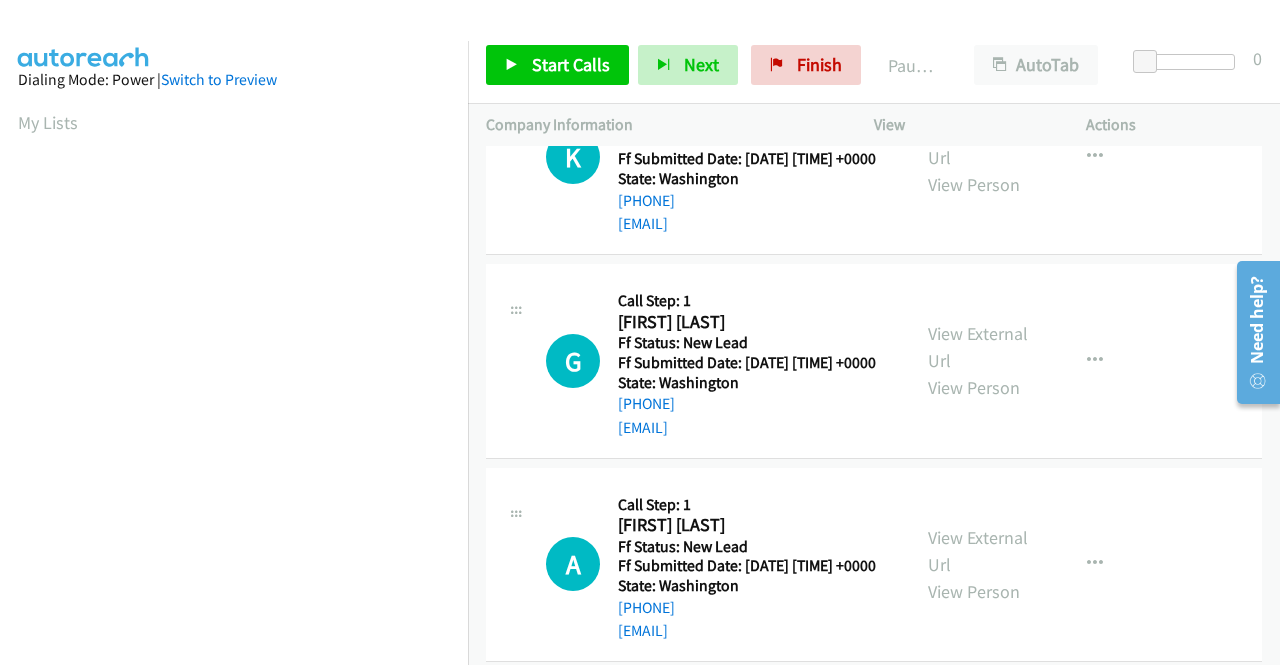 scroll, scrollTop: 200, scrollLeft: 0, axis: vertical 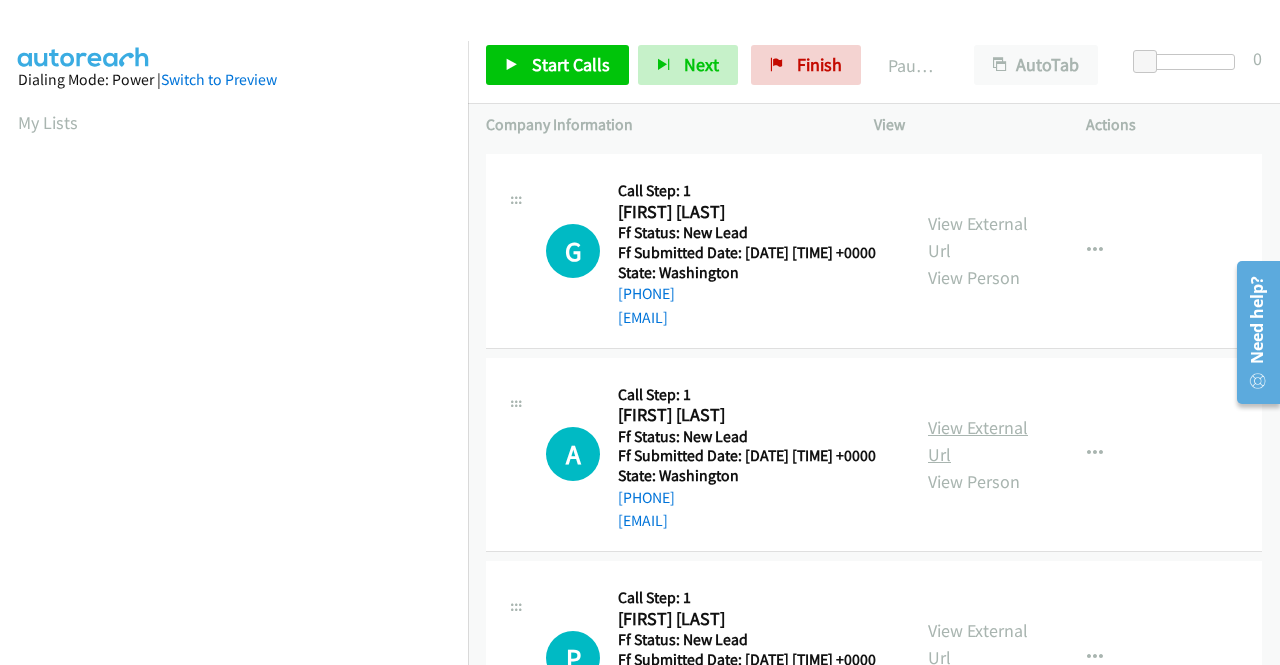 click on "View External Url" at bounding box center [978, 441] 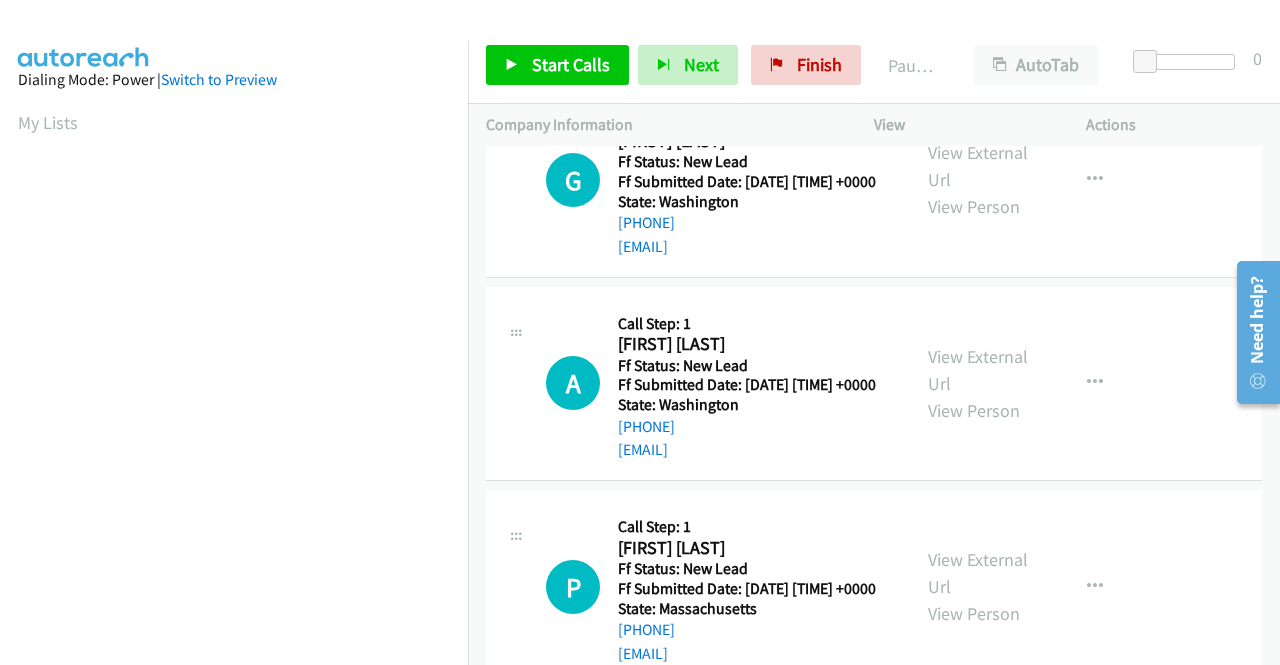 scroll, scrollTop: 400, scrollLeft: 0, axis: vertical 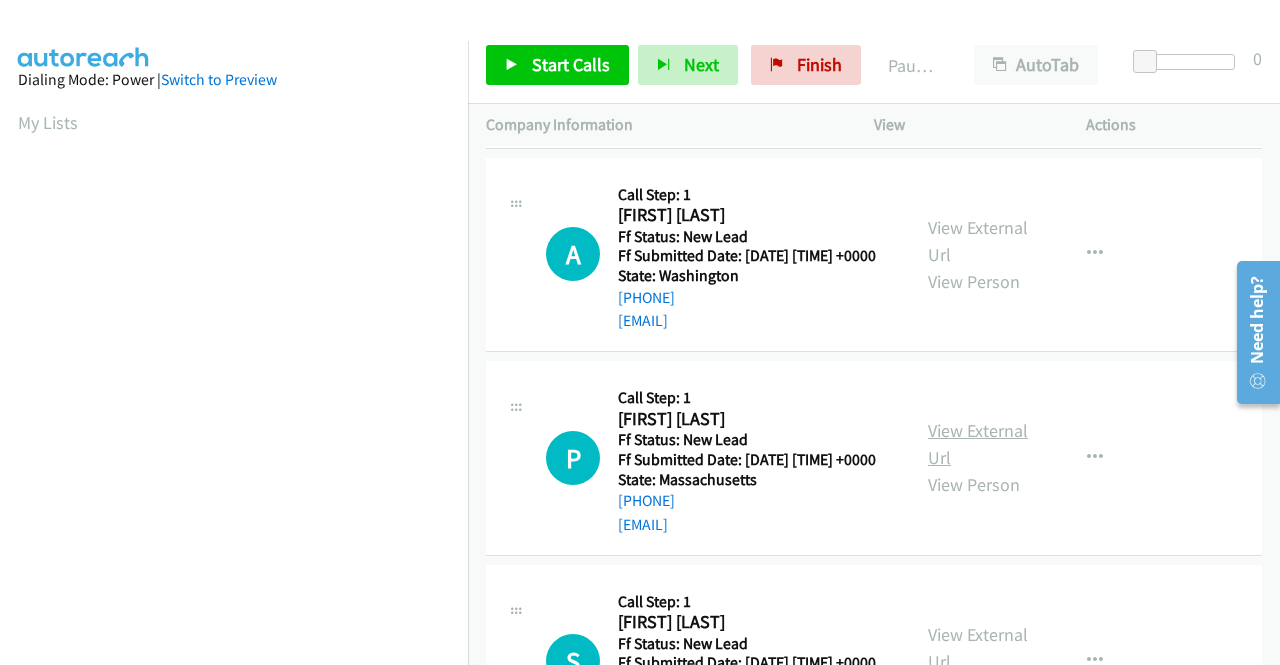click on "View External Url" at bounding box center (978, 444) 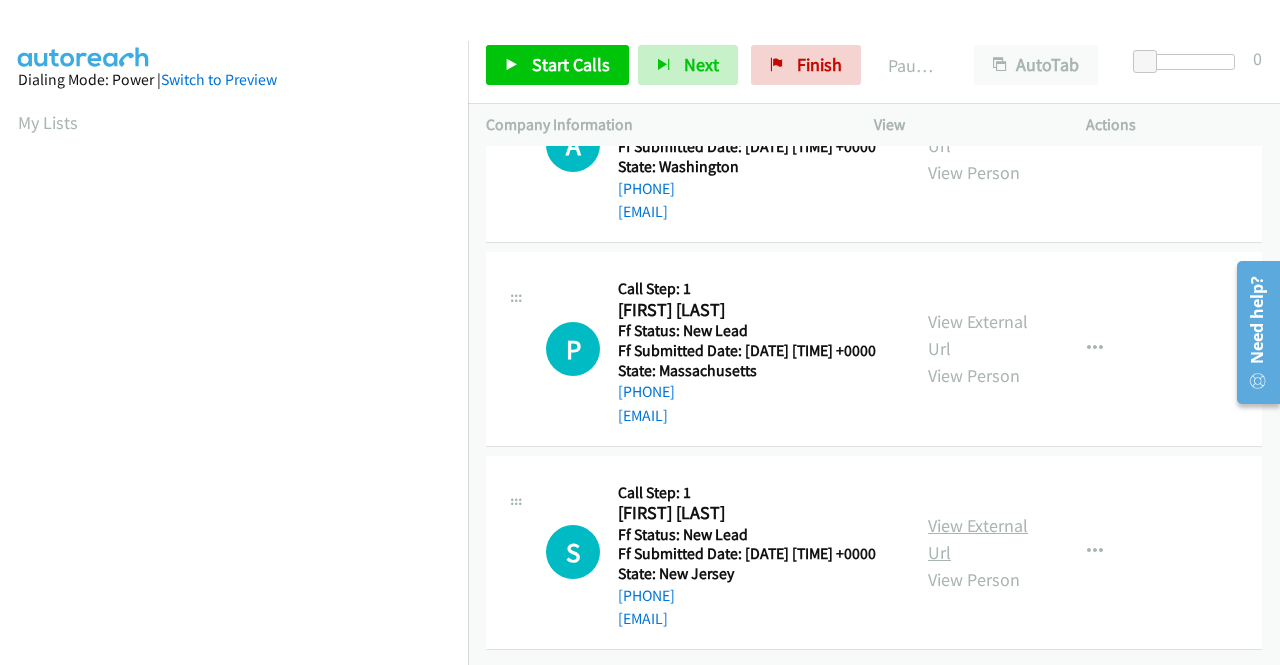 scroll, scrollTop: 600, scrollLeft: 0, axis: vertical 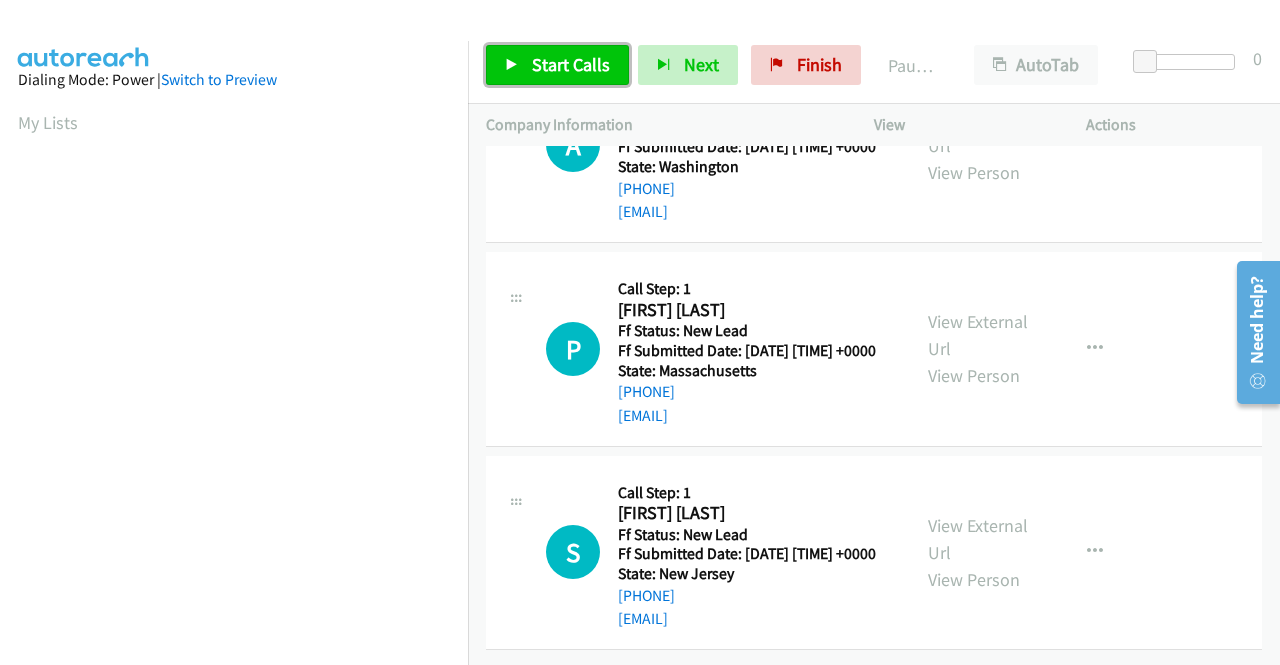 click on "Start Calls" at bounding box center [571, 64] 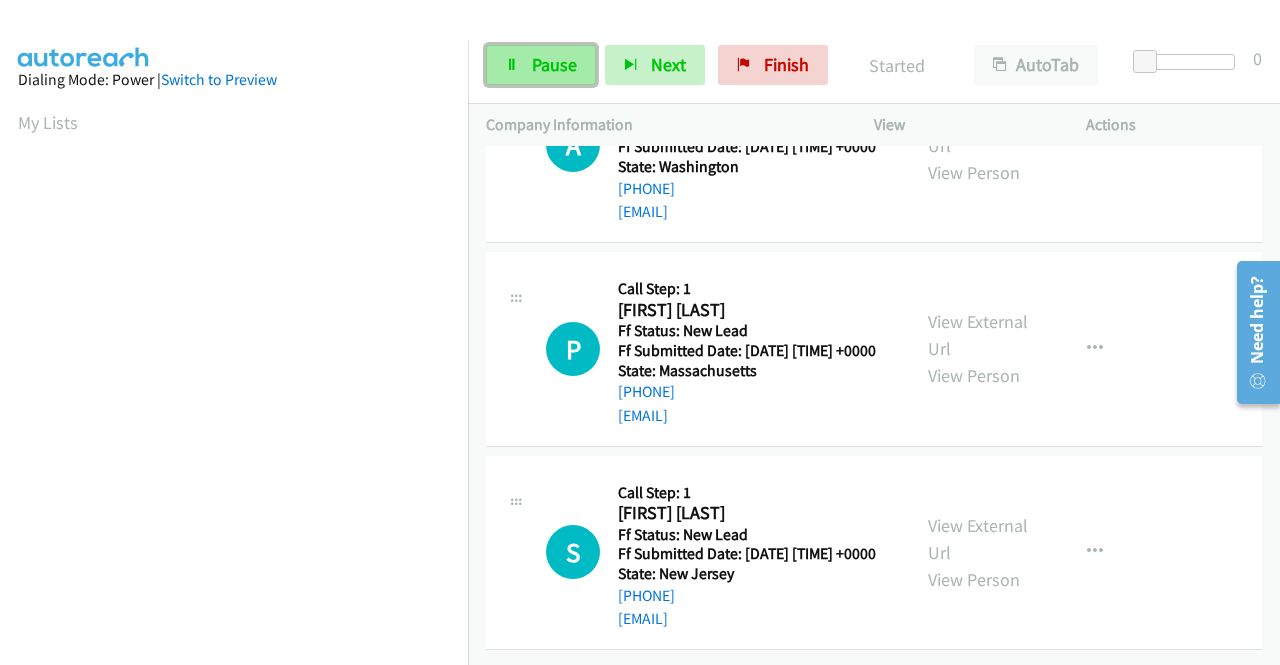 click on "Pause" at bounding box center [554, 64] 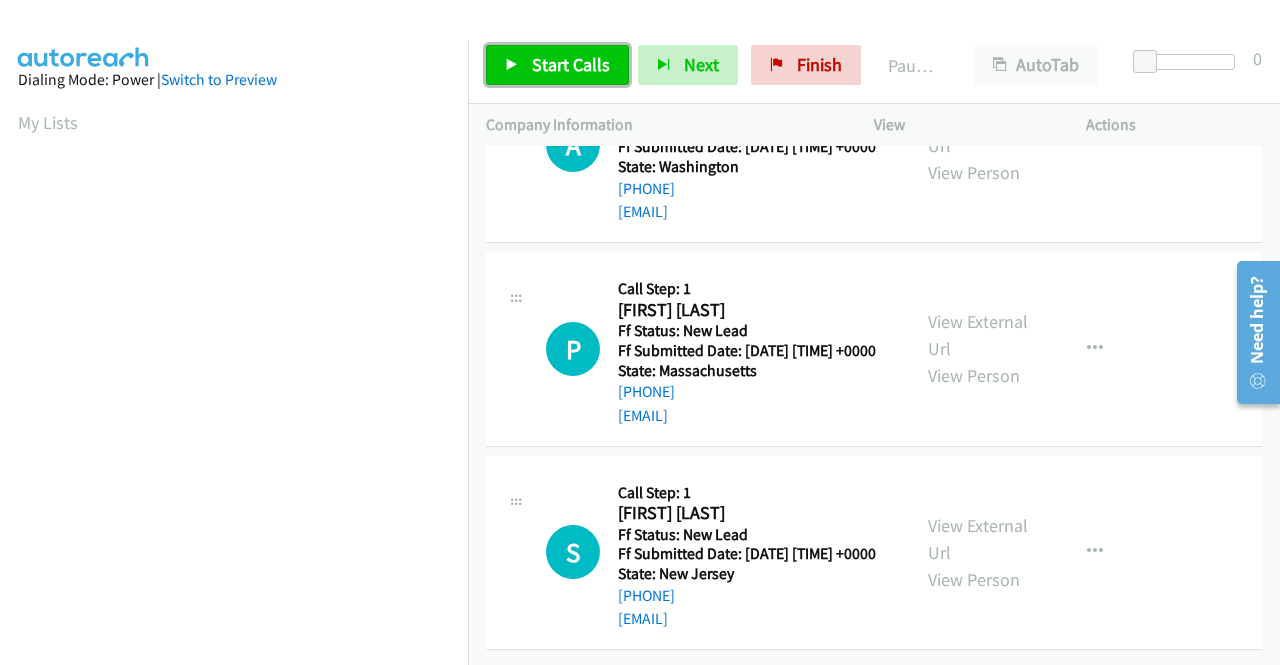 click on "Start Calls" at bounding box center [571, 64] 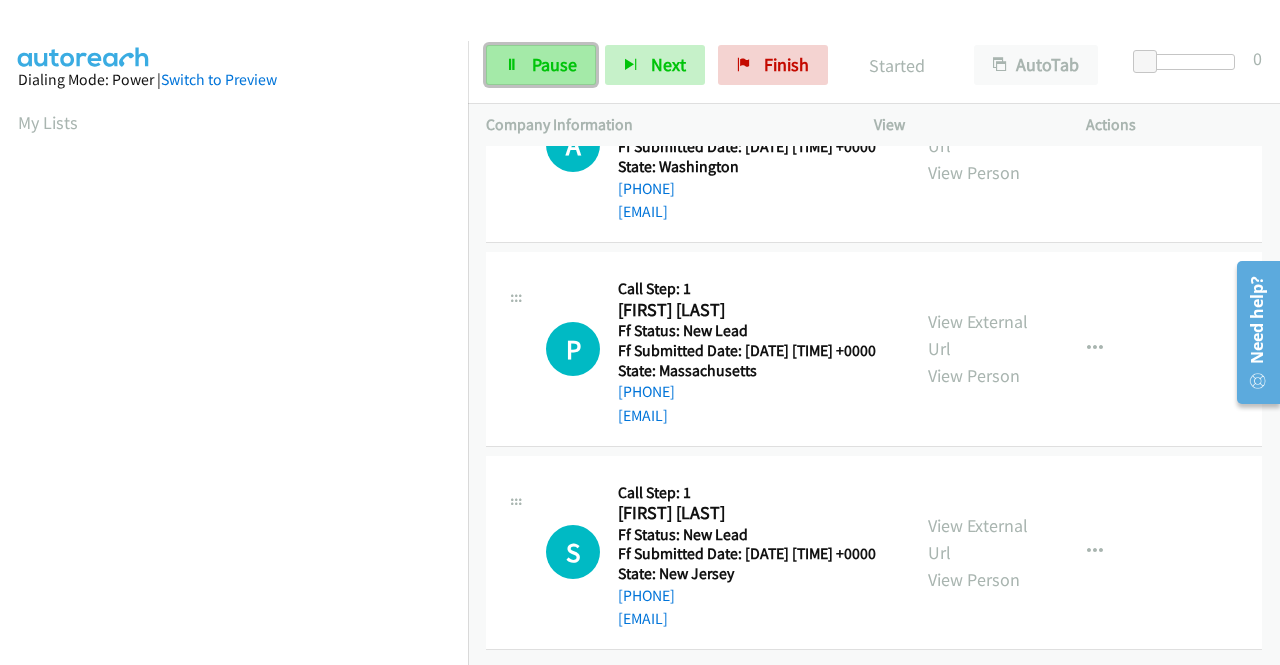 click on "Pause" at bounding box center [554, 64] 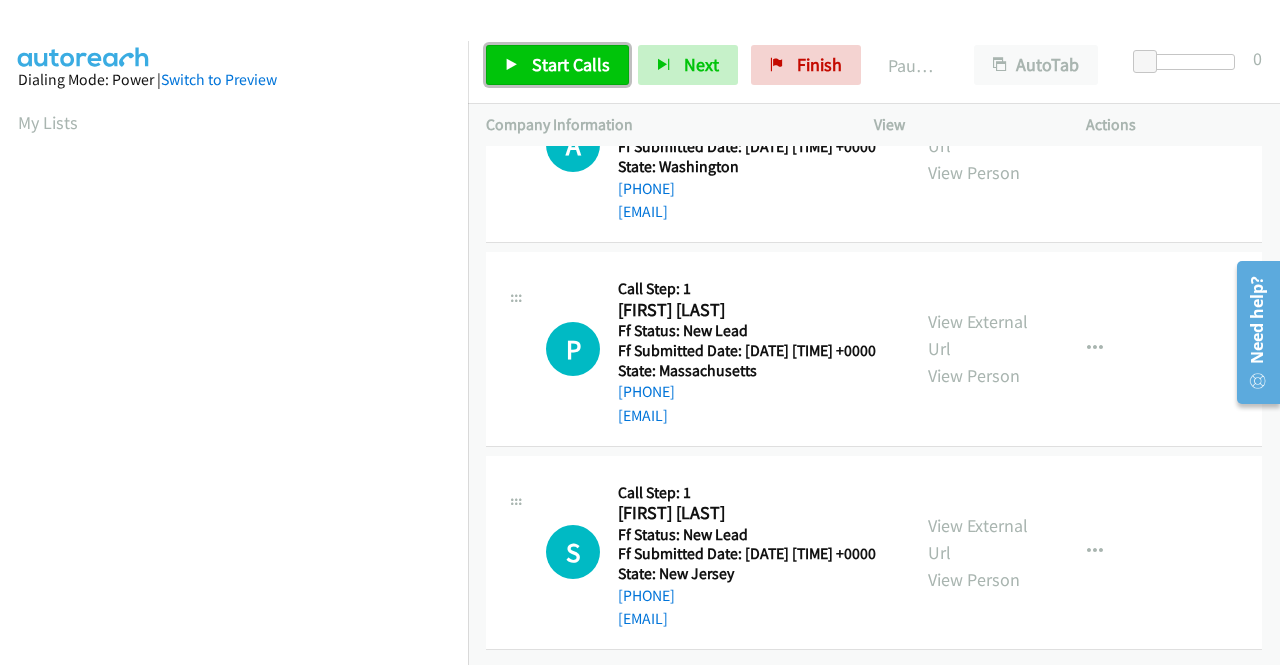 click on "Start Calls" at bounding box center (571, 64) 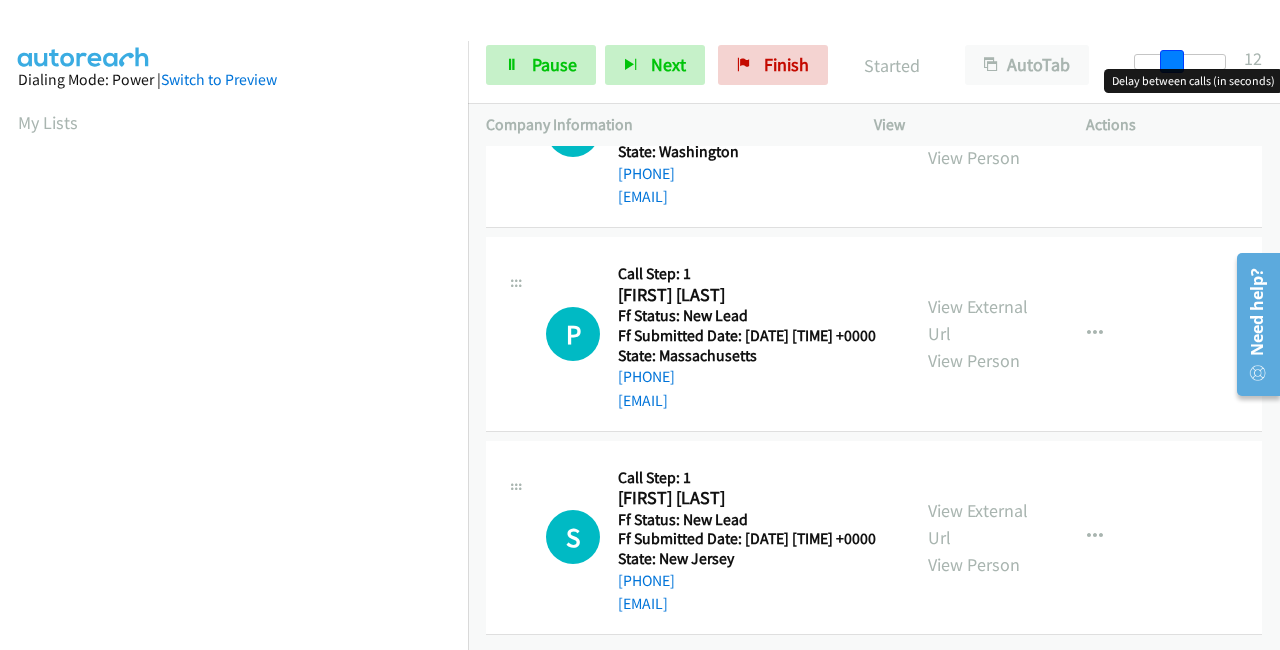 drag, startPoint x: 1178, startPoint y: 60, endPoint x: 1279, endPoint y: 79, distance: 102.77159 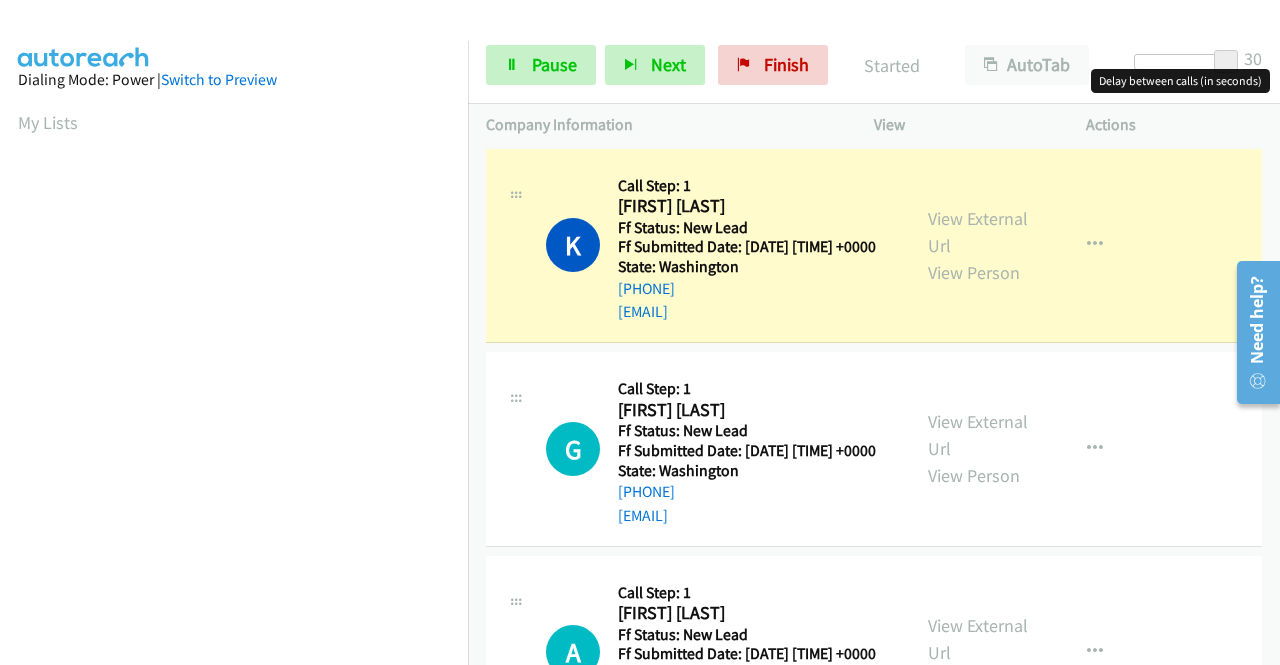 scroll, scrollTop: 0, scrollLeft: 0, axis: both 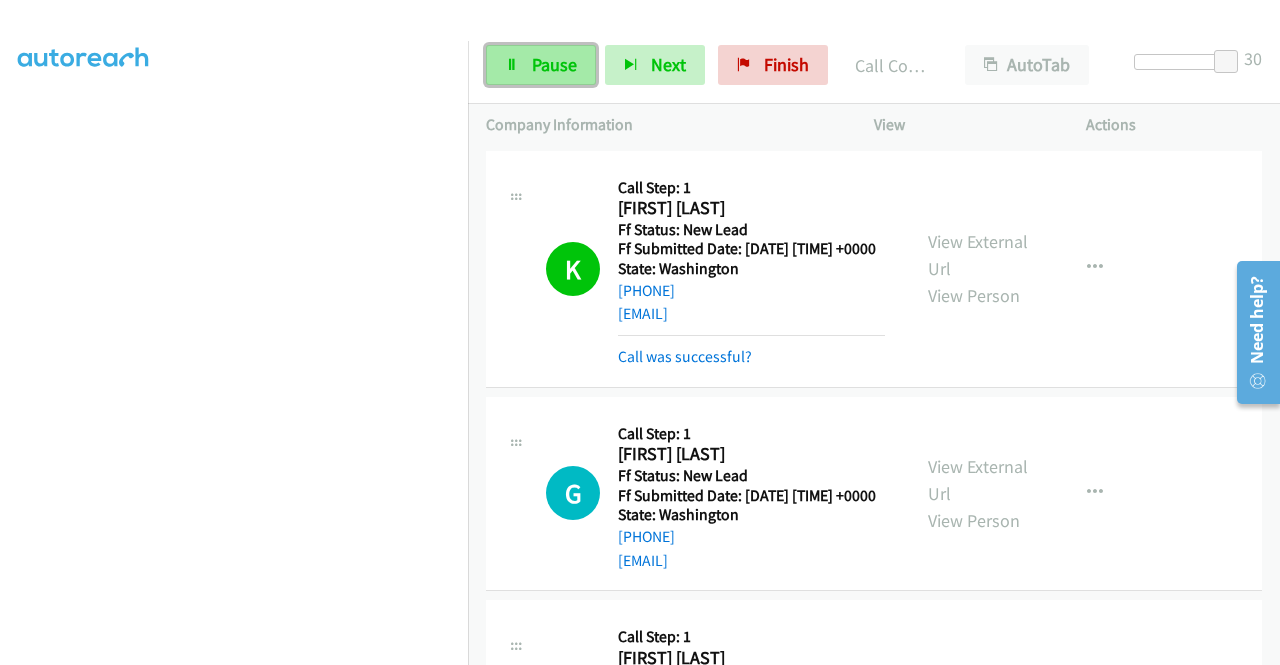 click on "Pause" at bounding box center (541, 65) 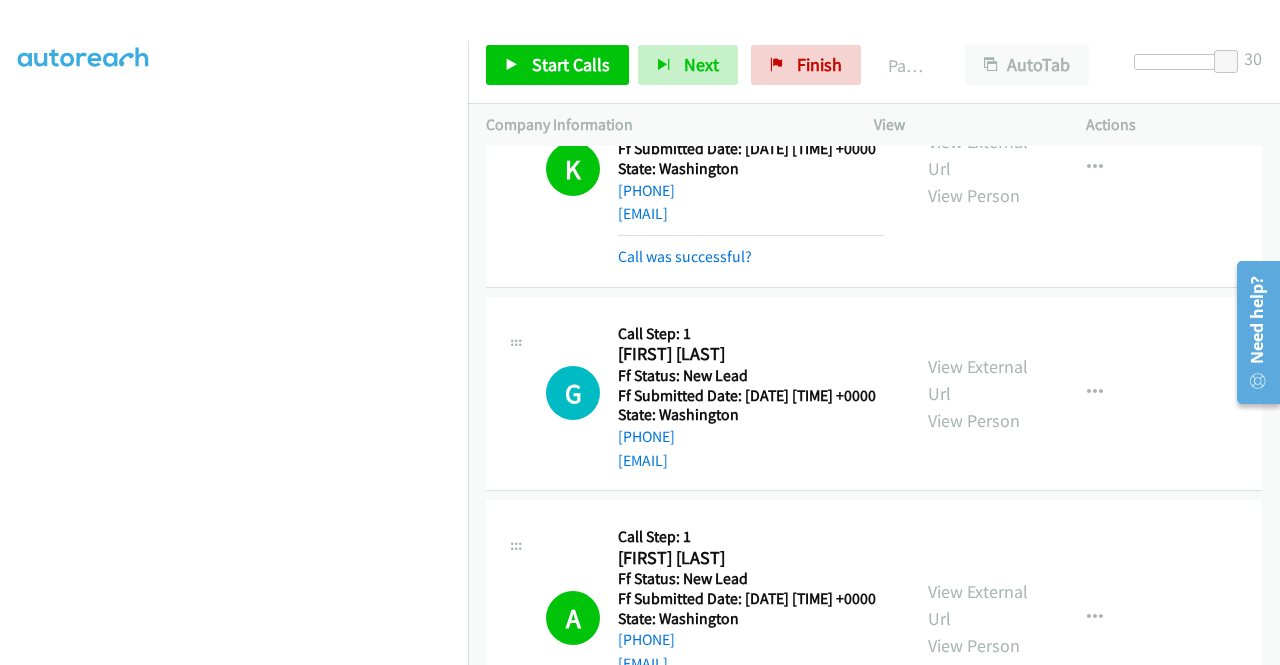 scroll, scrollTop: 0, scrollLeft: 0, axis: both 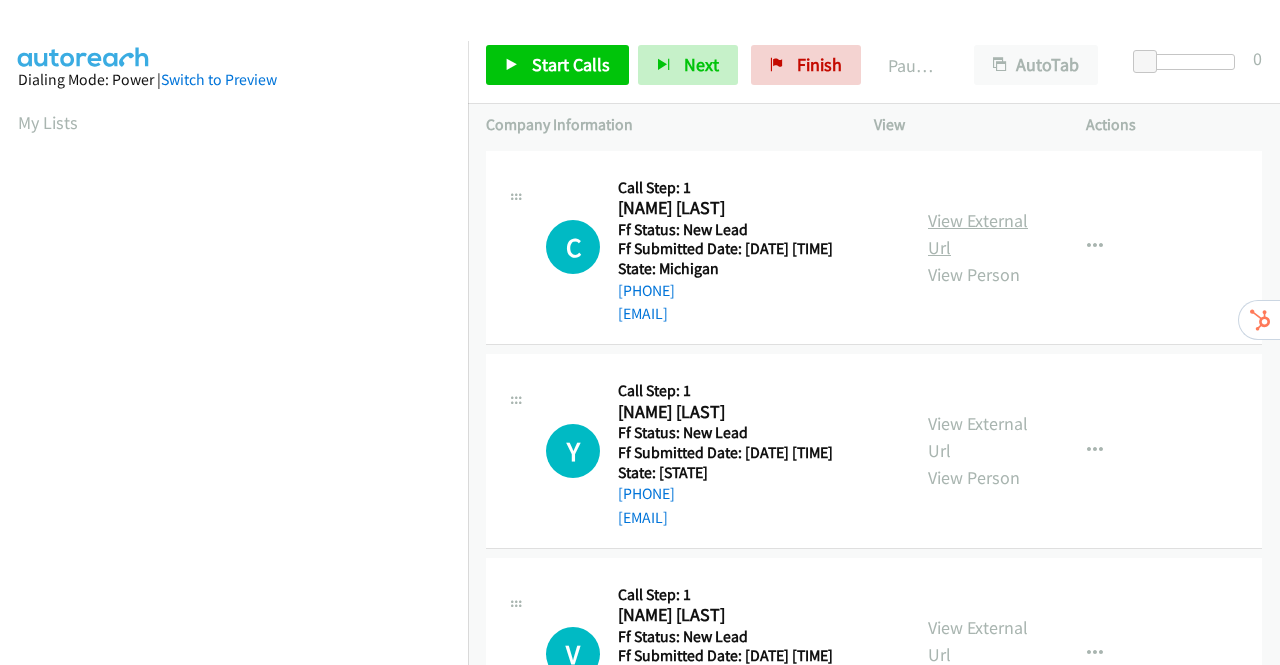 click on "View External Url" at bounding box center [978, 234] 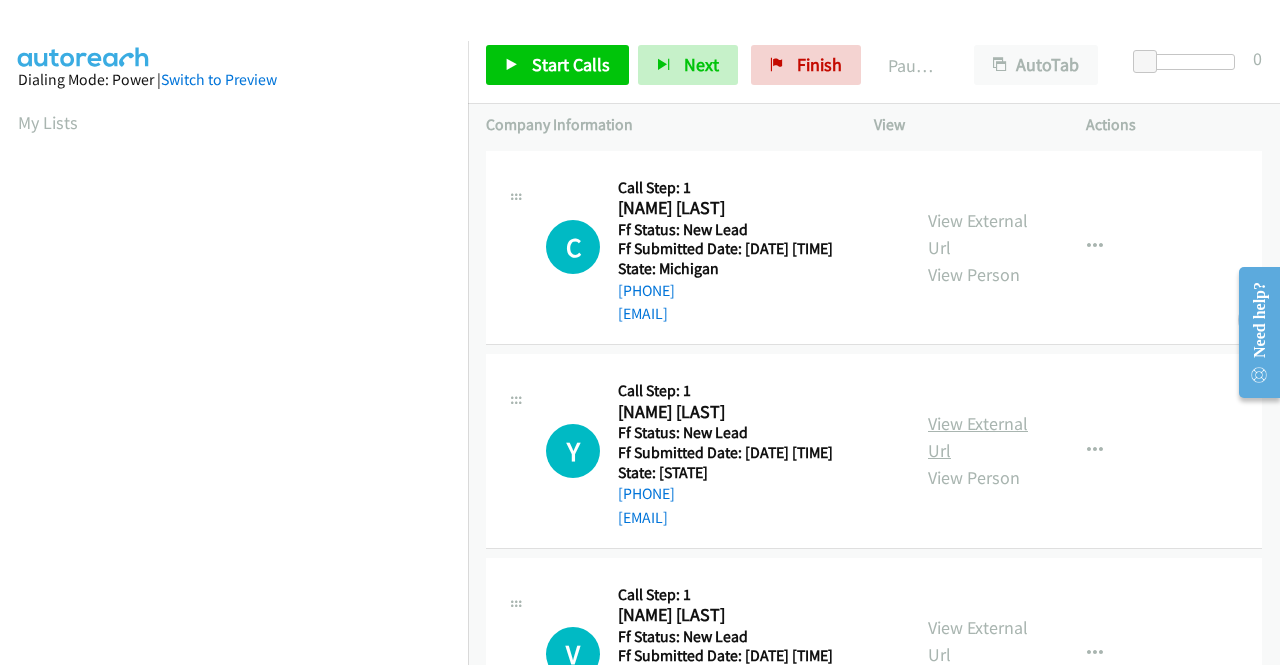 click on "View External Url" at bounding box center (978, 437) 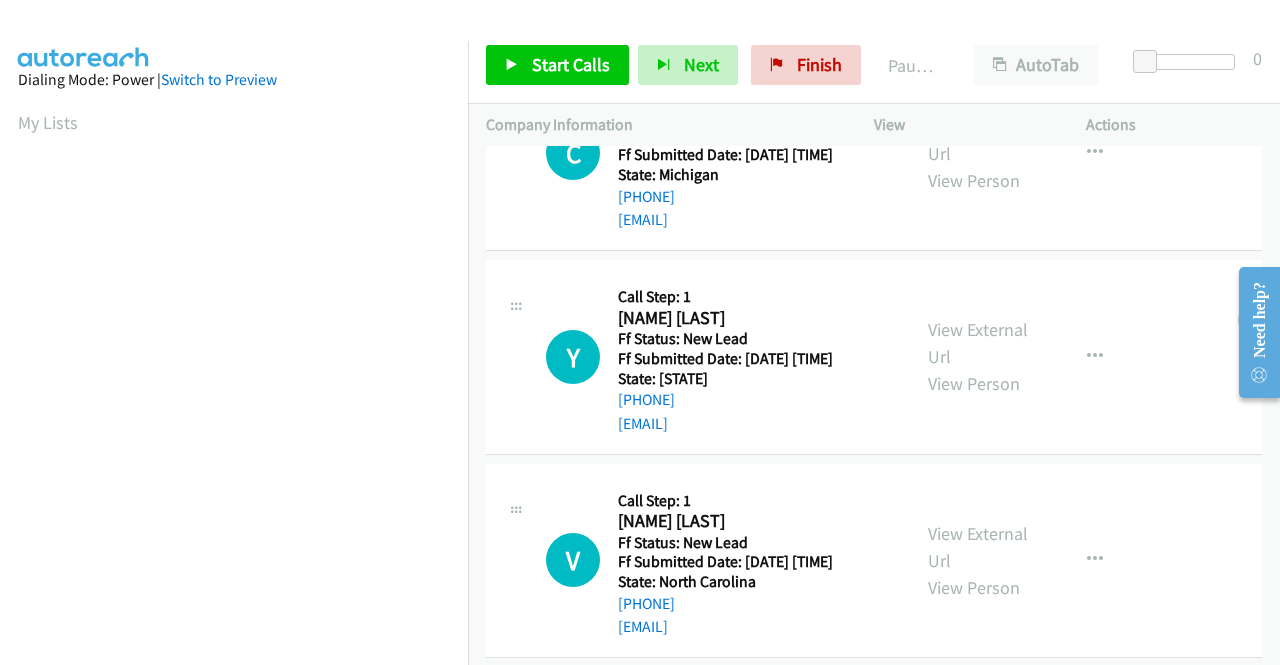 scroll, scrollTop: 174, scrollLeft: 0, axis: vertical 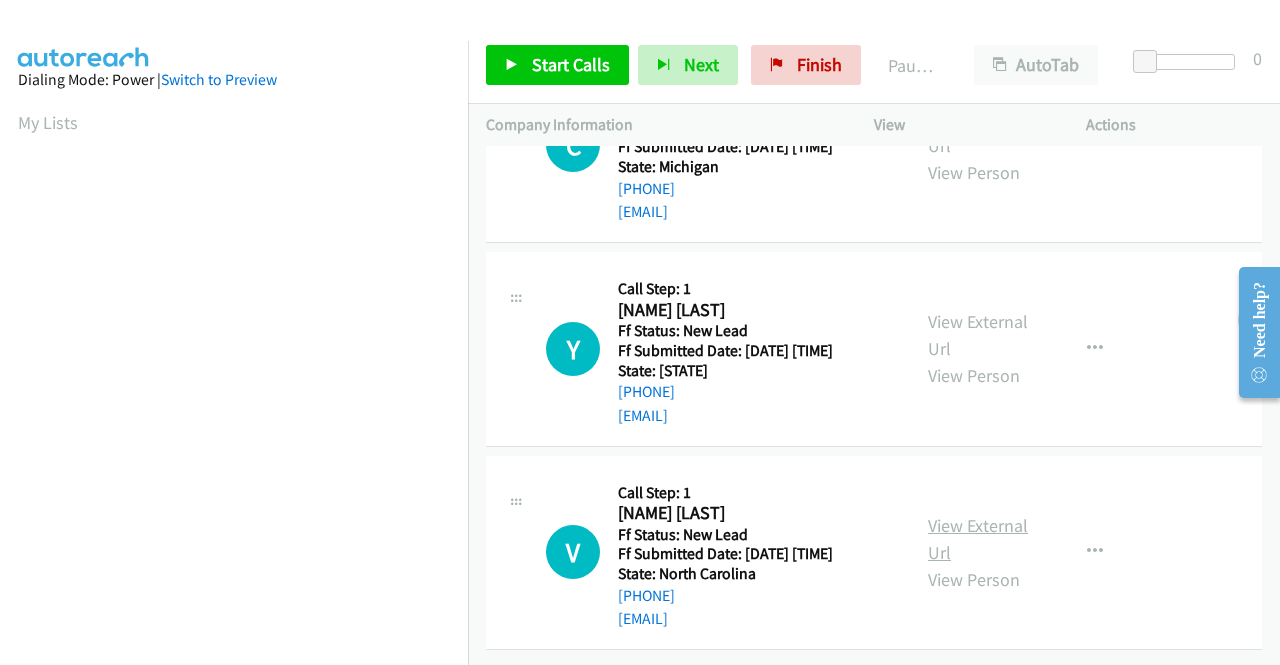 click on "View External Url" at bounding box center (978, 539) 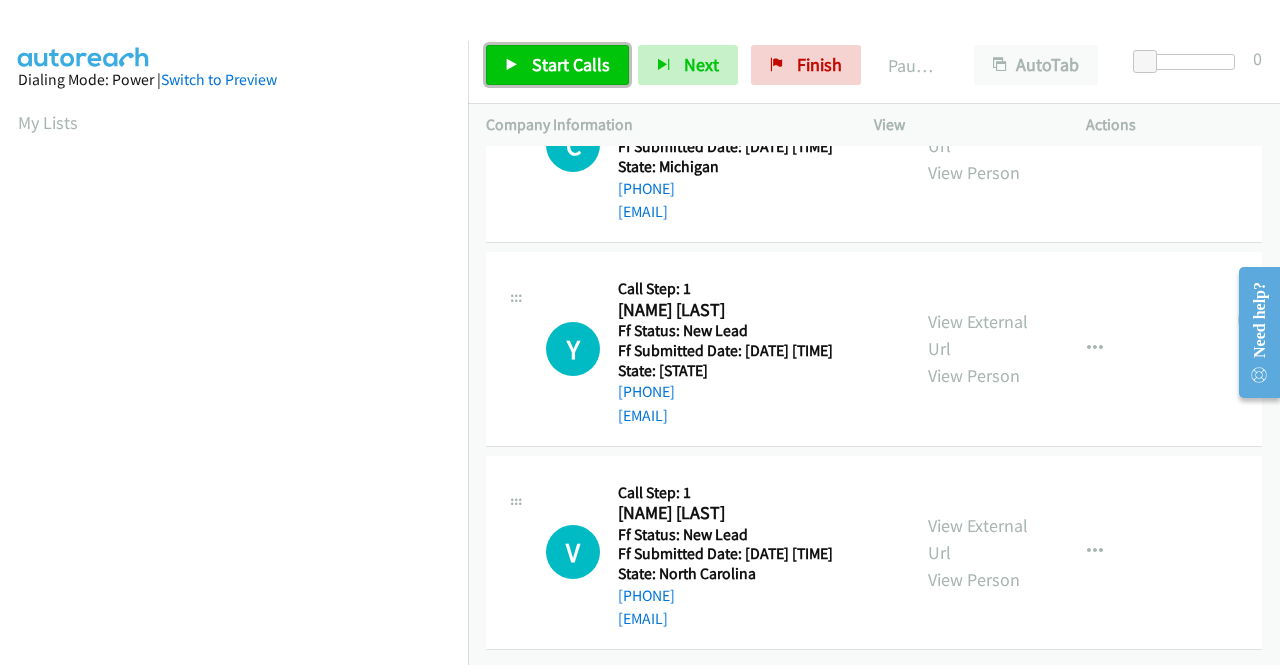 click on "Start Calls" at bounding box center (571, 64) 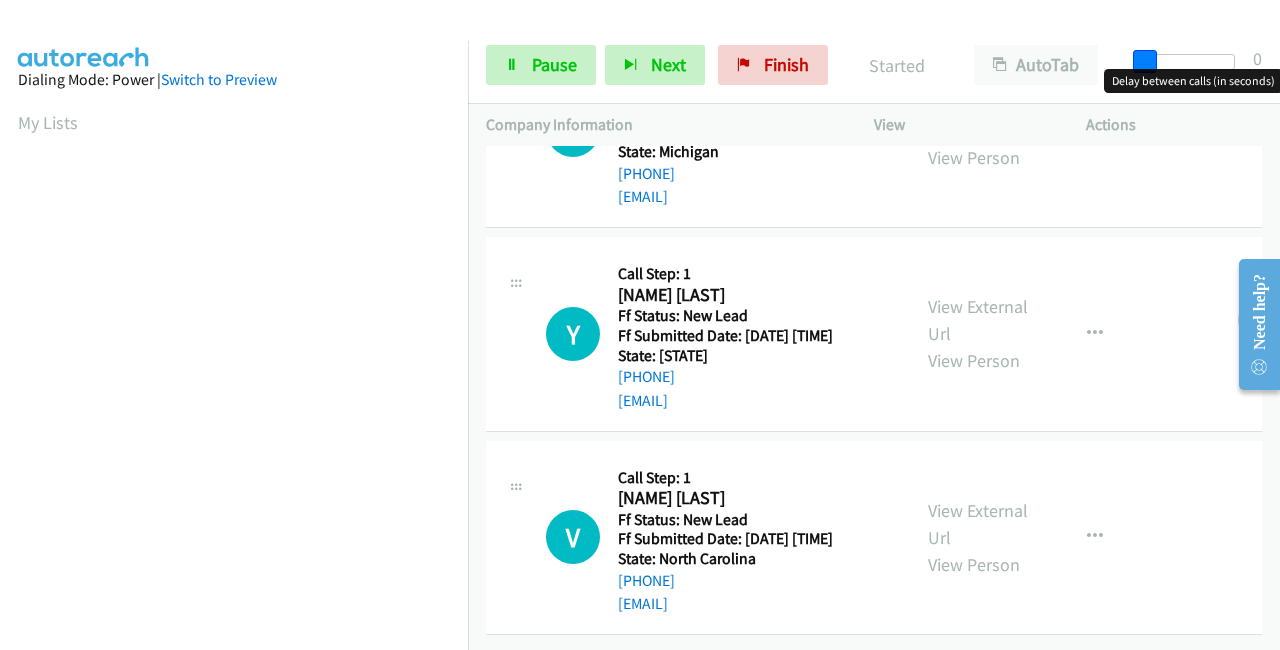 drag, startPoint x: 1151, startPoint y: 59, endPoint x: 1279, endPoint y: 60, distance: 128.0039 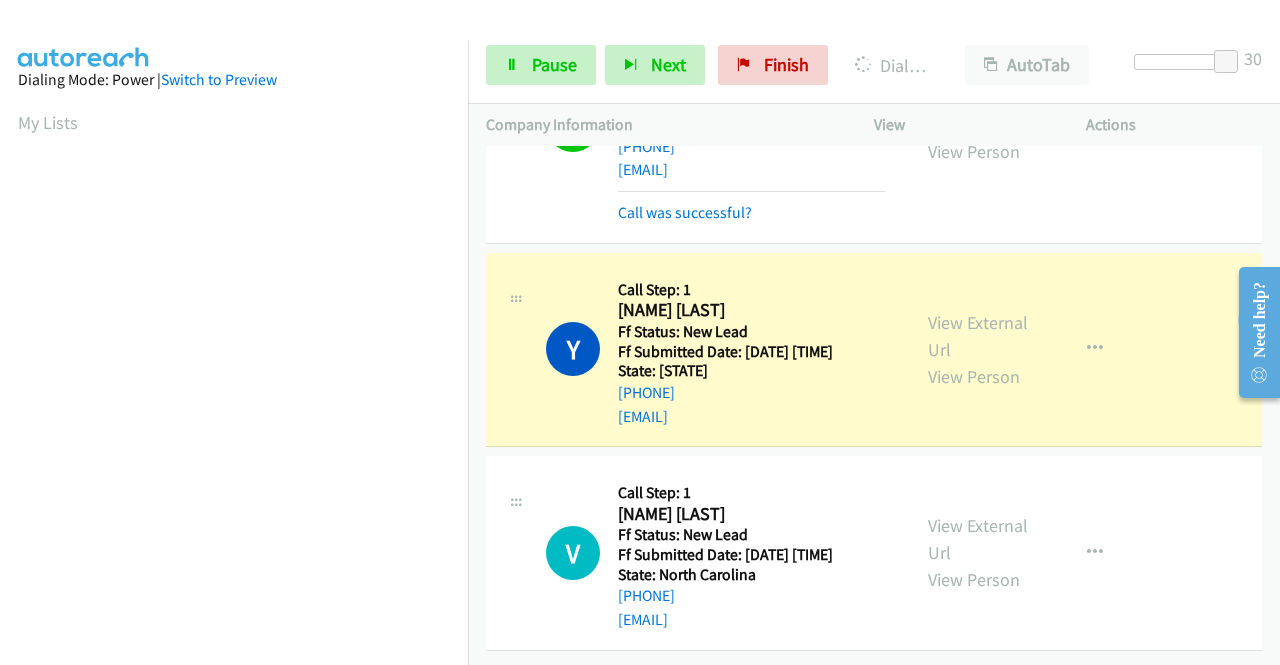 scroll, scrollTop: 456, scrollLeft: 0, axis: vertical 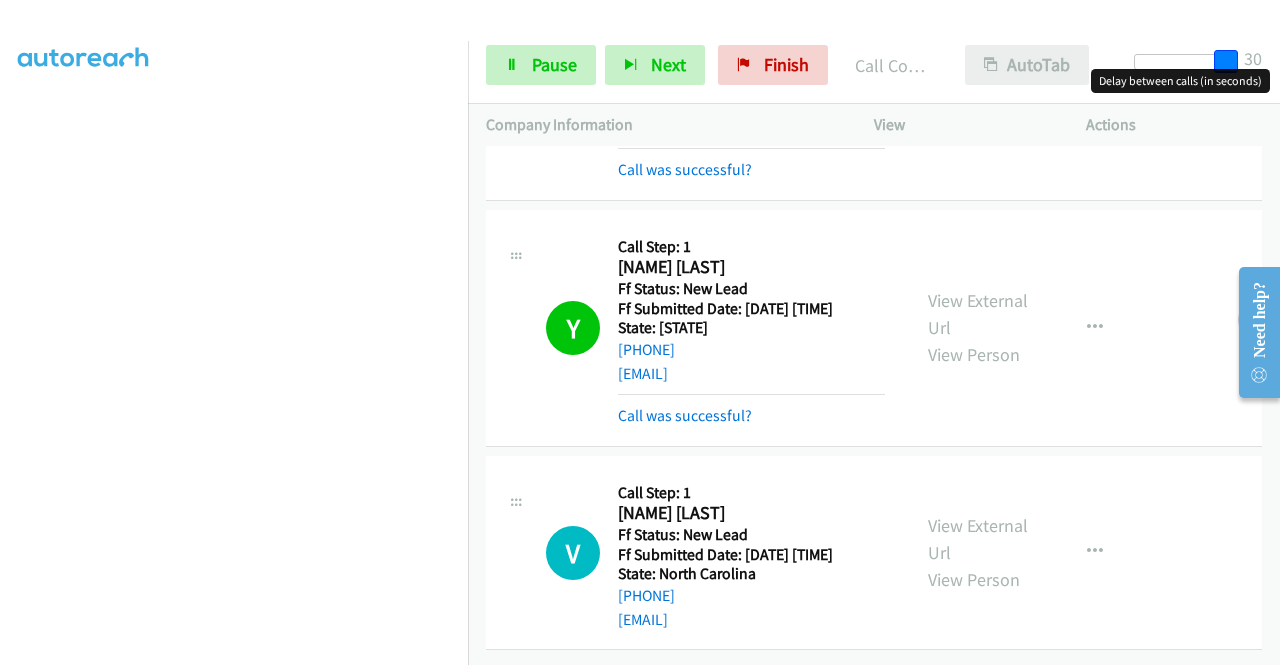 drag, startPoint x: 1221, startPoint y: 51, endPoint x: 1081, endPoint y: 66, distance: 140.80128 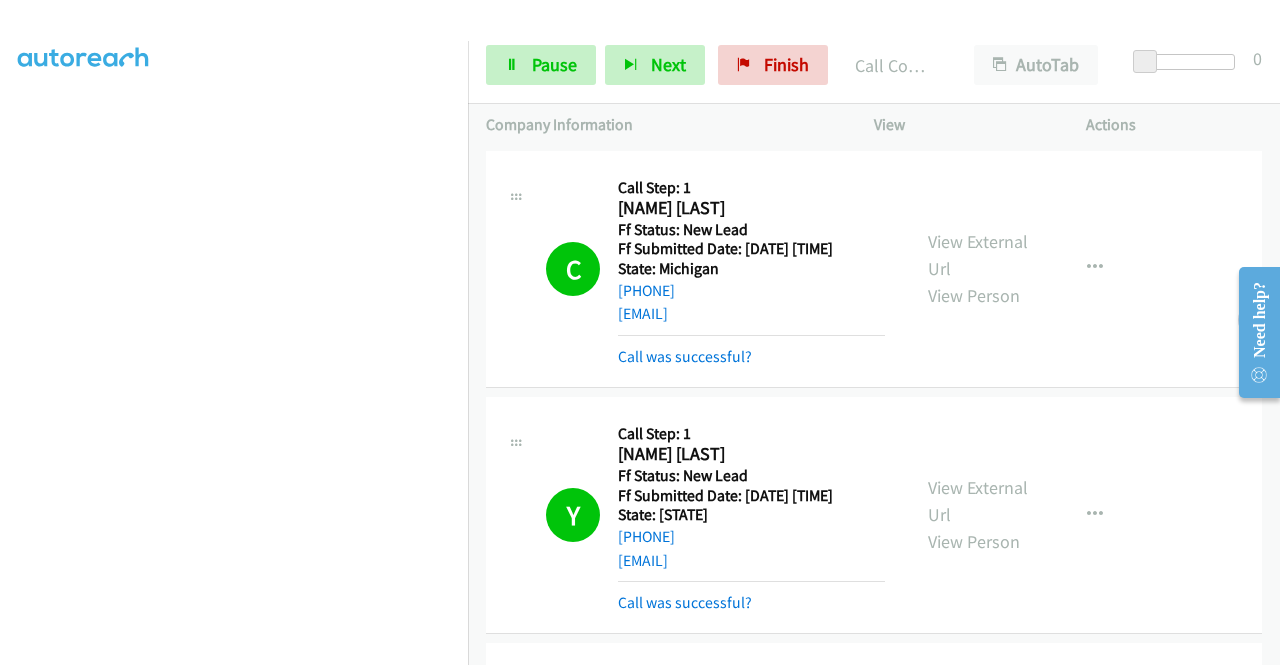 scroll, scrollTop: 259, scrollLeft: 0, axis: vertical 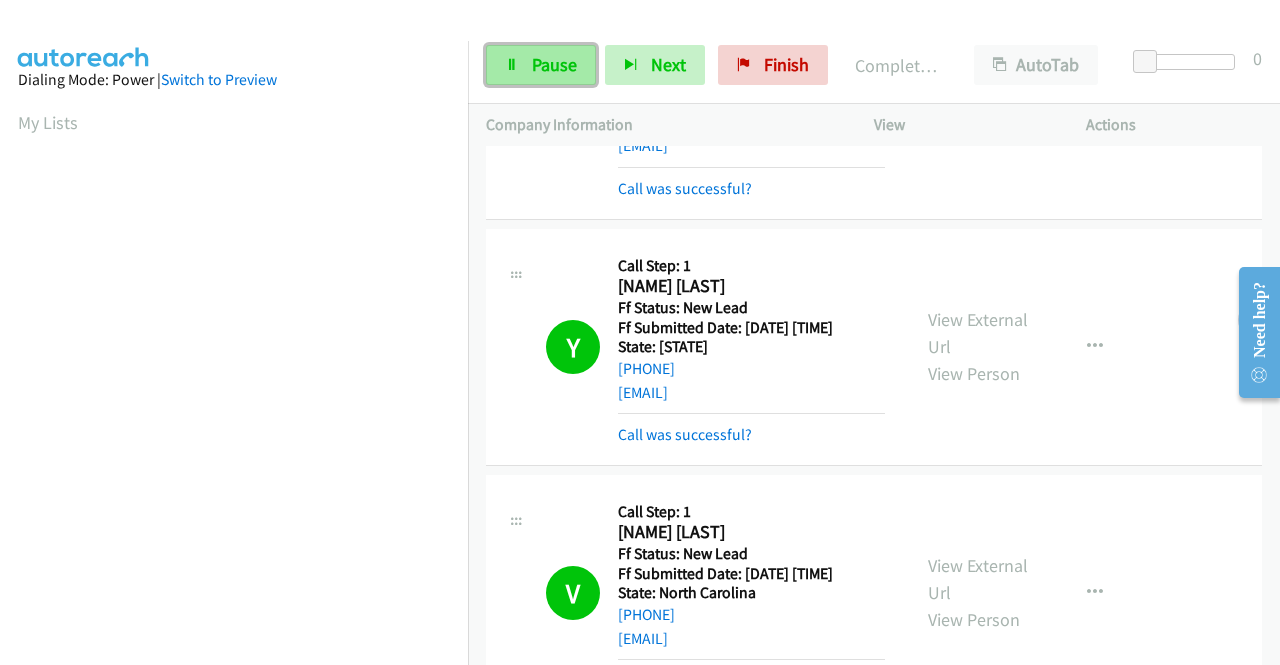 click on "Pause" at bounding box center (554, 64) 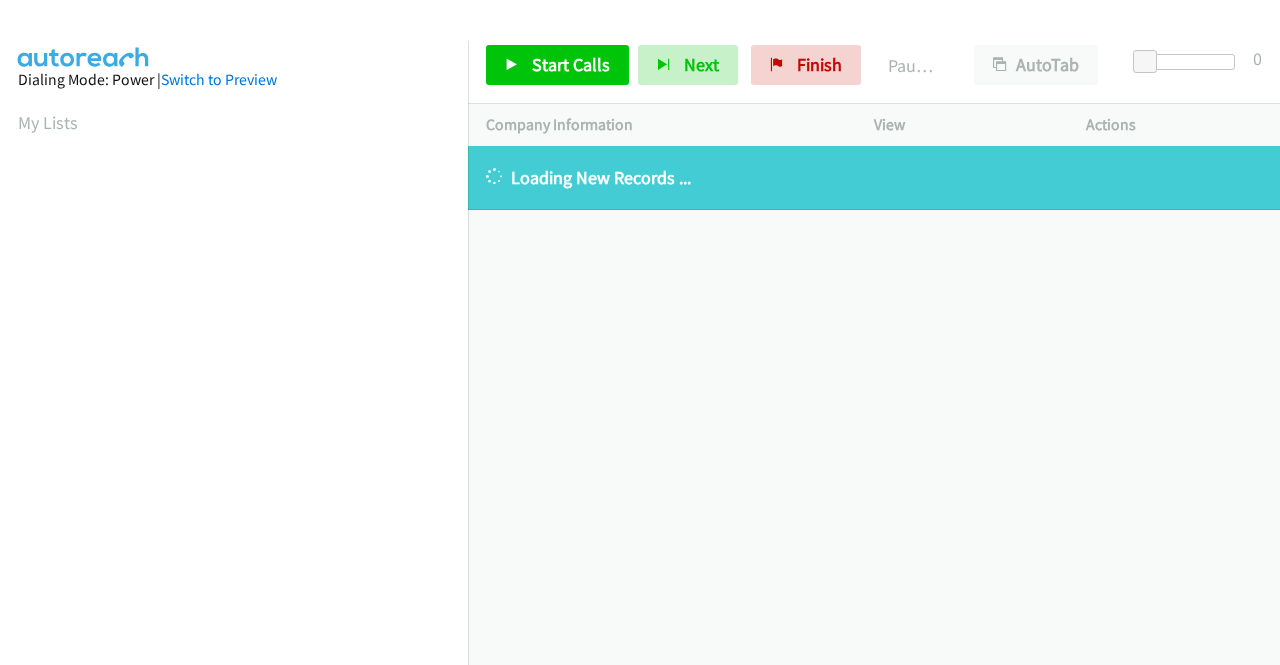 scroll, scrollTop: 0, scrollLeft: 0, axis: both 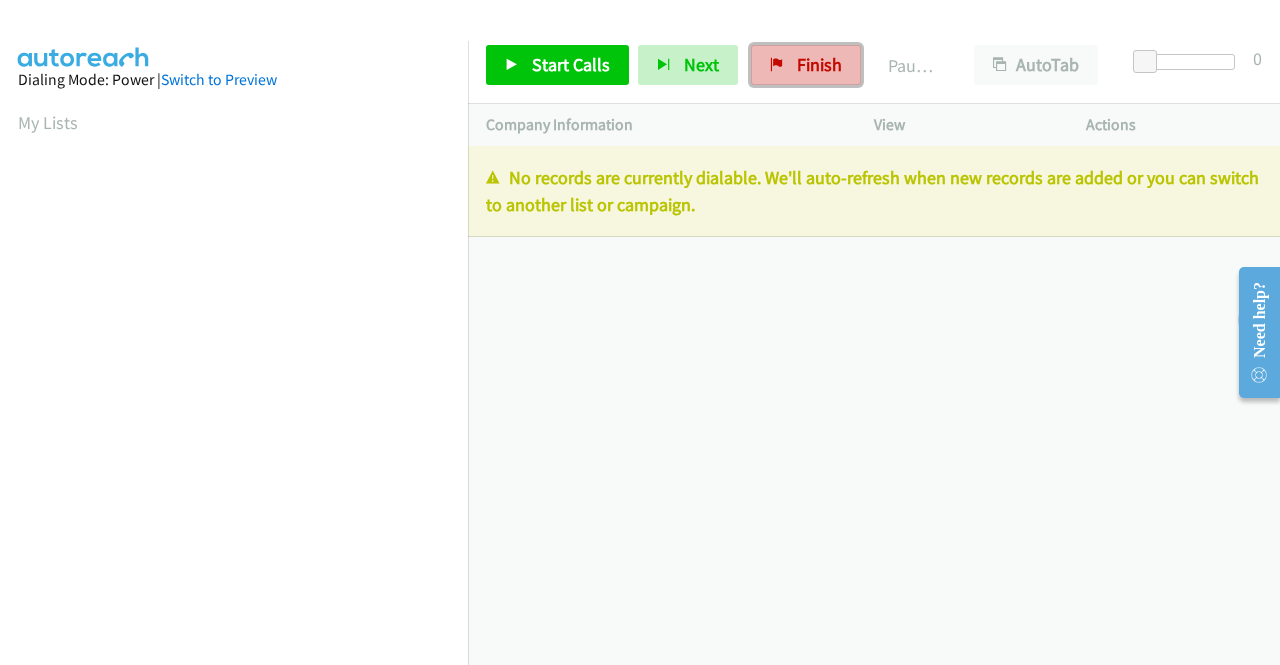 click on "Finish" at bounding box center (819, 64) 